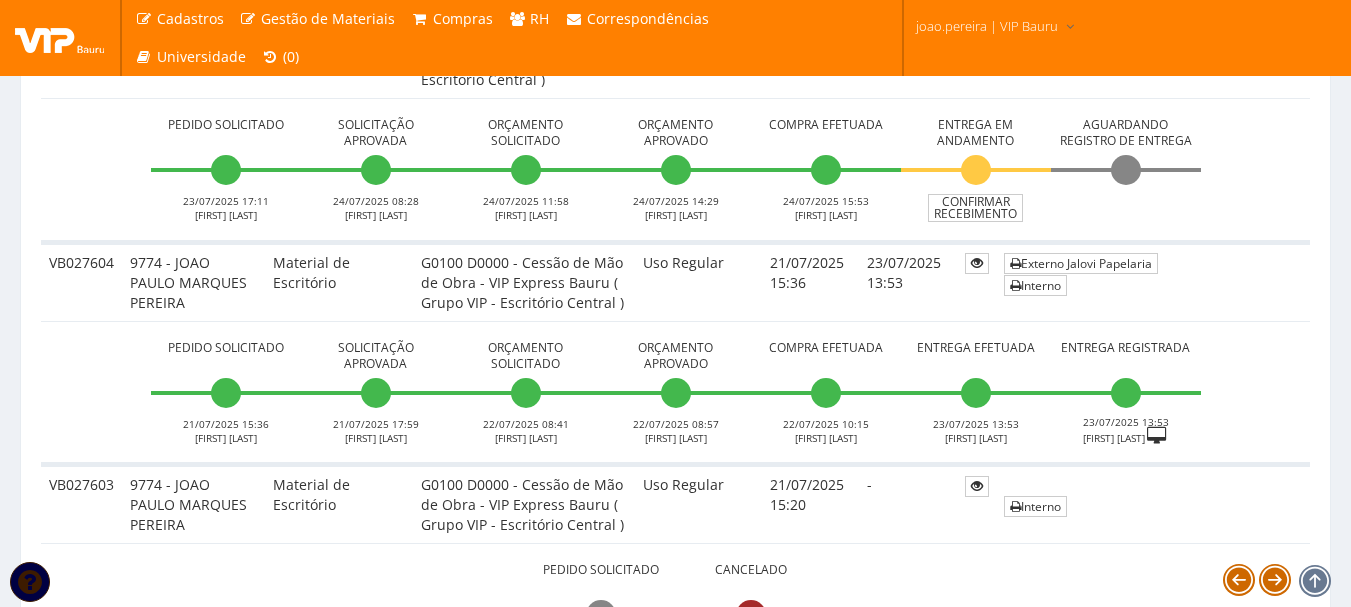 scroll, scrollTop: 1700, scrollLeft: 0, axis: vertical 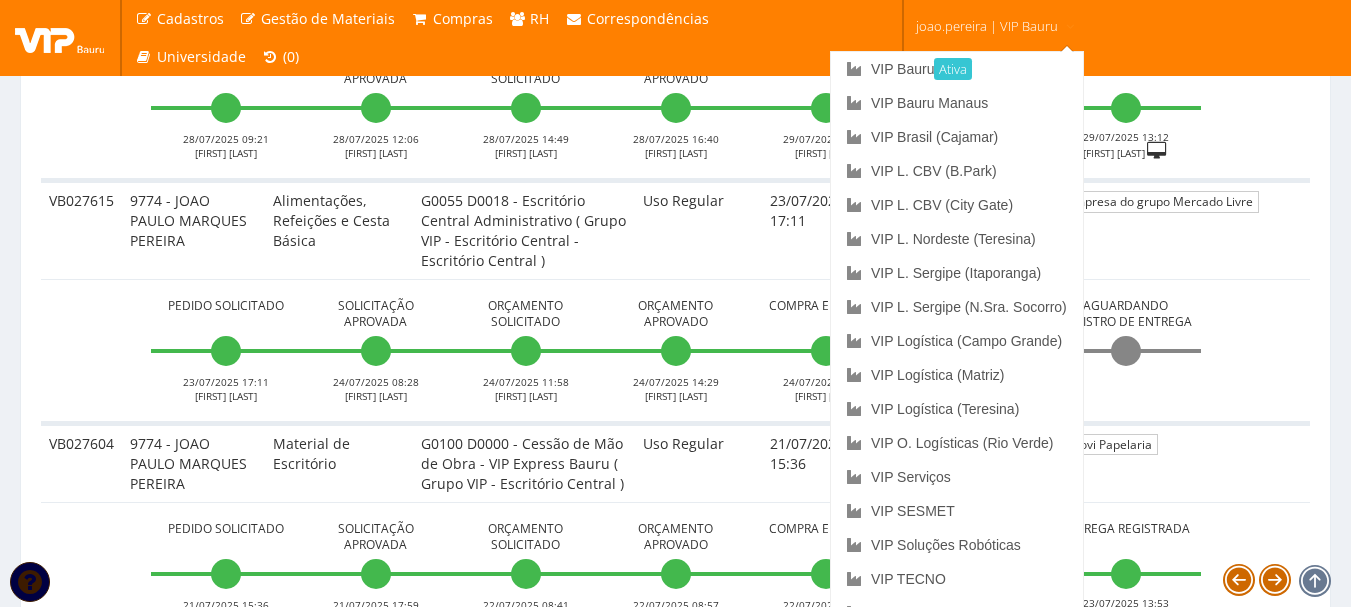 click on "joao.pereira | VIP Bauru" at bounding box center (987, 26) 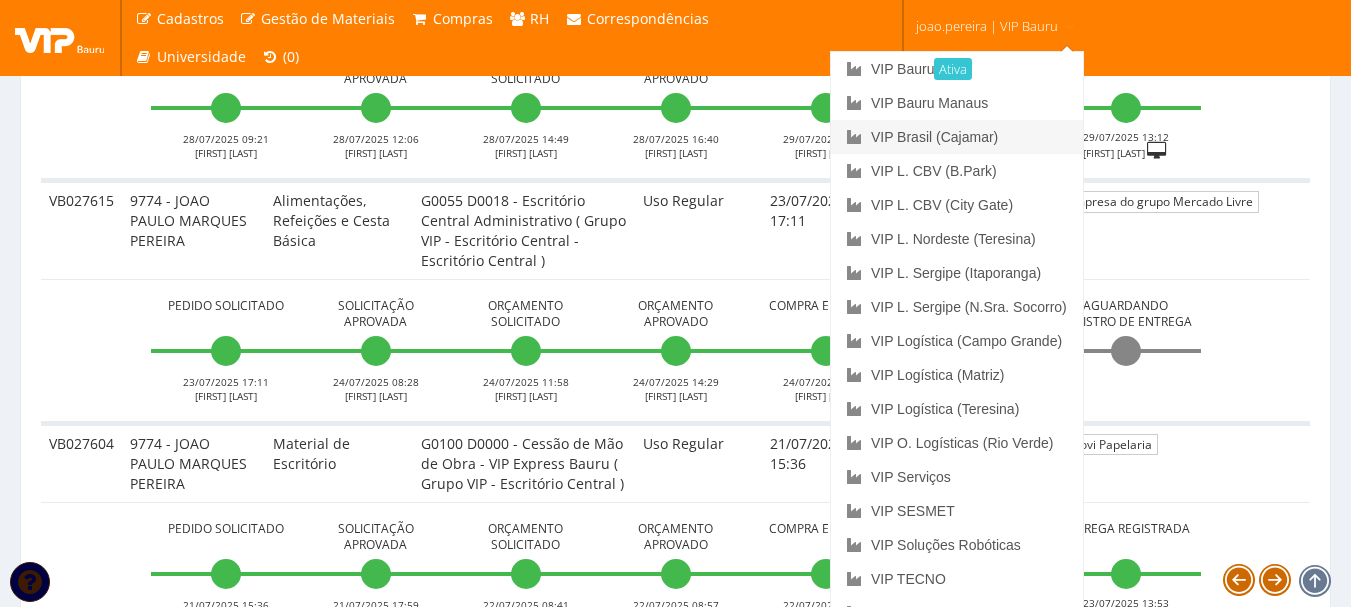 click on "VIP Brasil (Cajamar)" at bounding box center (957, 137) 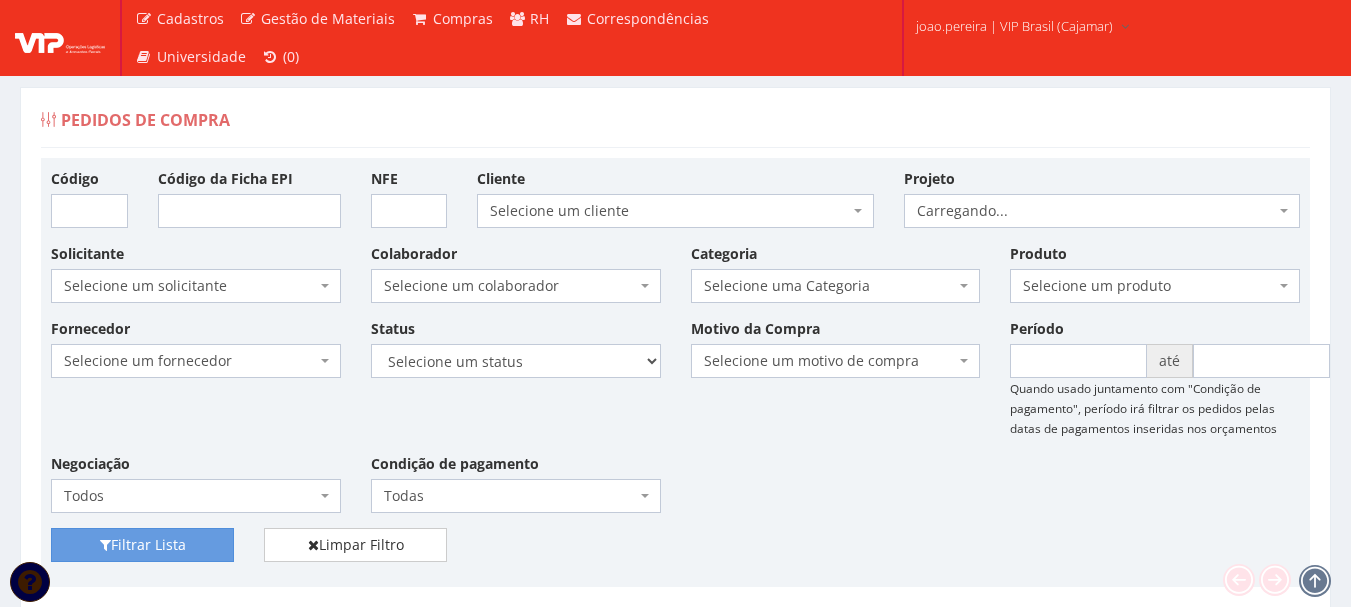 scroll, scrollTop: 0, scrollLeft: 0, axis: both 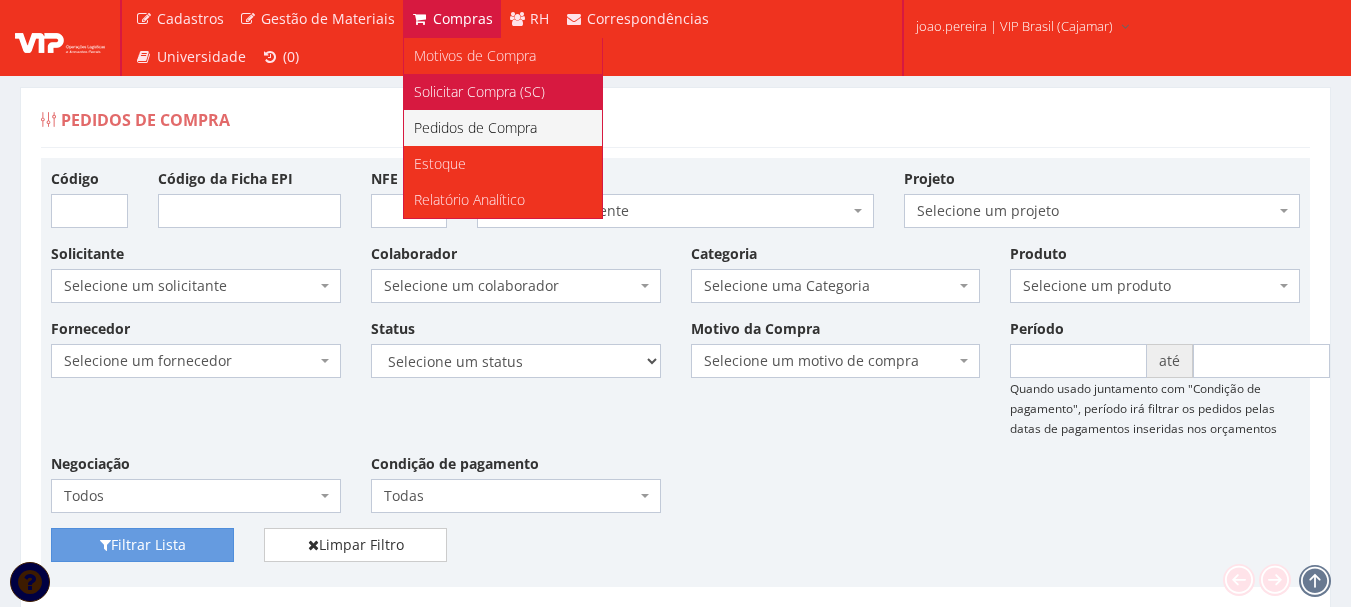 click on "Solicitar Compra (SC)" at bounding box center [479, 91] 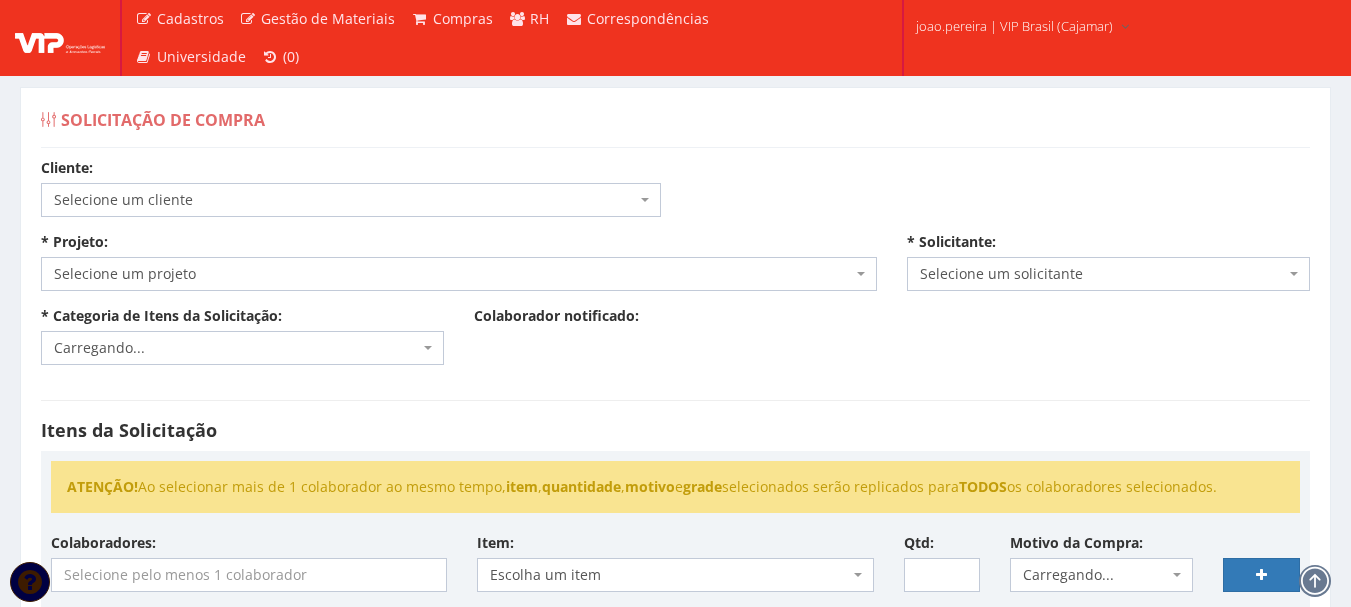 scroll, scrollTop: 0, scrollLeft: 0, axis: both 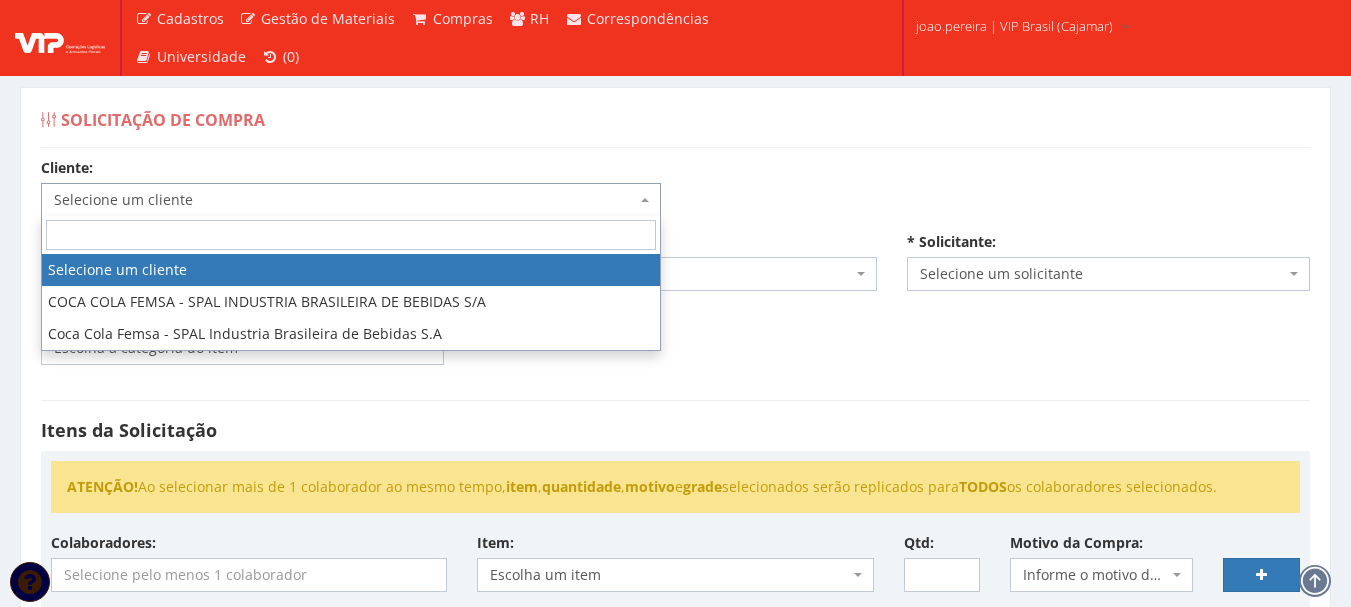 click at bounding box center [351, 235] 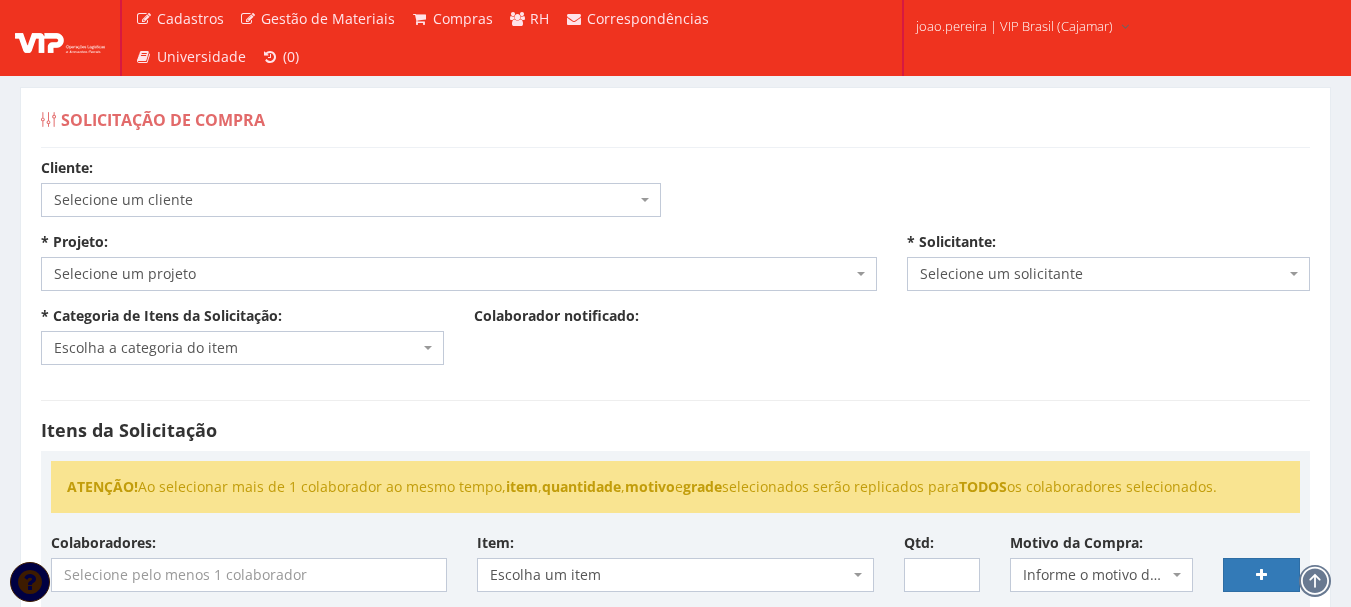 click on "Solicitação de Compra
Cliente:
Selecione um cliente COCA COLA FEMSA - SPAL INDUSTRIA BRASILEIRA DE BEBIDAS S/A Coca Cola Femsa - SPAL Industria Brasileira de Bebidas S.A Selecione um cliente
* Projeto:
Selecione um projeto G0230 D0001 - Cessão de Mão de Obra e Equipamentos - Logística e Armazéns Gerais (Coca Cola Femsa - Coca Cola Femsa) ( Coca Cola Femsa - Coca Cola Femsa ) - Jundiaí/SP G0247 D0002 - Cessão de Mão de Obra e Equipamentos - Logística e Armazéns Gerais (Coca Cola Femsa - Coca Cola Femsa) Picking ( Coca Cola Femsa - Coca Cola Femsa ) - Jundiaí/SP Selecione um projeto
* Solicitante:
Selecione um solicitante Selecione um solicitante
* Categoria de Itens da Solicitação:
Escolha a categoria do item" at bounding box center (675, 575) 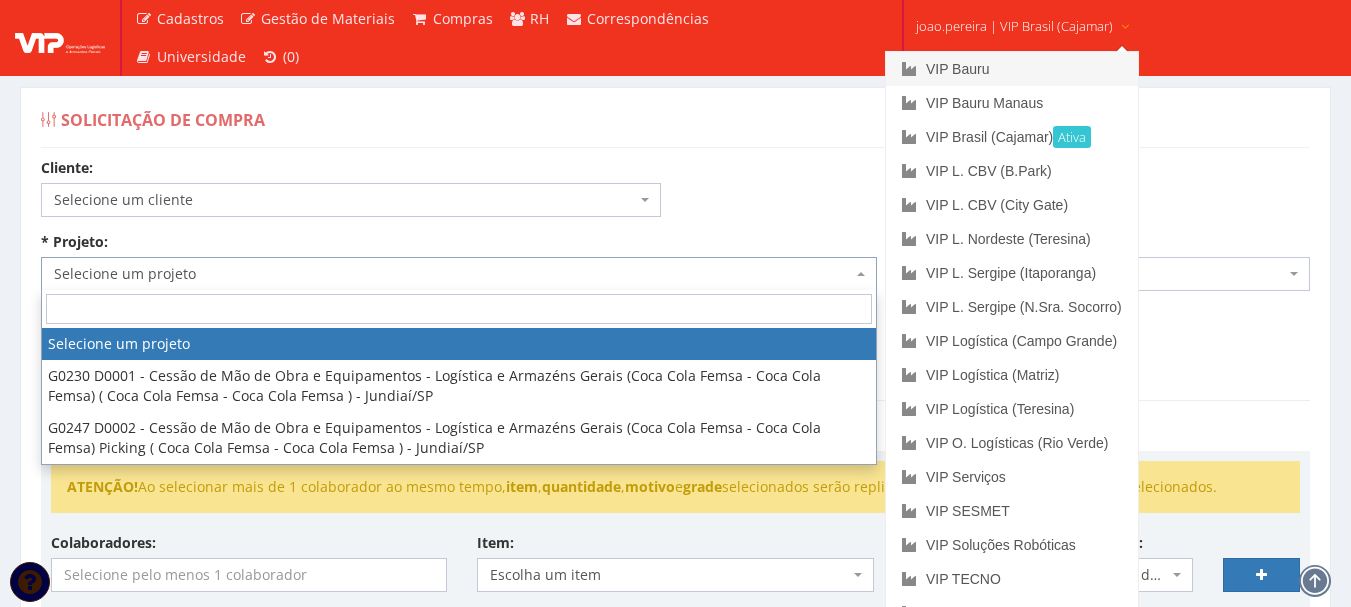 click on "VIP Bauru" at bounding box center (1012, 69) 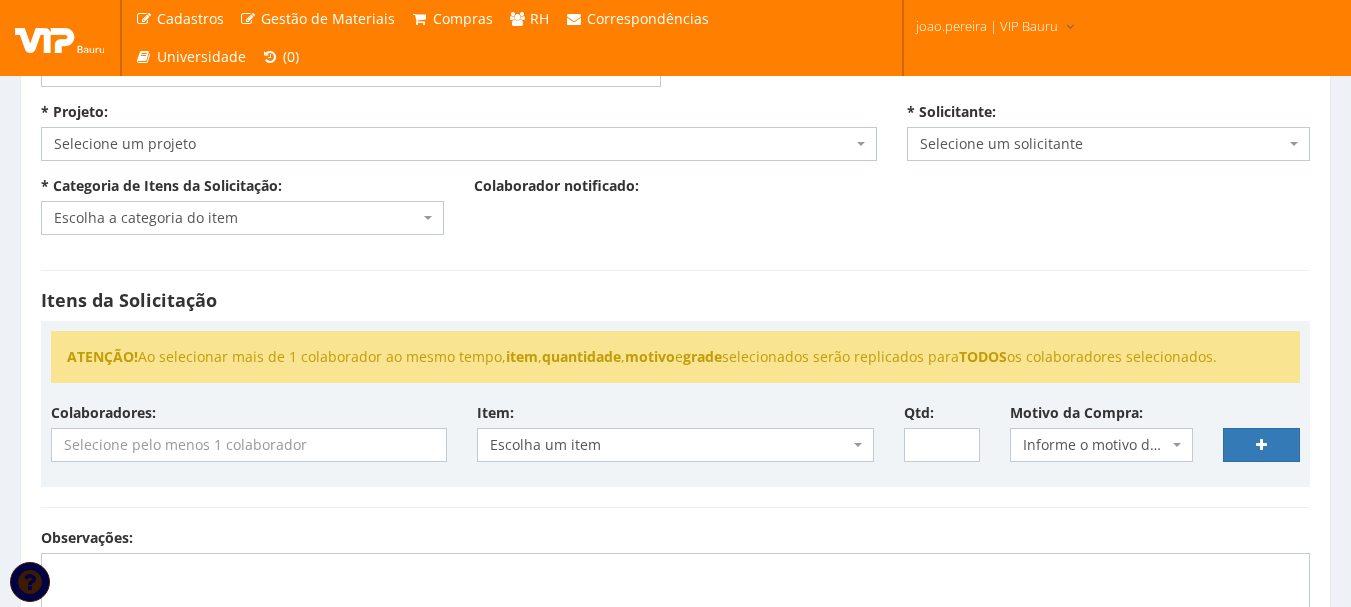 scroll, scrollTop: 0, scrollLeft: 0, axis: both 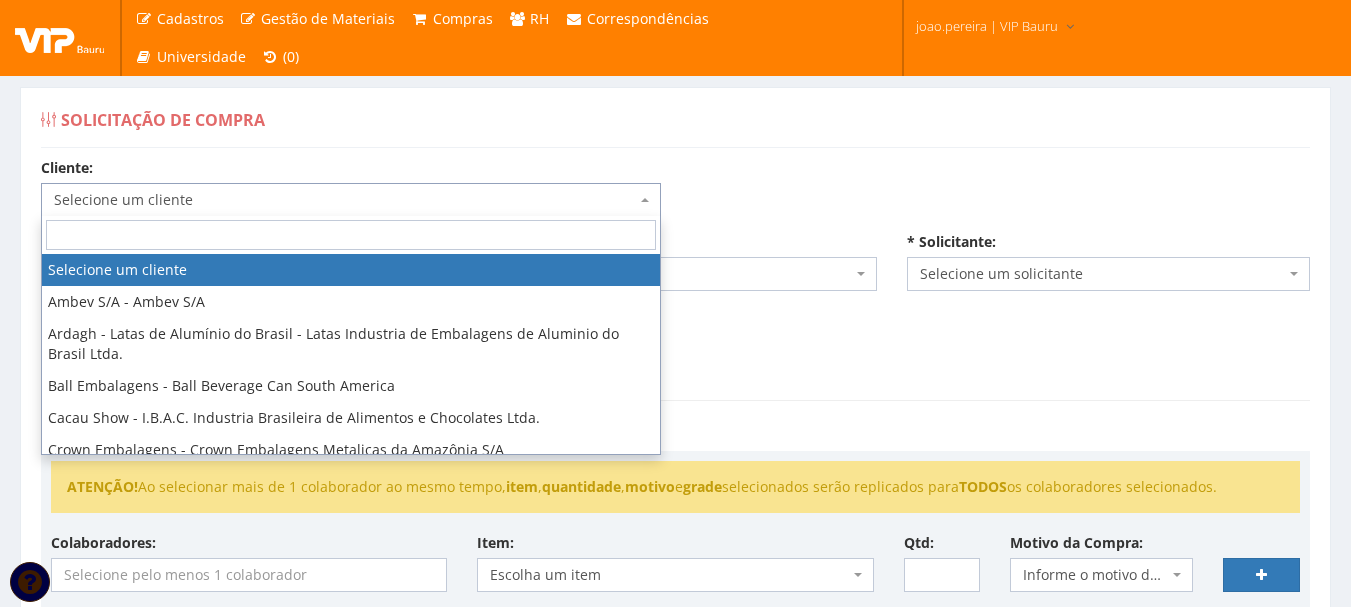 click on "Selecione um cliente" at bounding box center [351, 200] 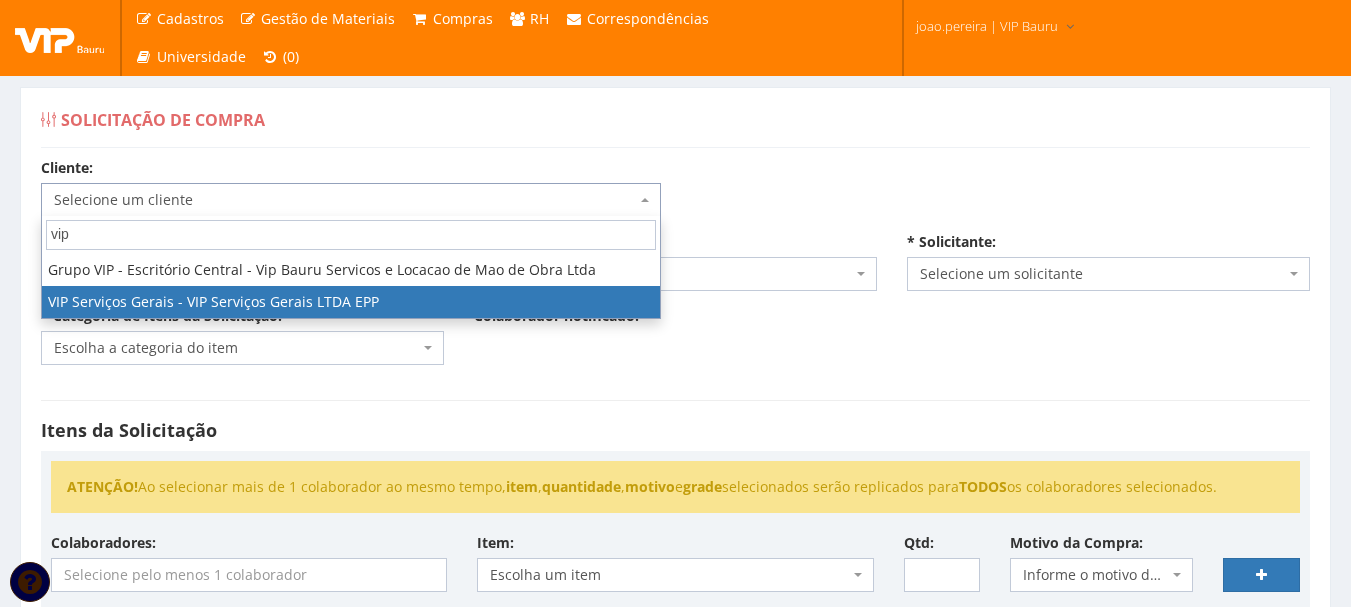 type on "vip" 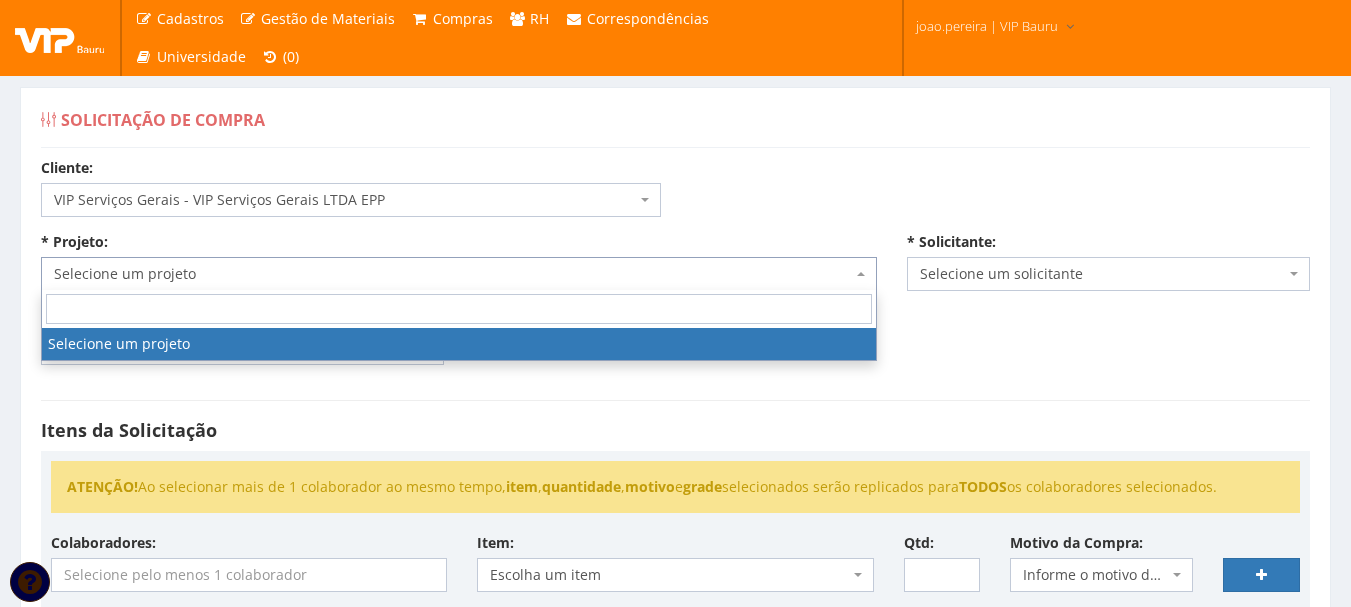 click on "Selecione um projeto" at bounding box center [453, 274] 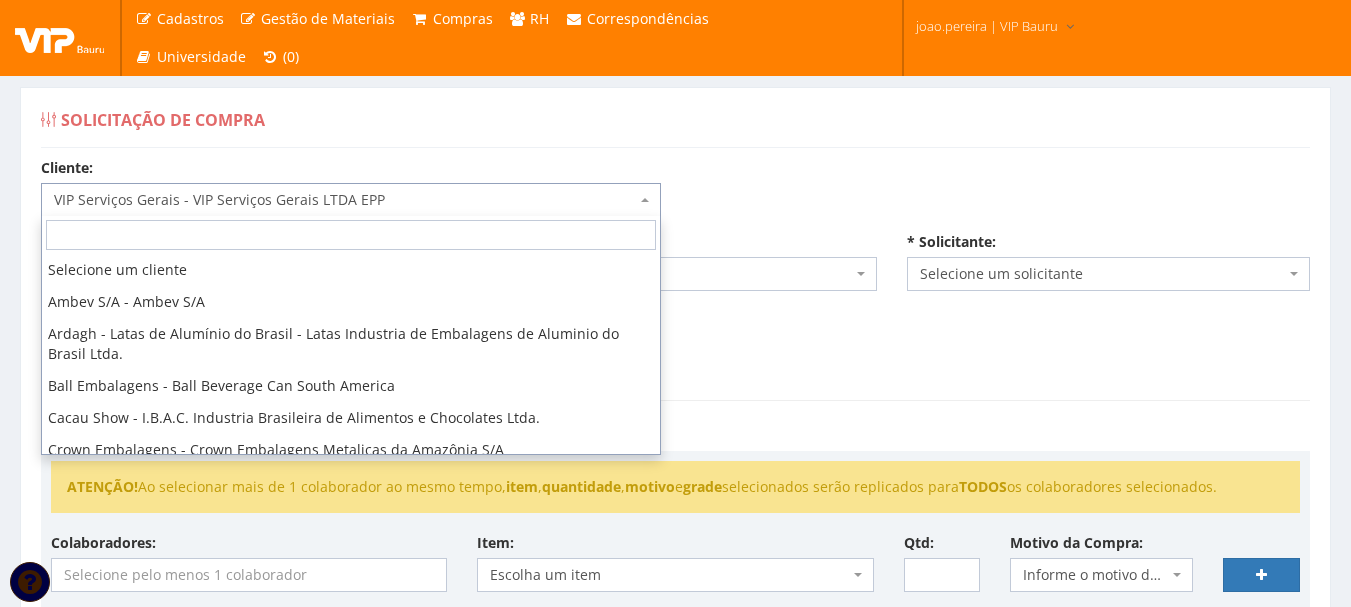 scroll, scrollTop: 256, scrollLeft: 0, axis: vertical 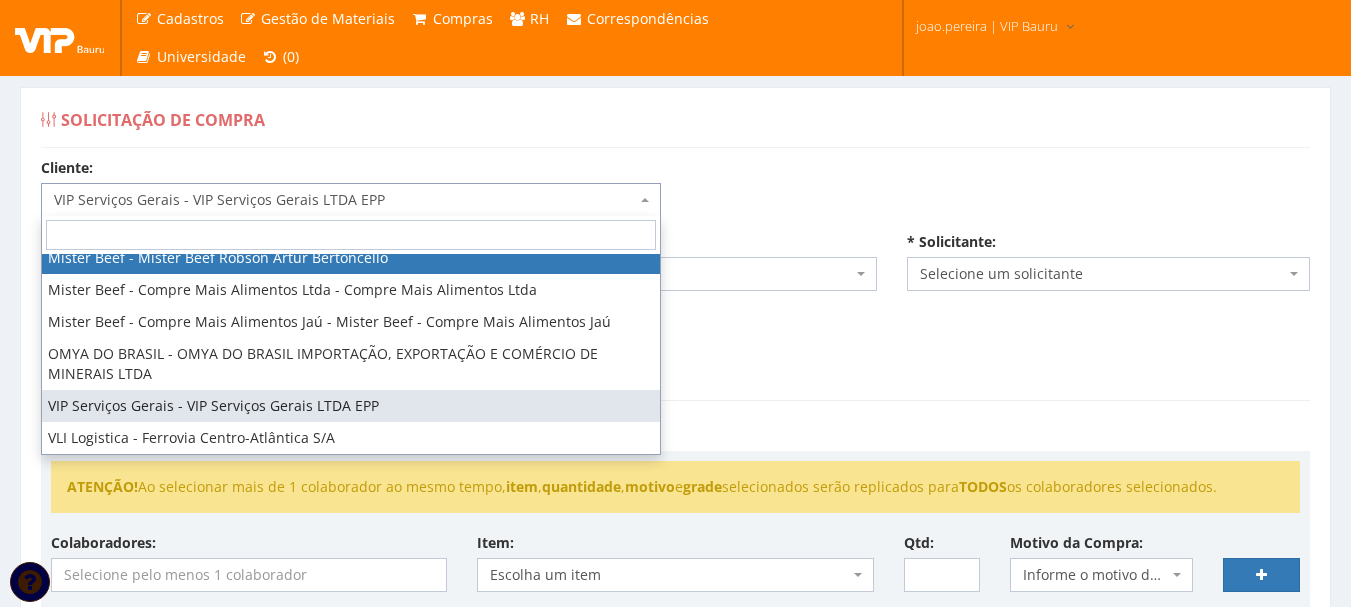 click on "VIP Serviços Gerais - VIP Serviços Gerais LTDA EPP" at bounding box center (345, 200) 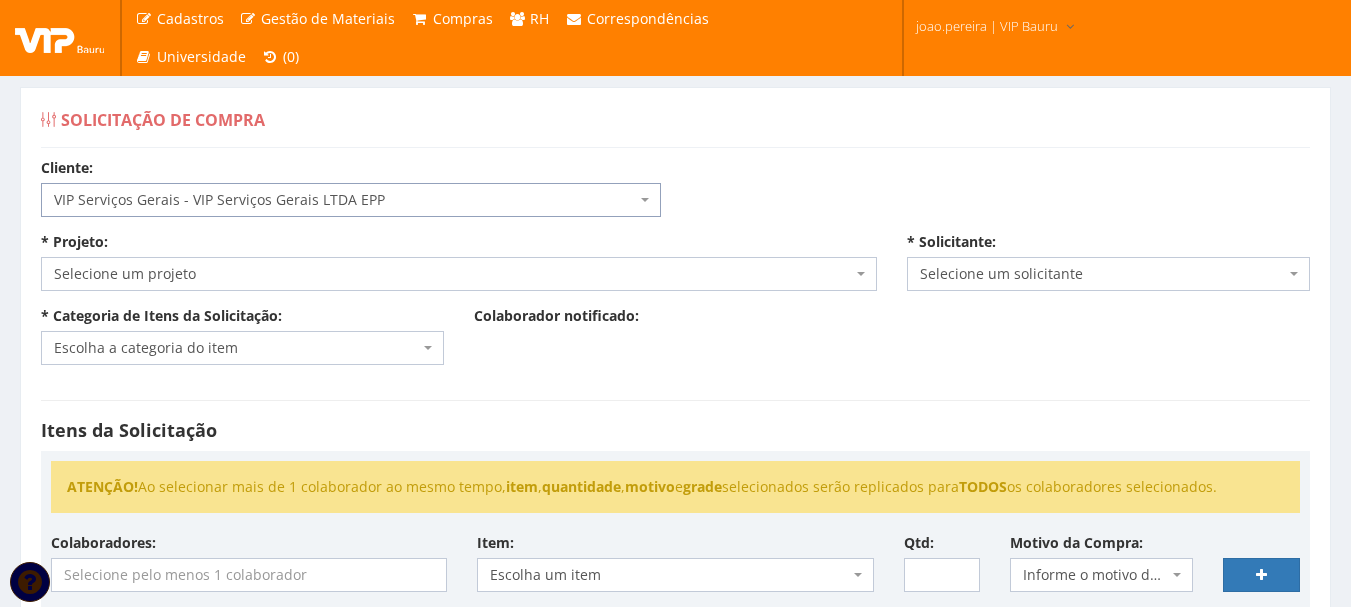 click on "VIP Serviços Gerais - VIP Serviços Gerais LTDA EPP" at bounding box center [345, 200] 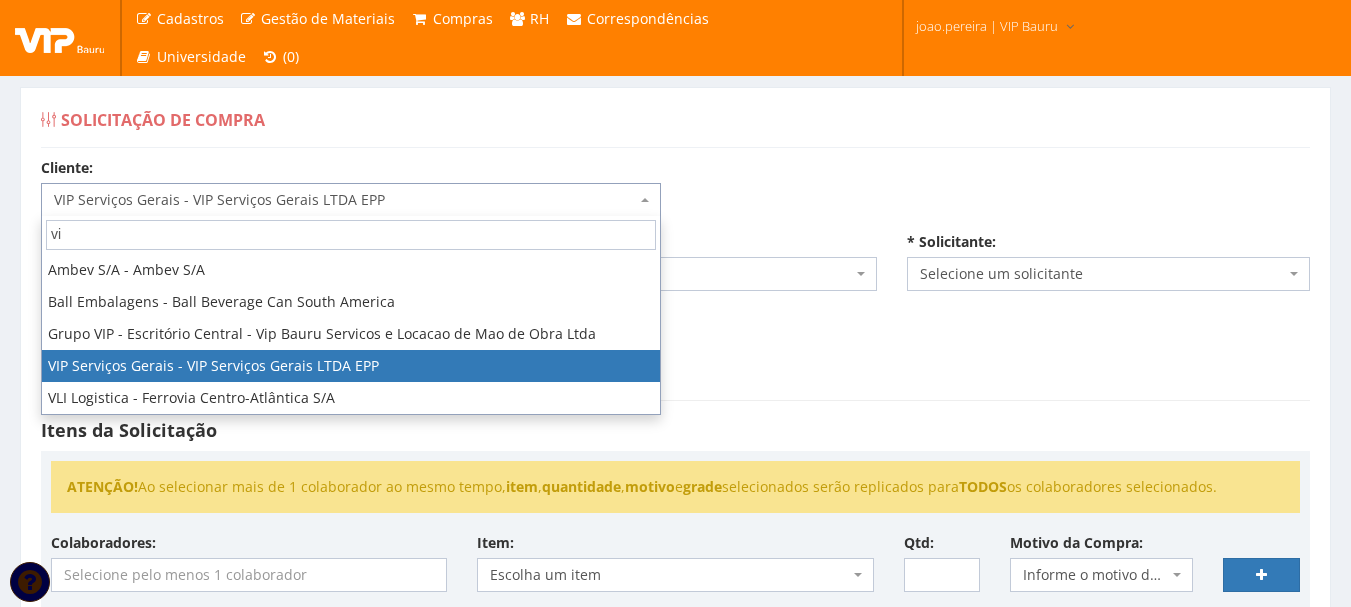 scroll, scrollTop: 0, scrollLeft: 0, axis: both 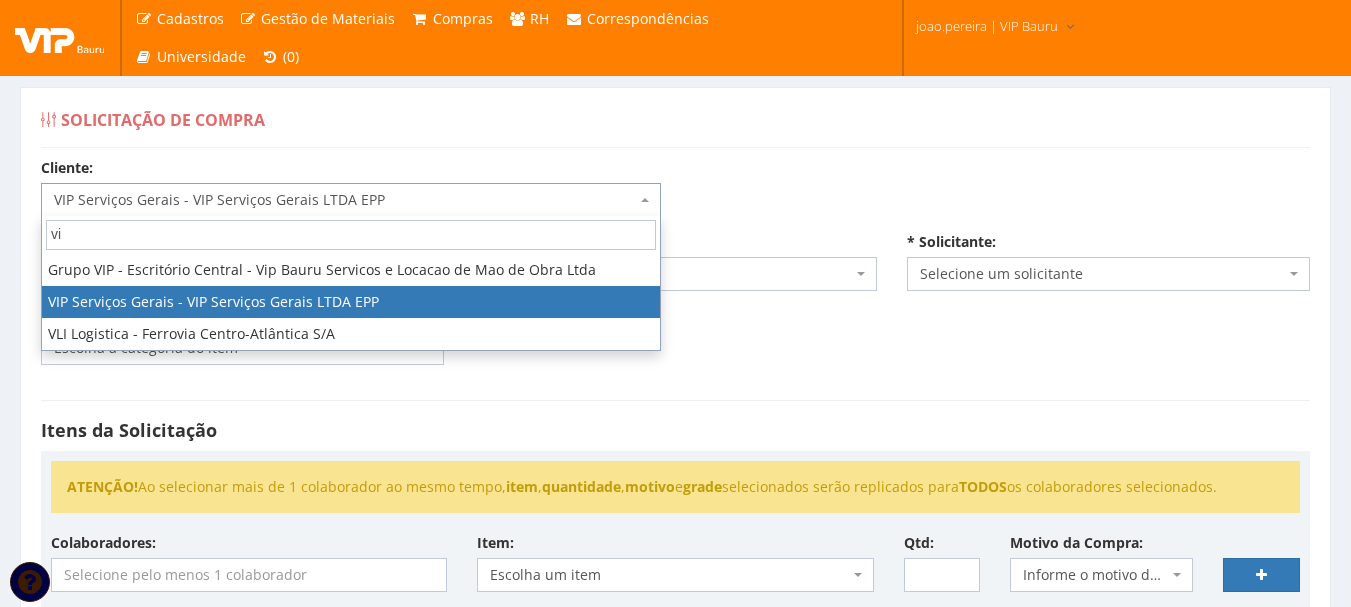 type on "vip" 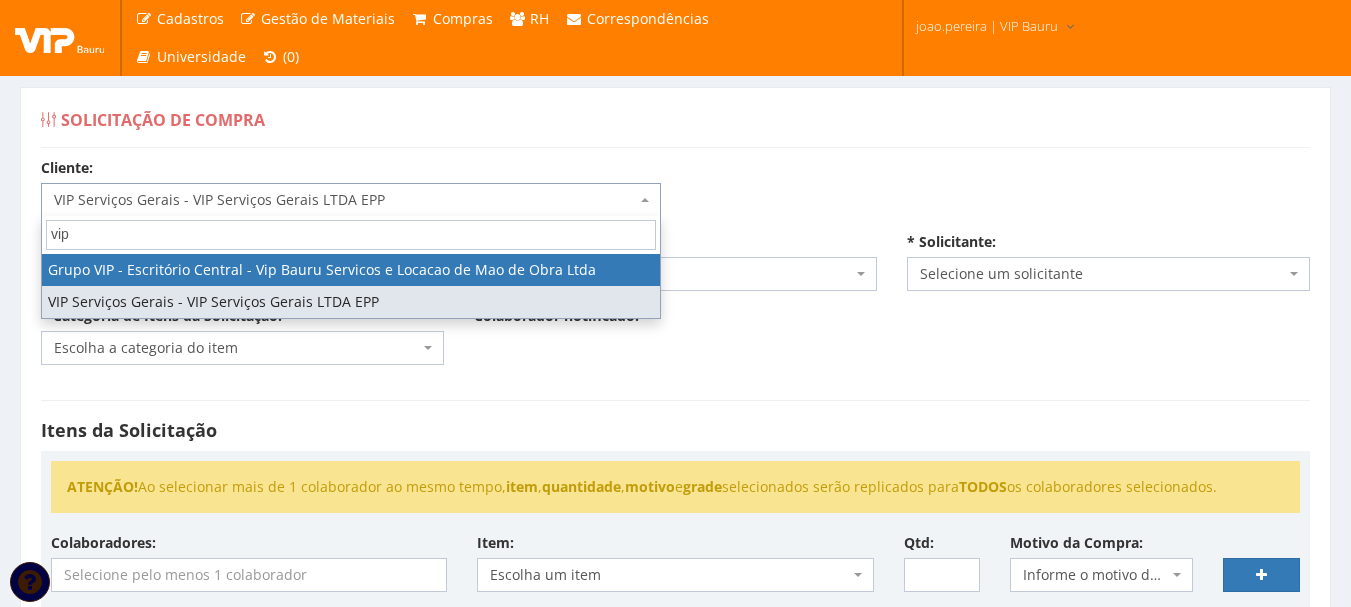 select on "16" 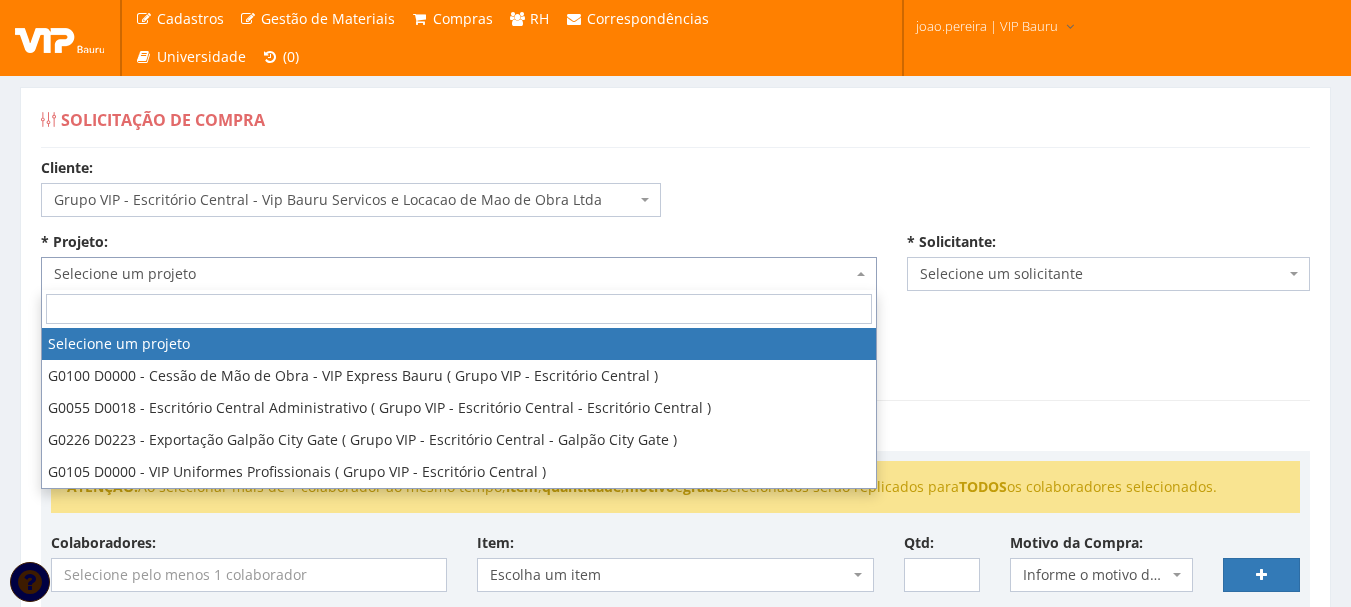 click at bounding box center [861, 274] 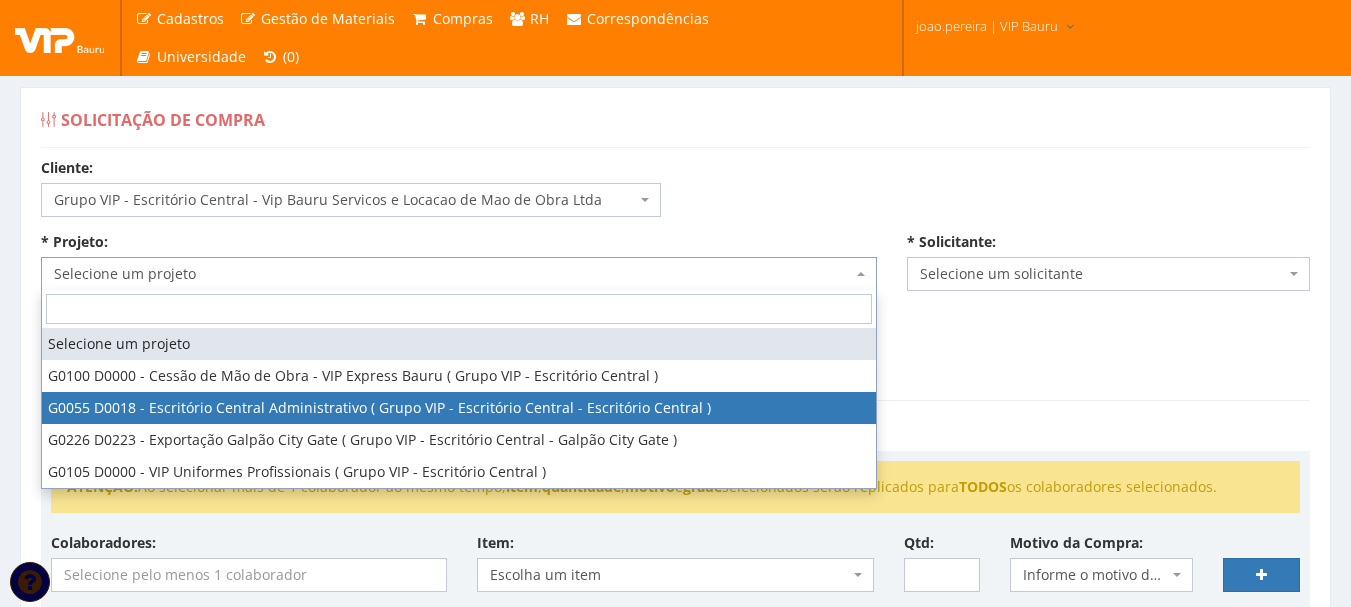 select on "55" 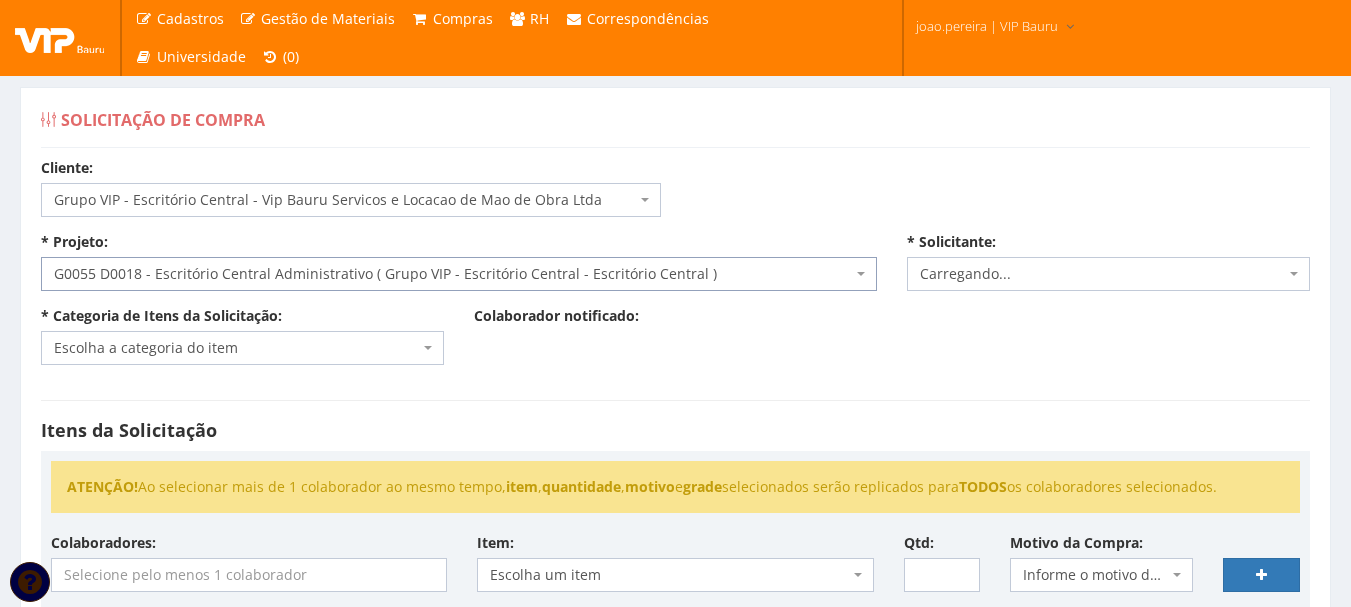 select on "4079" 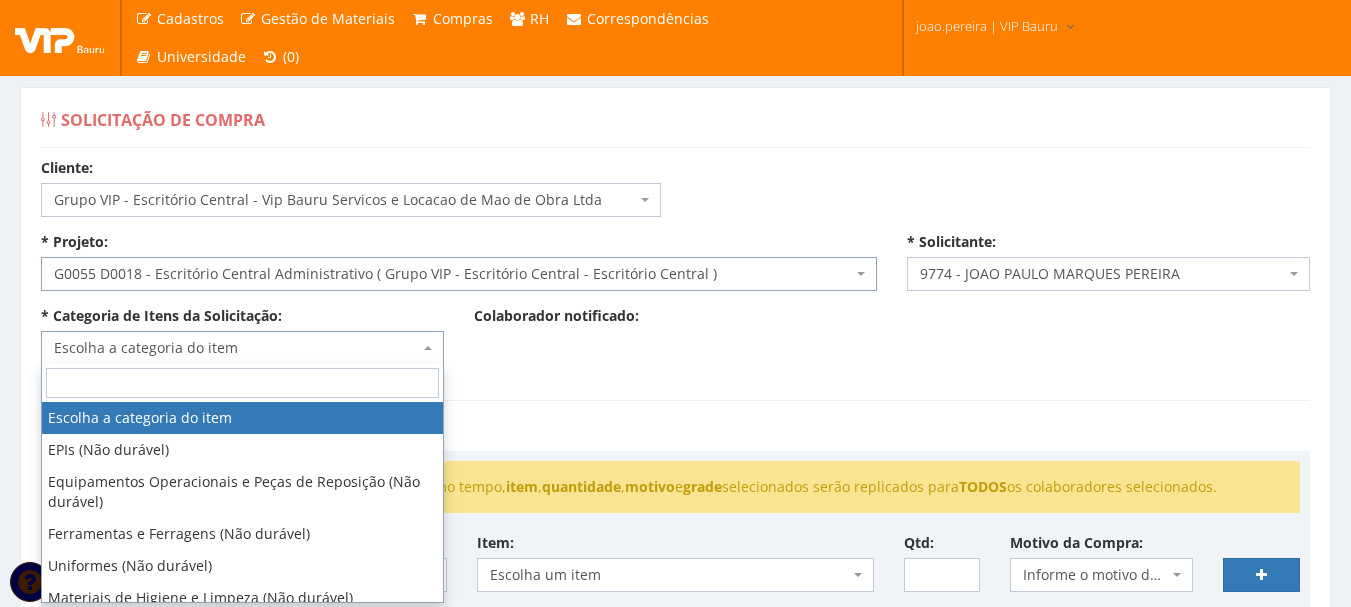 click at bounding box center [430, 348] 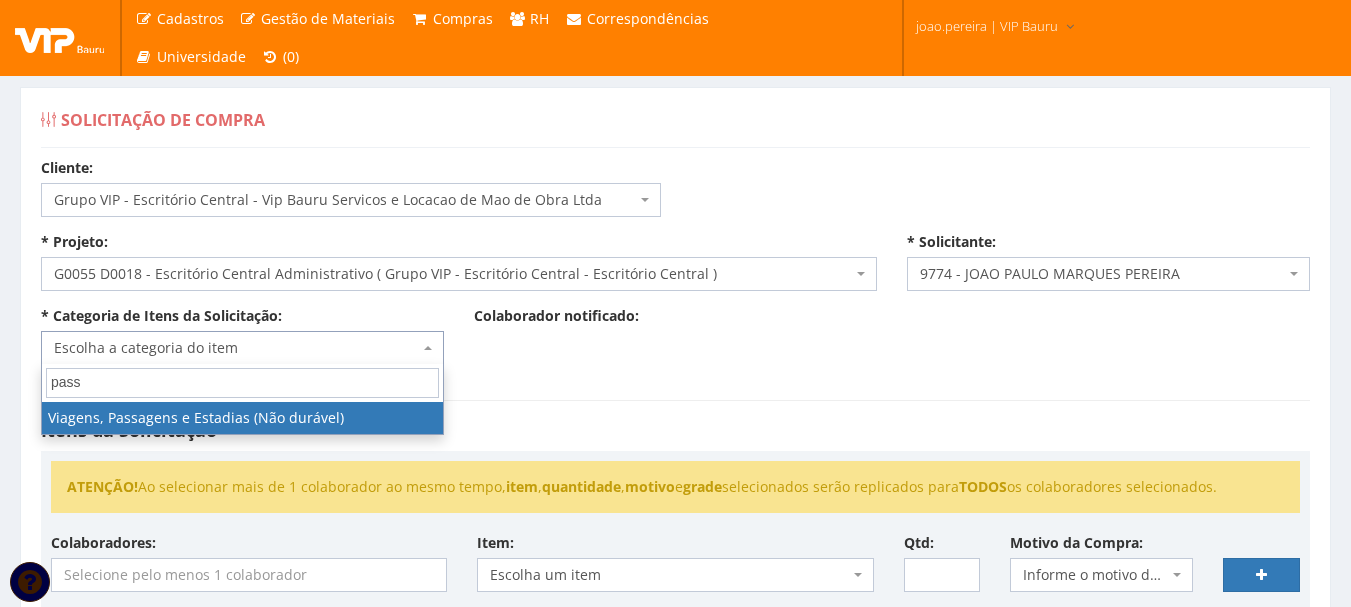 type on "passa" 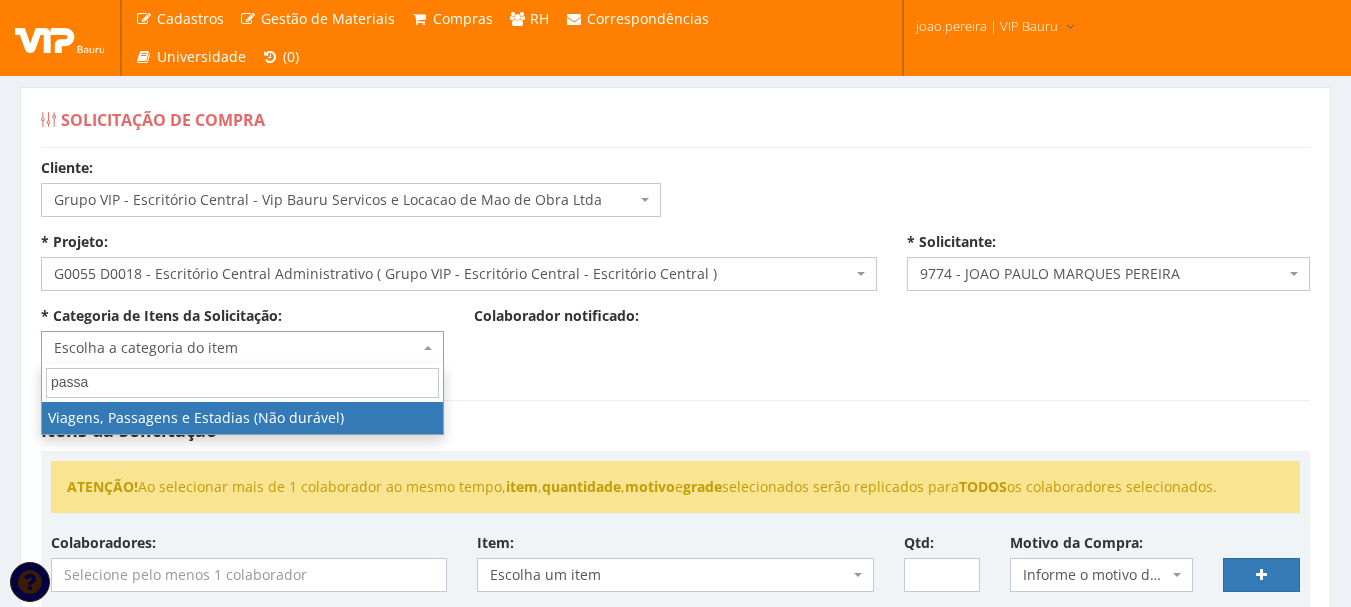 select on "21" 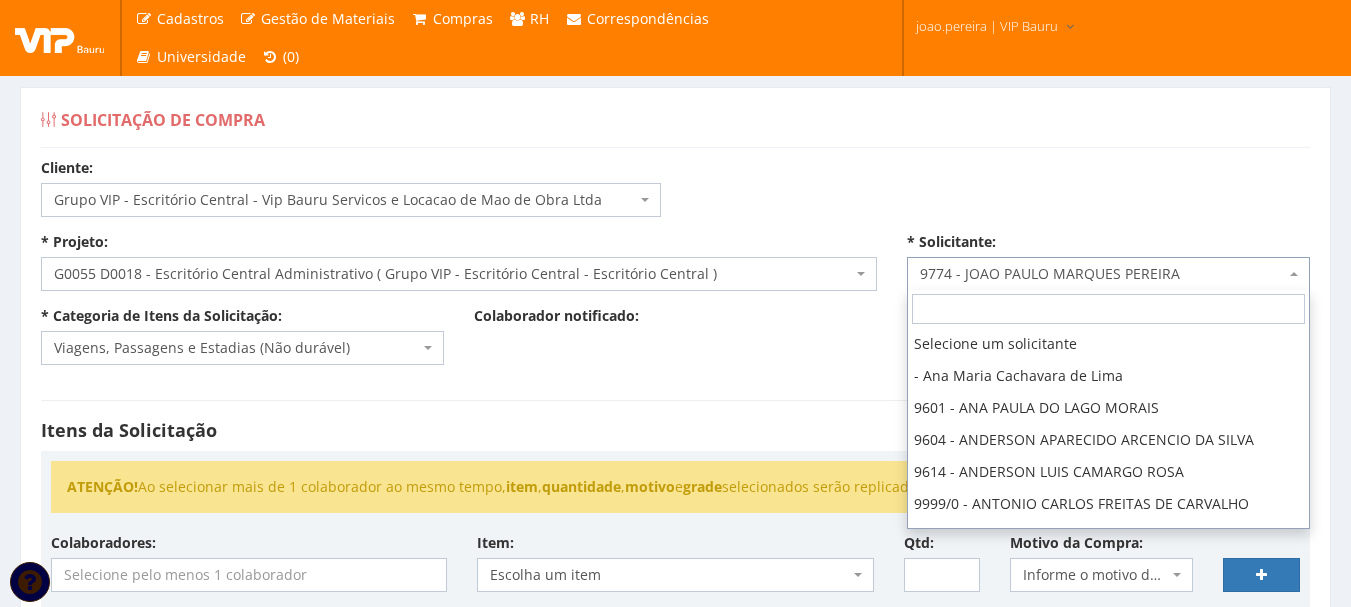 click on "9774 - JOAO PAULO MARQUES PEREIRA" at bounding box center [1108, 274] 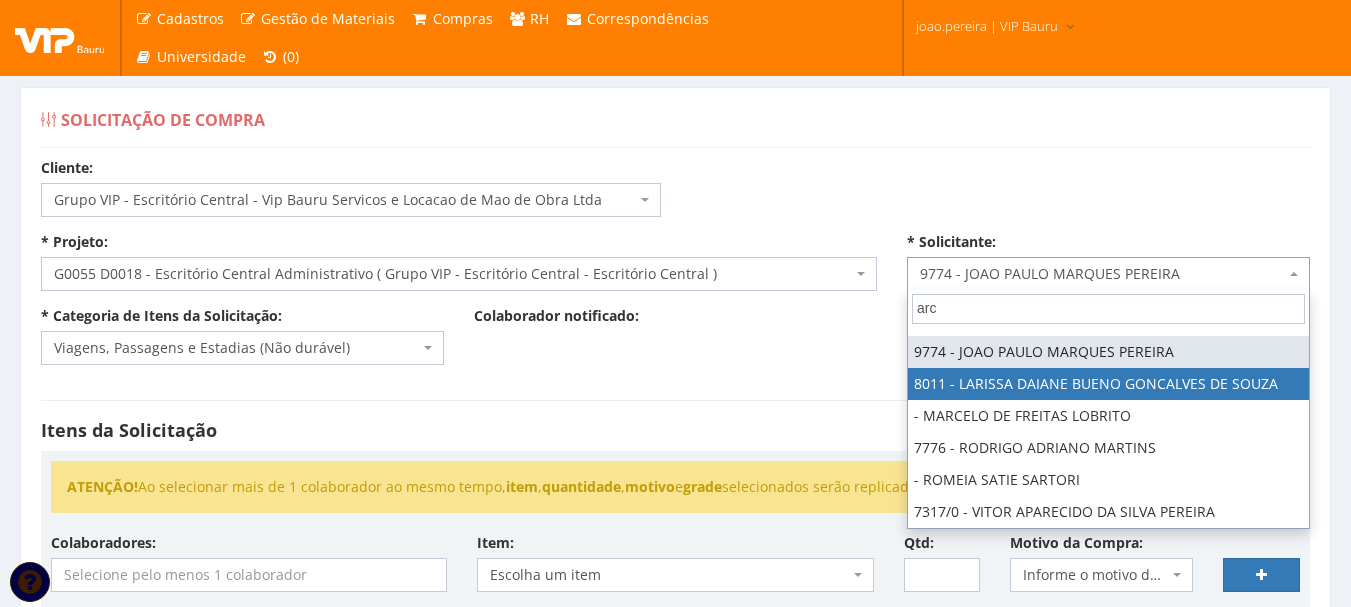 scroll, scrollTop: 0, scrollLeft: 0, axis: both 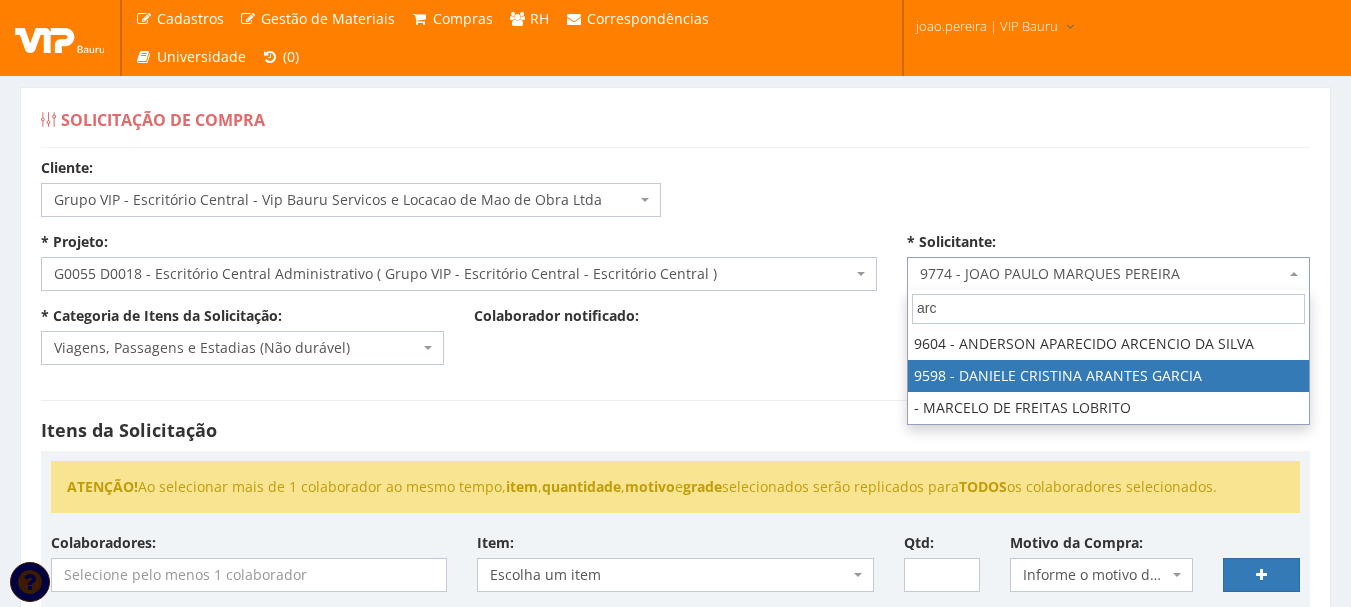 type on "arce" 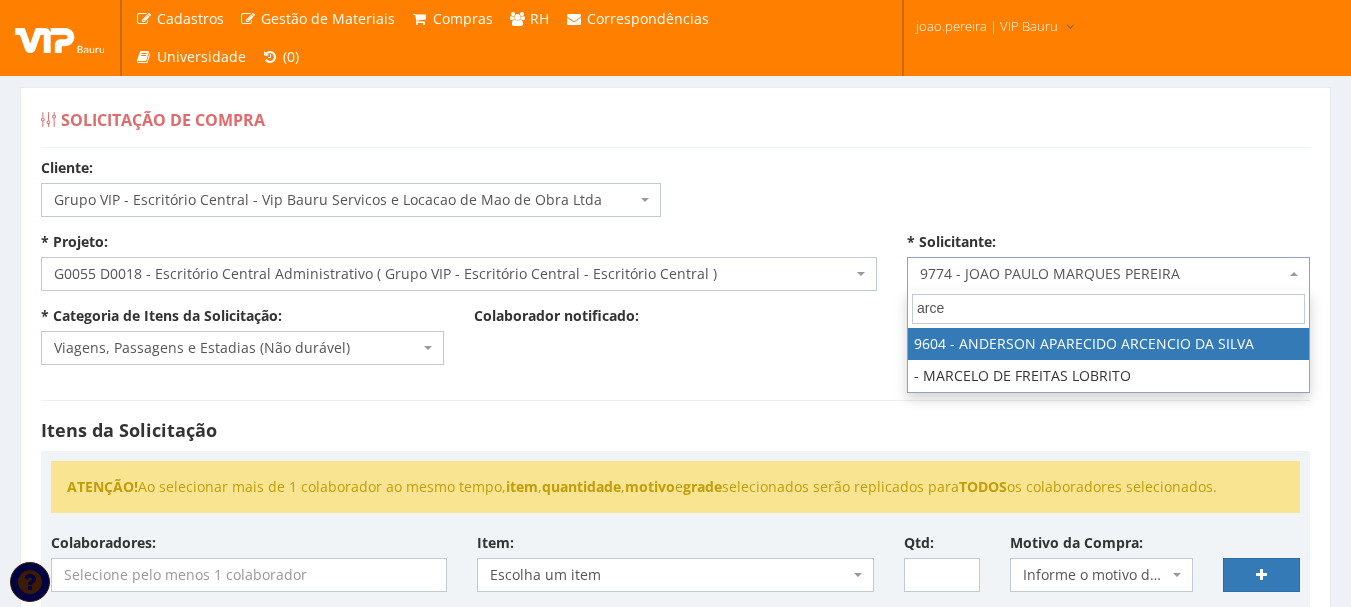 select on "3771" 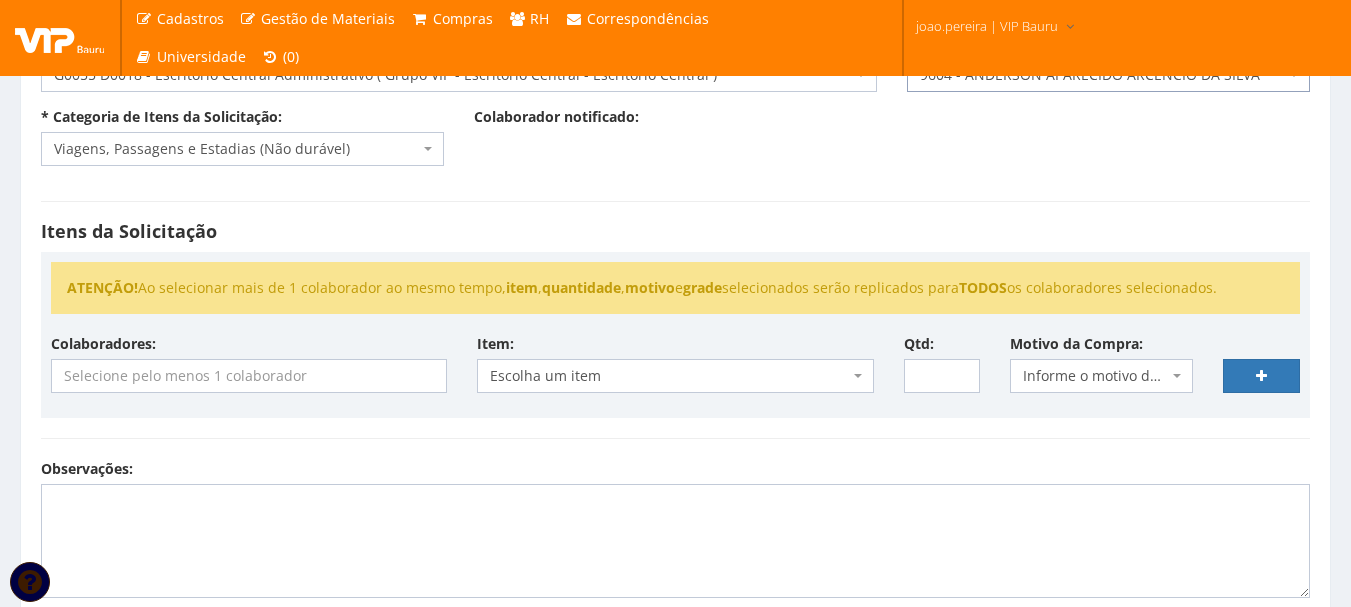 scroll, scrollTop: 200, scrollLeft: 0, axis: vertical 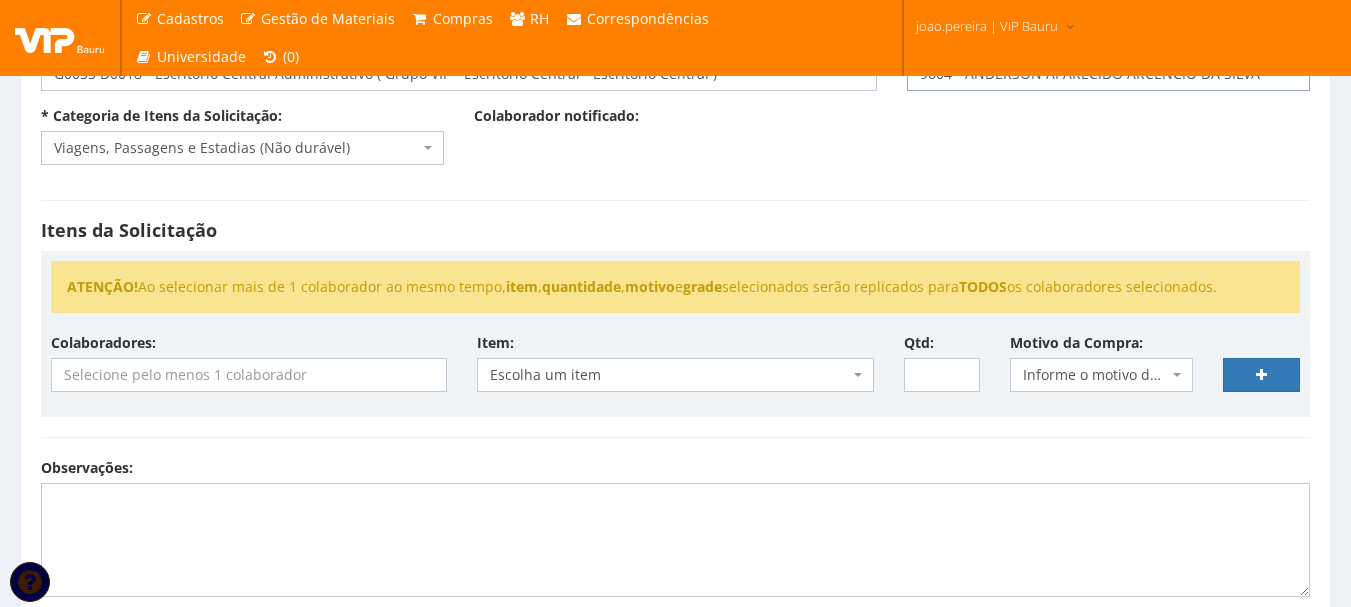 click at bounding box center (249, 375) 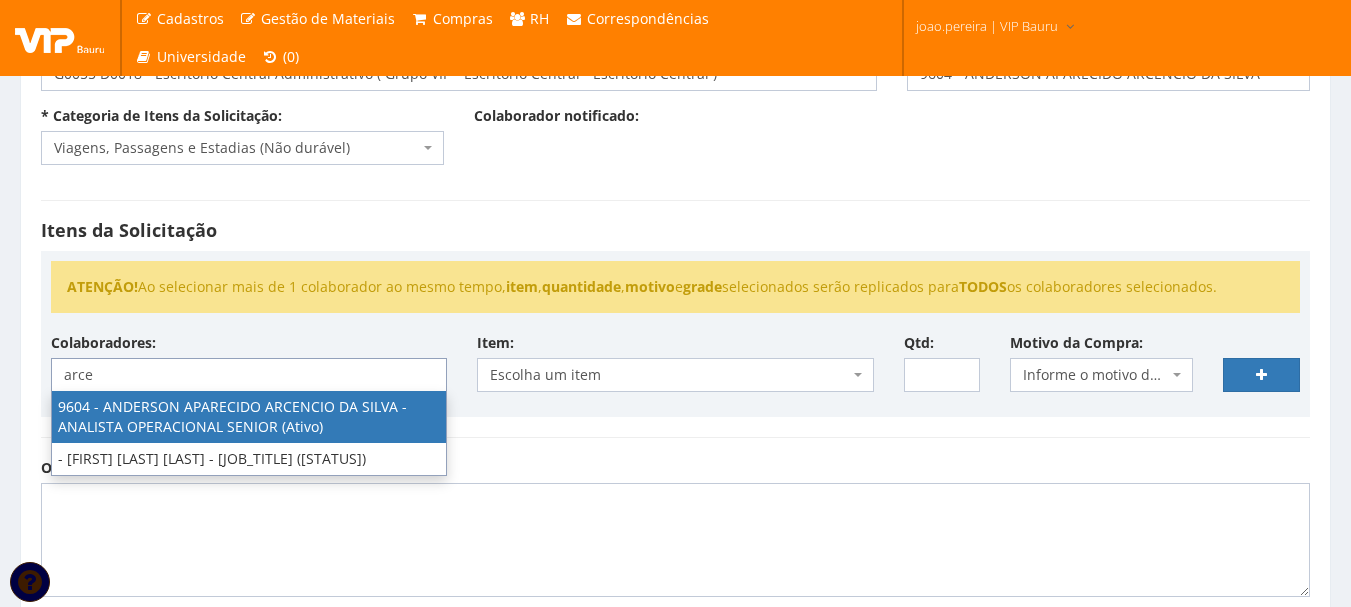 type on "arce" 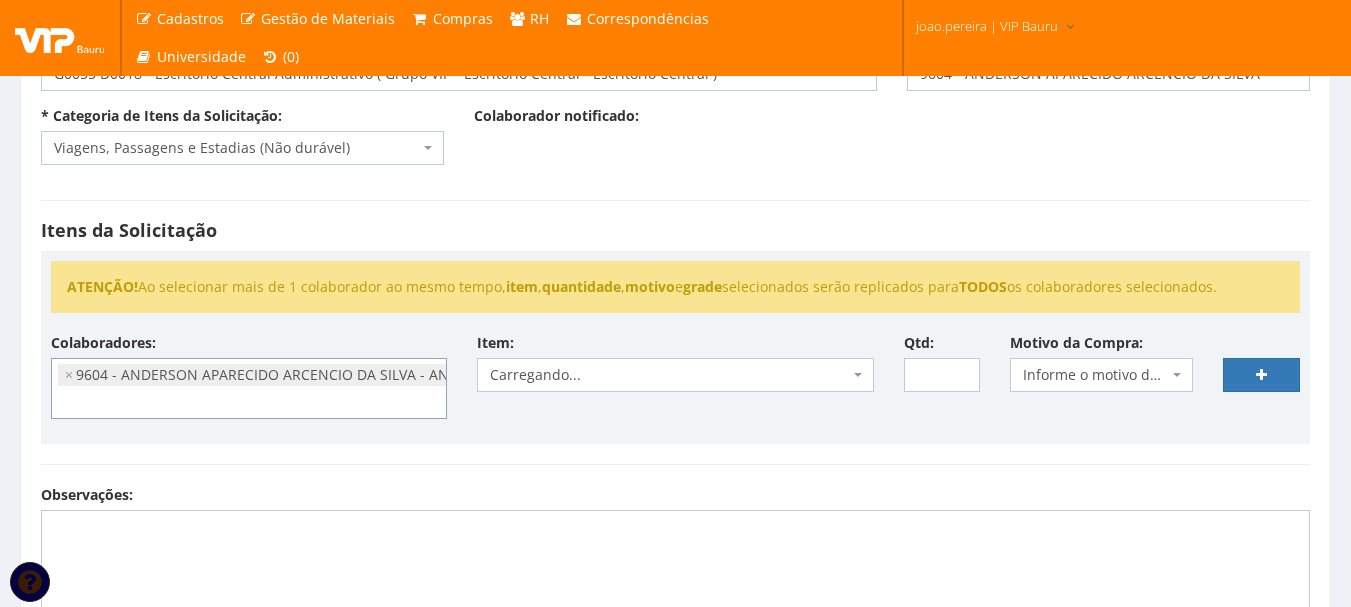 scroll, scrollTop: 60, scrollLeft: 0, axis: vertical 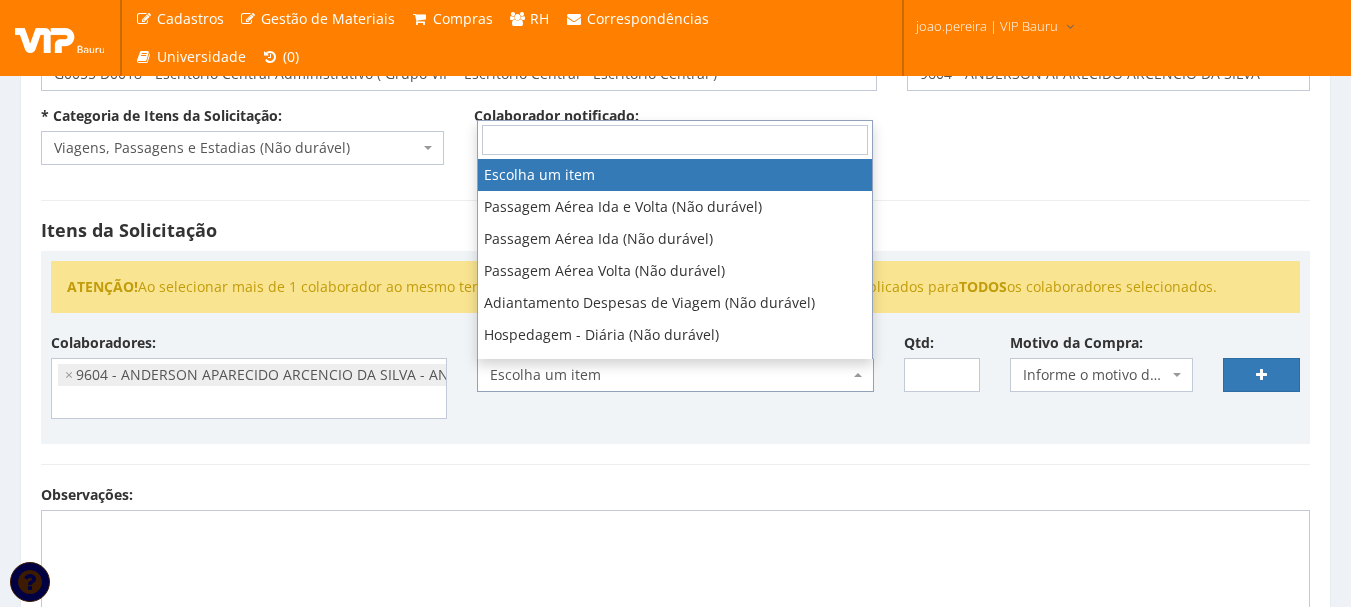 click at bounding box center [860, 375] 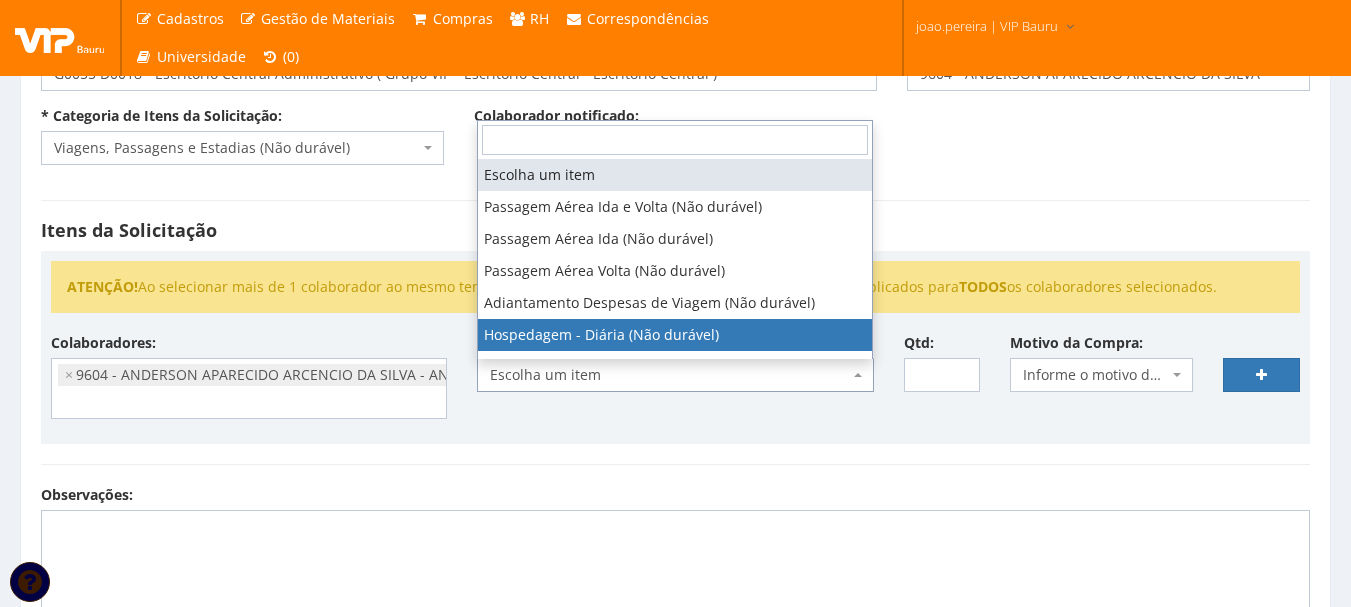 select on "403" 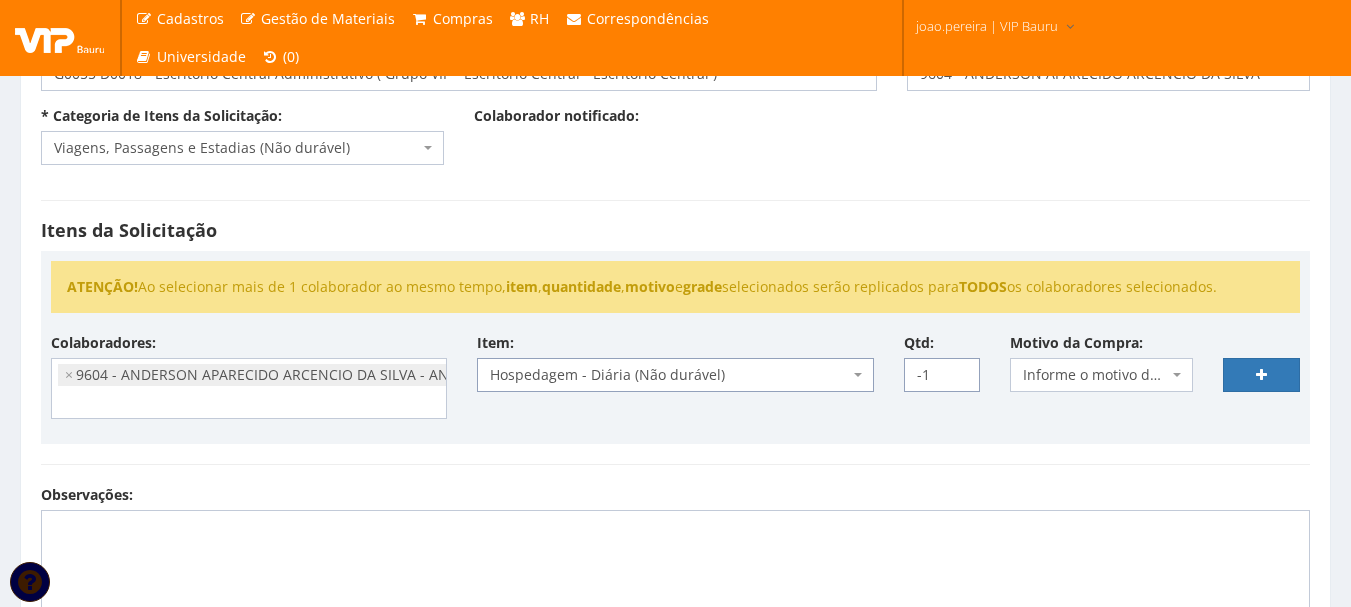 type on "-1" 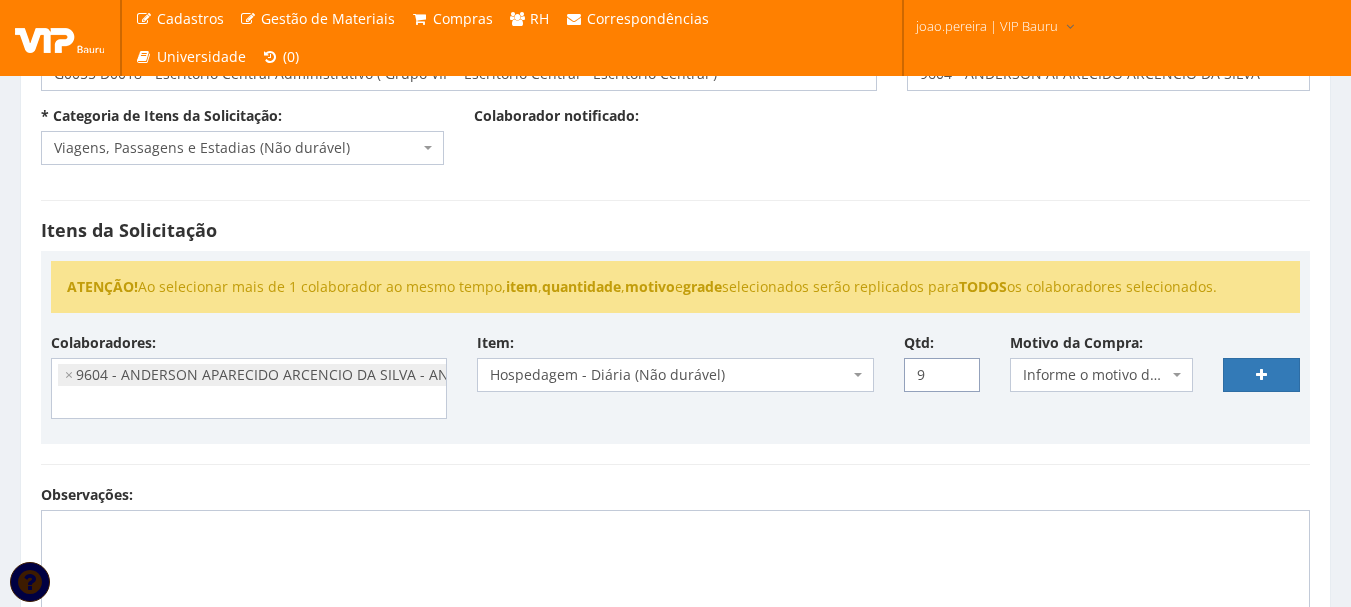 type on "9" 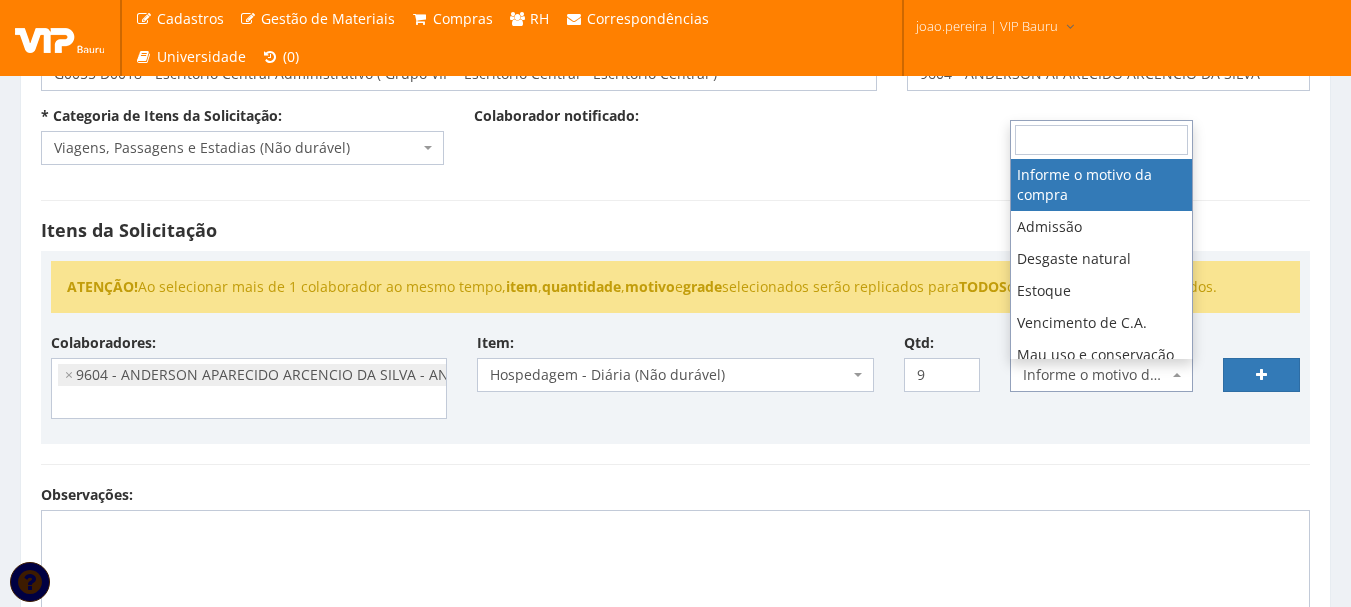 click at bounding box center (1179, 375) 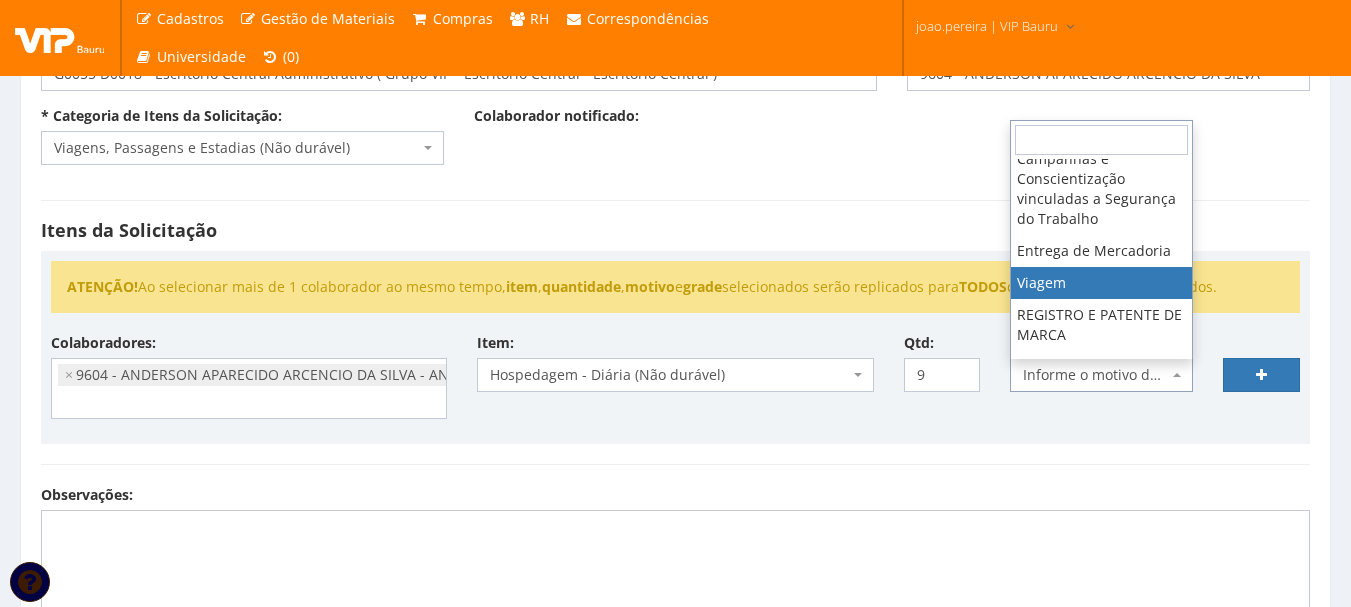 scroll, scrollTop: 1695, scrollLeft: 0, axis: vertical 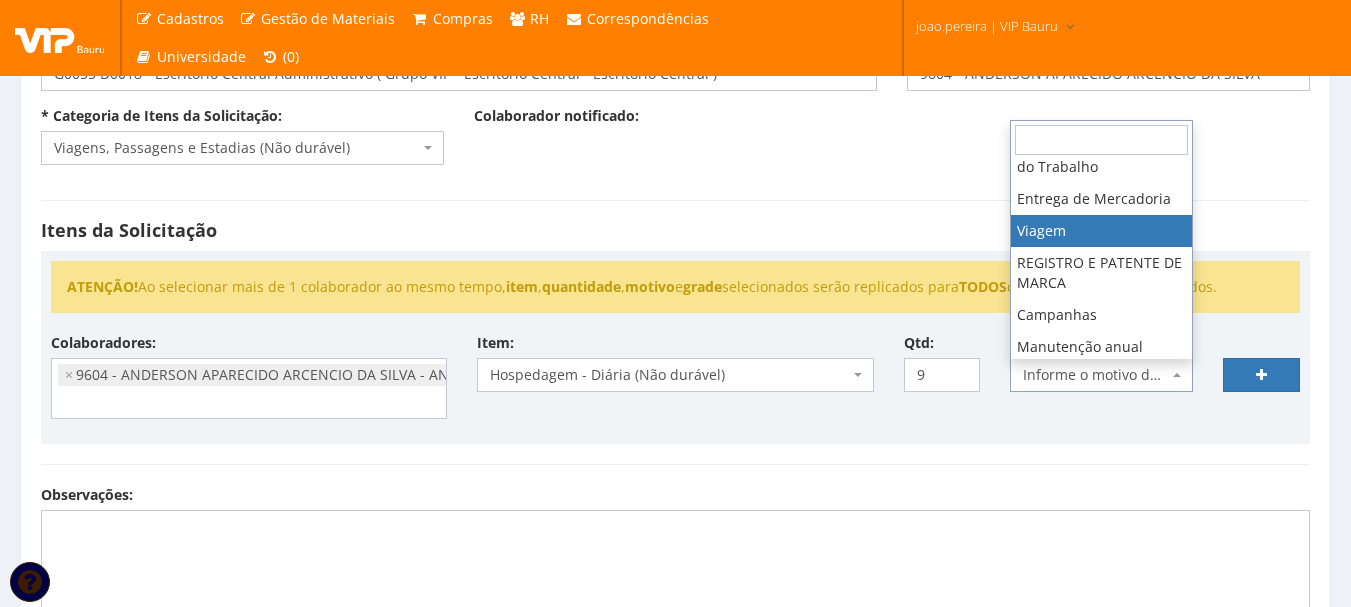 select on "42" 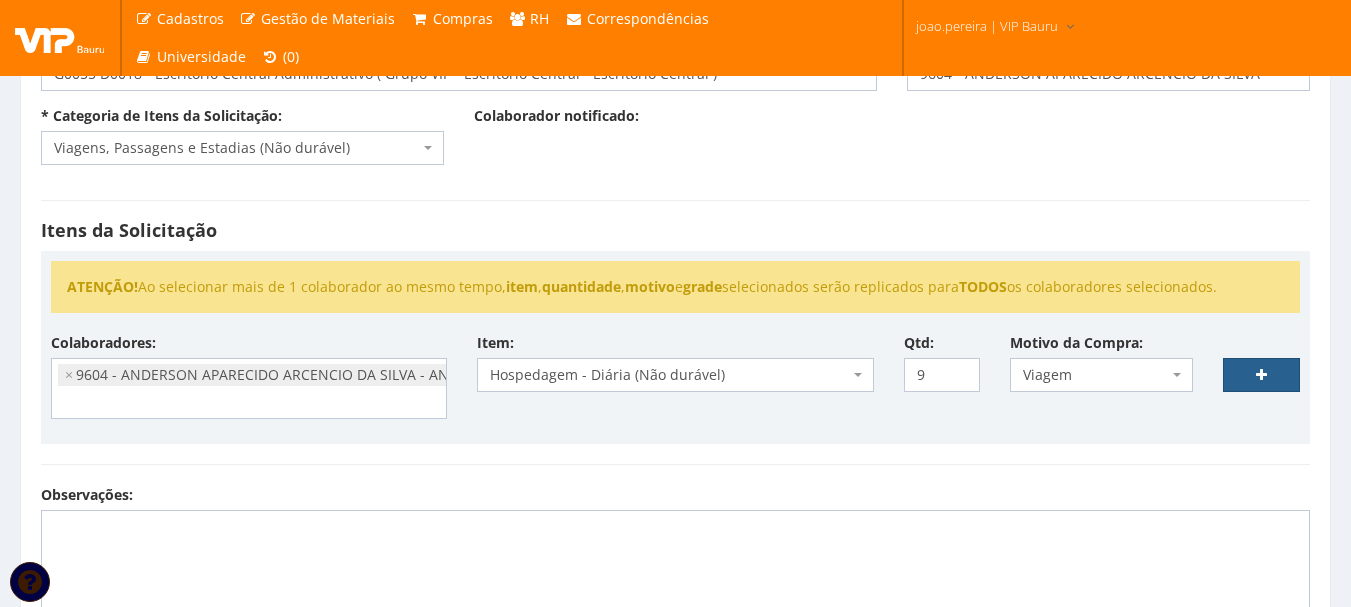 click at bounding box center (1261, 375) 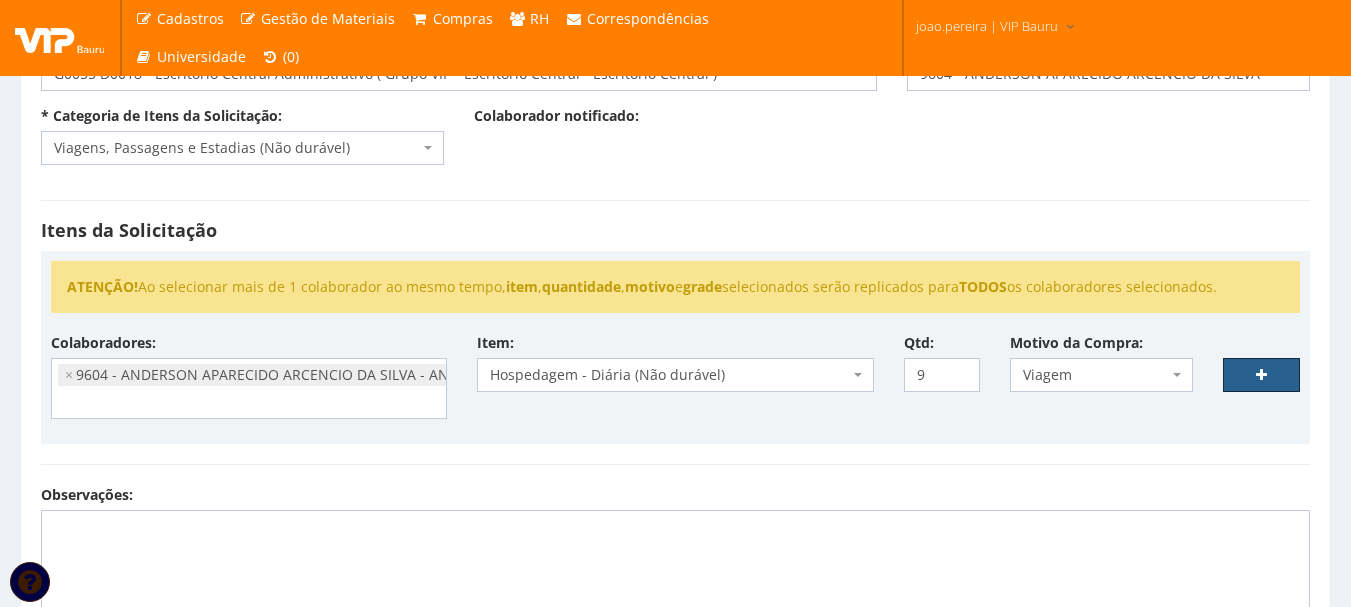 select 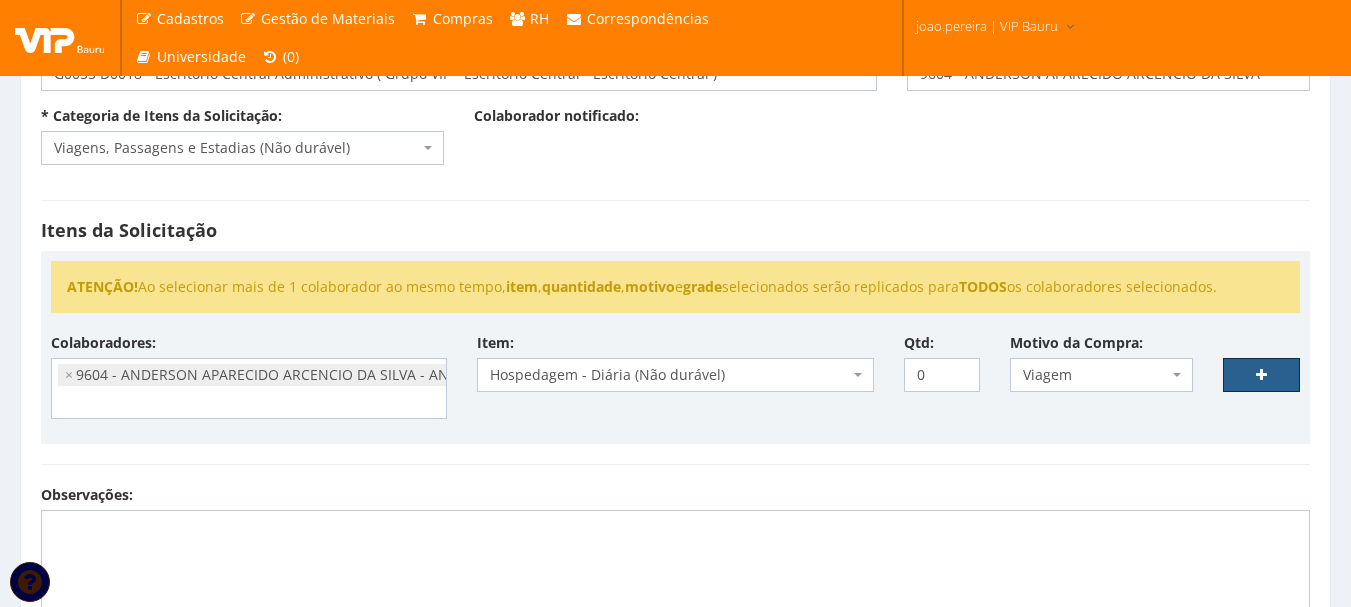 select 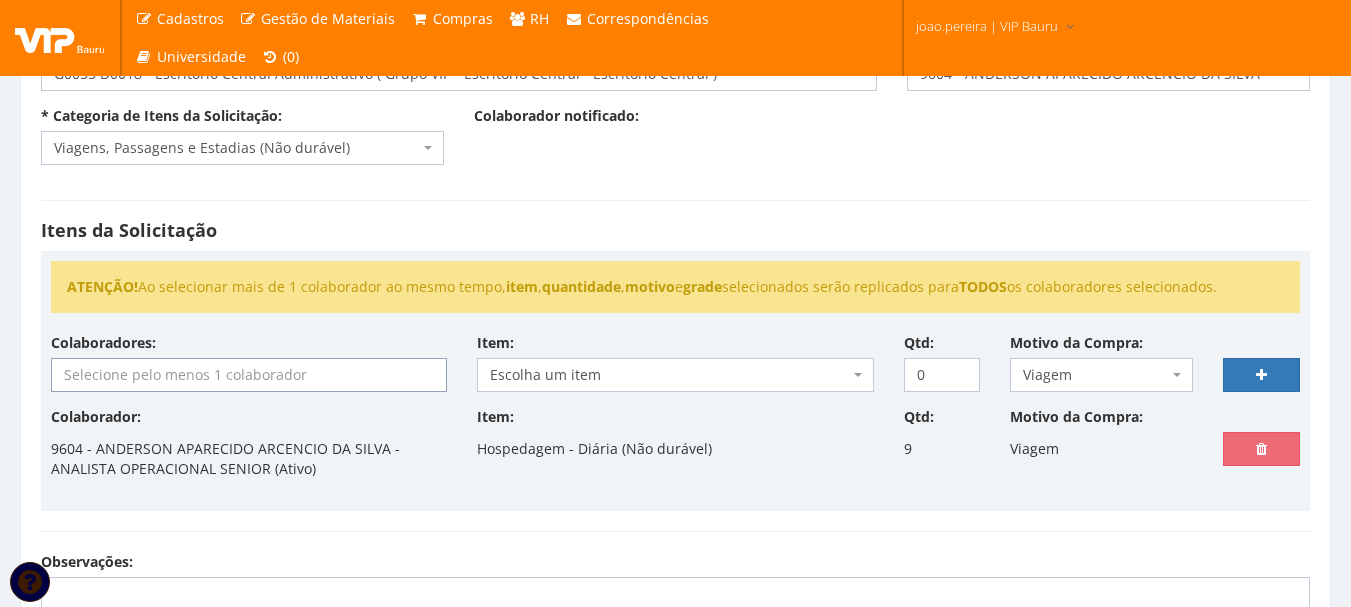 click at bounding box center [249, 375] 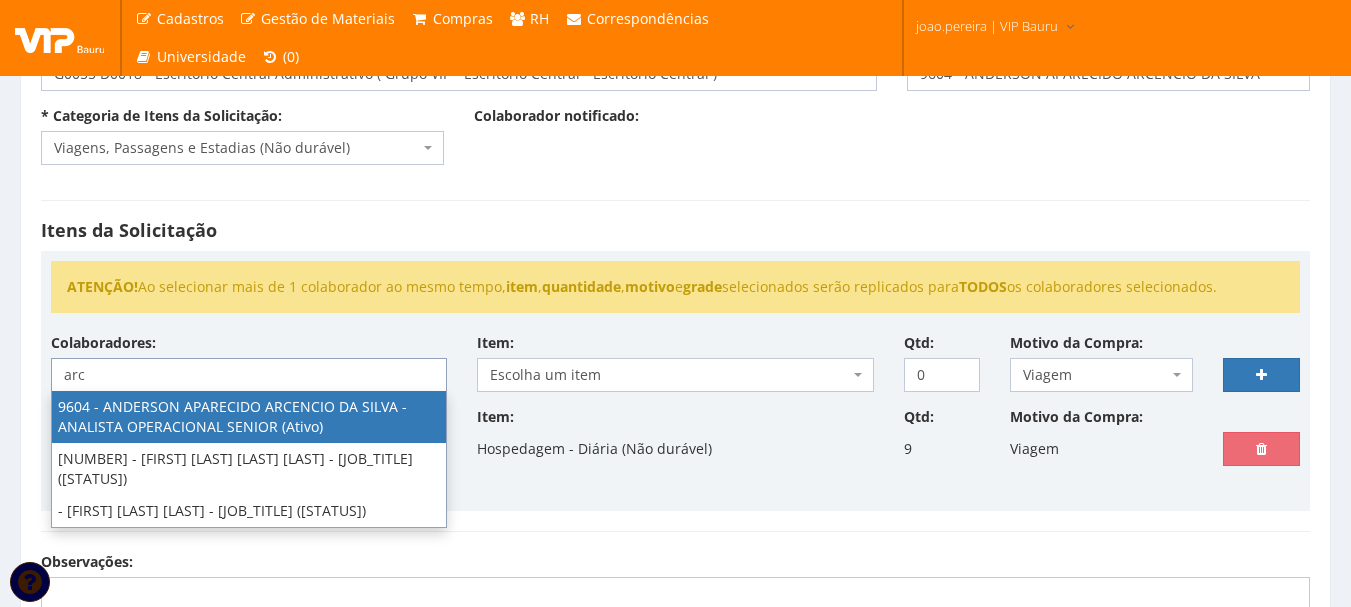 type on "arc" 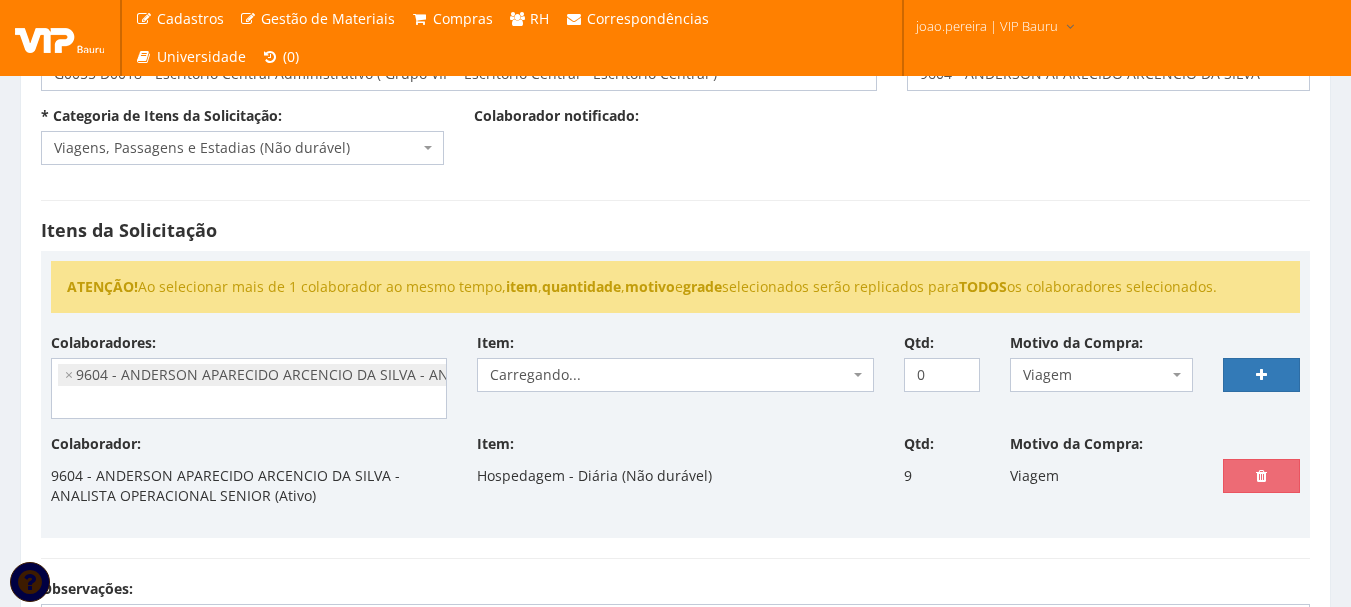 click on "Carregando..." at bounding box center (675, 375) 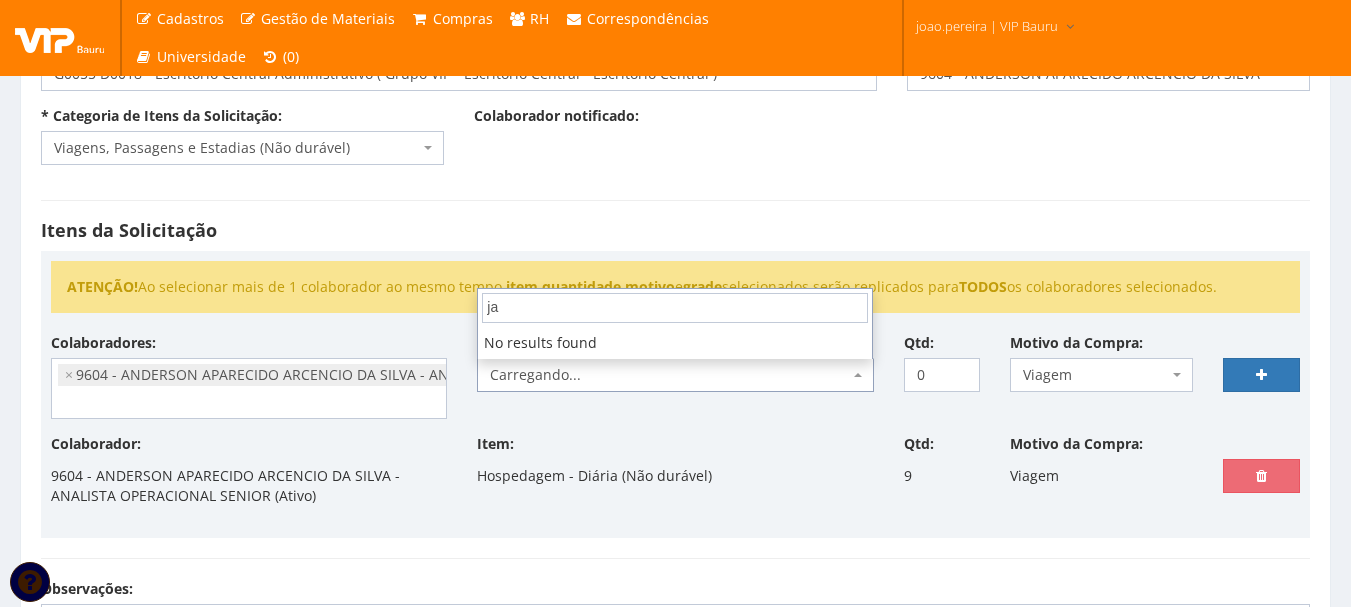 type on "j" 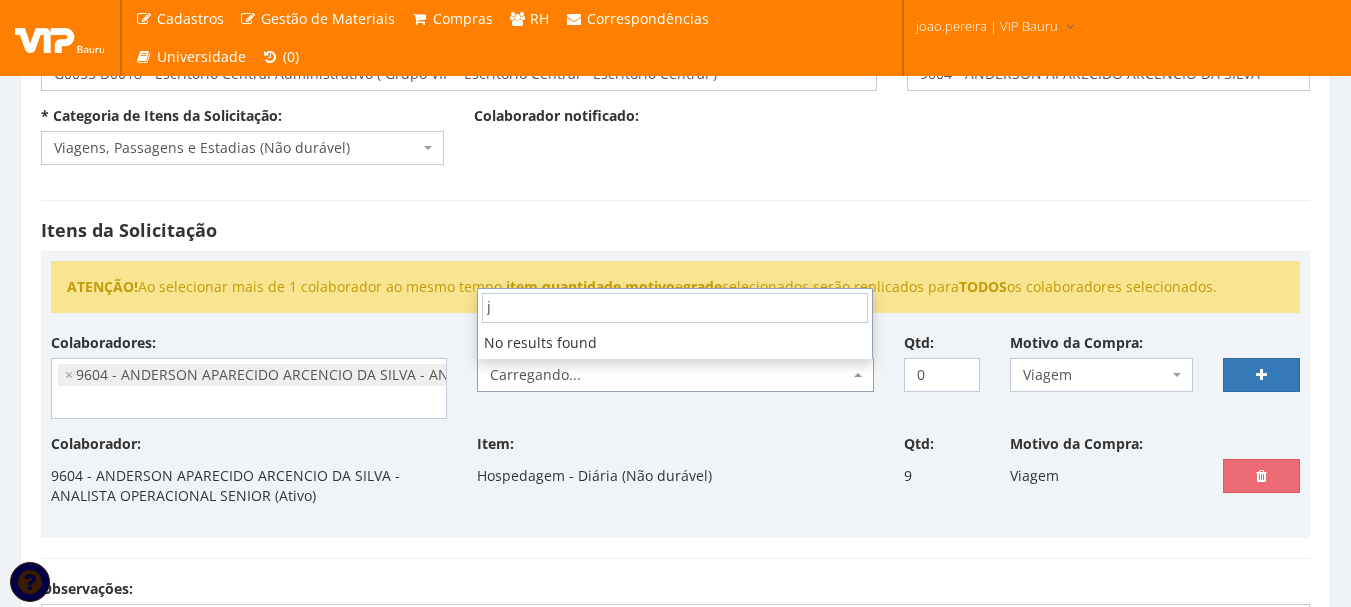 type 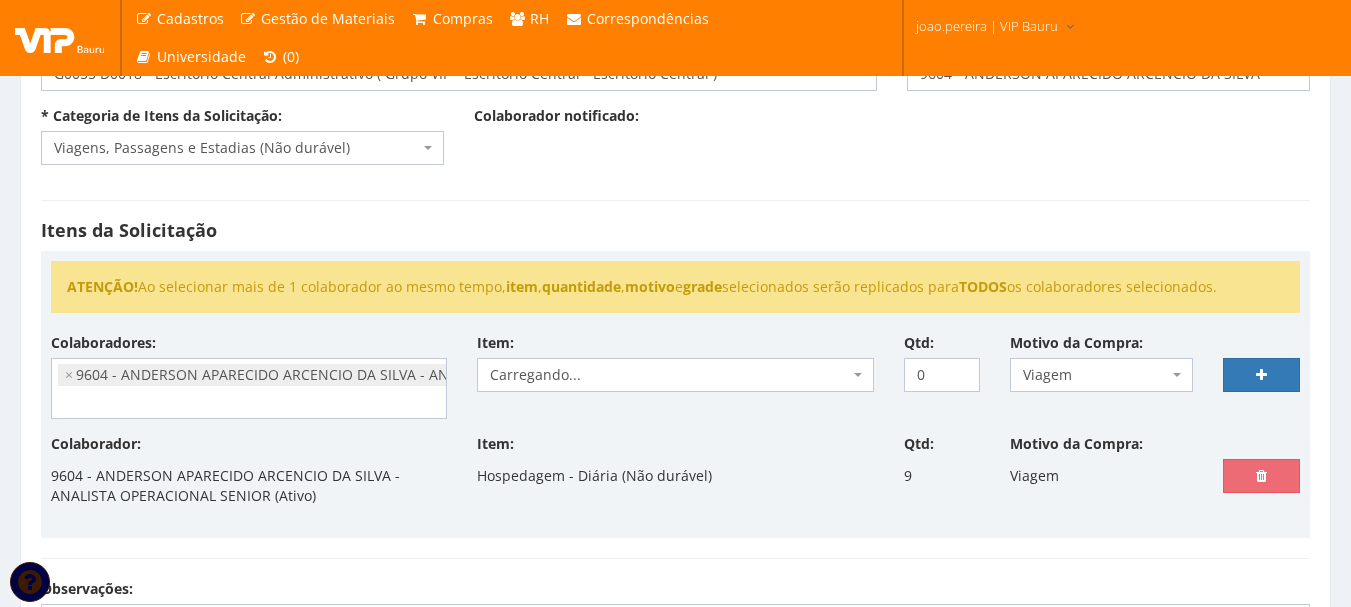click on "Colaboradores:
9761 - ADRIANA SILVA DO NASCIMENTO PIRES - EMPREGADA DOMESTICA (Ativo)  - Ana Maria Cachavara de Lima (Ativo) 9601 - ANA PAULA DO LAGO MORAIS - ANALISTA DE FATURAMENTO JUNIOR (Ativo) 9604 - ANDERSON APARECIDO ARCENCIO DA SILVA - ANALISTA OPERACIONAL SENIOR (Ativo) 9614 - ANDERSON LUIS CAMARGO ROSA - COORDENADOR OPERACIONAL PLENO (Ativo) 9999/0 - ANTONIO CARLOS FREITAS DE CARVALHO - SOCIO (Ativo)  - AUGUSTO DEMASSO (Ativo) 9749 - BIANCA HERNANDEZ RIBEIRO - RECEPCIONISTA (Ativo) 9762 - CLEUSA APARECIDA PEREIRA DUTRA - EMPREGADA DOMESTICA (Ativo) 9598 - DANIELE CRISTINA ARANTES GARCIA - ANALISTA DE DEPARTAMENTO PESSOAL (Ativo) 6432/0 - EDILSON ALVINO DA SILVA - LIDER OPERACIONAL (Ativo) 9600 - FABIO HENRIQUE SONEGO VANNI - ANALISTA DE COMPRAS PLENO (Ativo) 9659 - FRANCINE CORREIA NUNES - AUXILIAR DE LIMPEZA (Ativo) 9774 - JOAO PAULO MARQUES PEREIRA - ANALISTA DE COMPRAS (Ativo) 16 - JOSE RONALDO SANTOS SIQUEIRA - SUPERVISOR (Ativo) × Item: Qtd:" at bounding box center (675, 383) 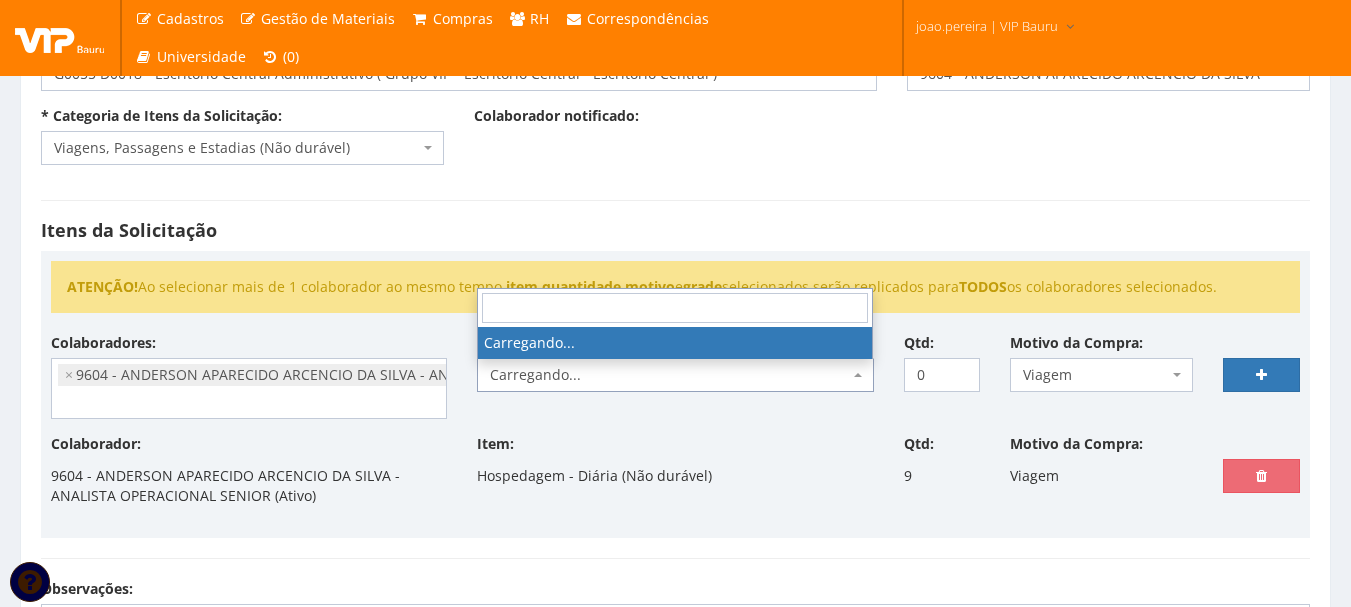 click at bounding box center (860, 375) 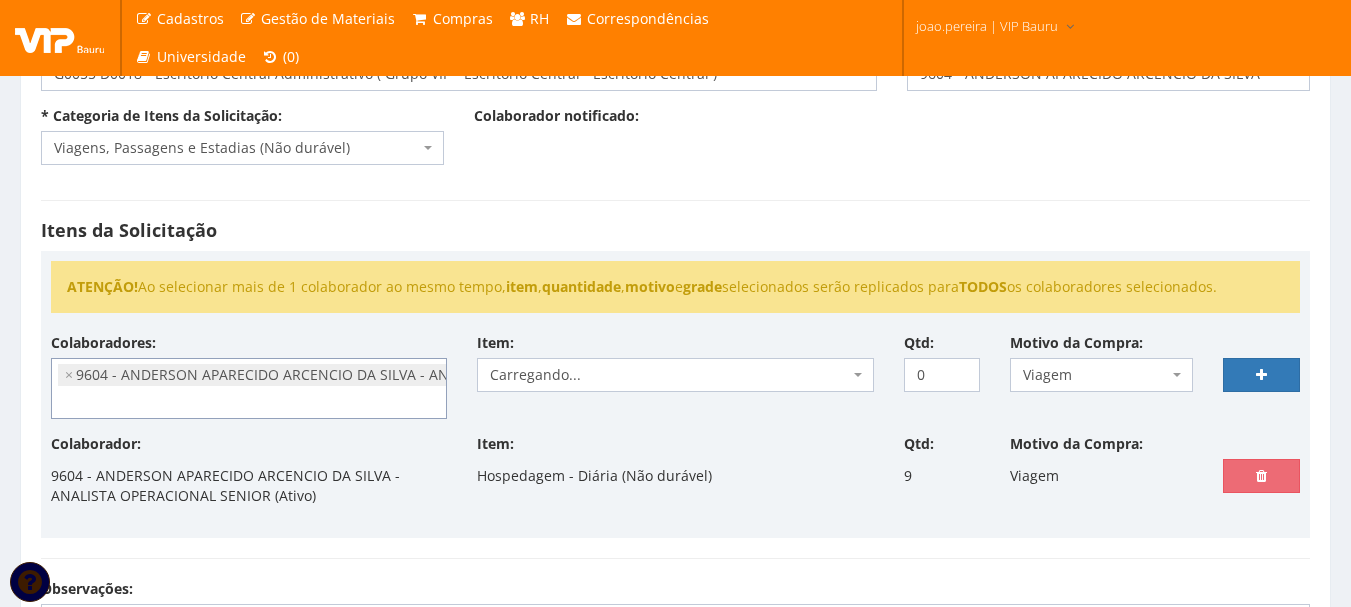 click on "× 9604 - ANDERSON APARECIDO ARCENCIO DA SILVA - ANALISTA OPERACIONAL SENIOR (Ativo)" at bounding box center (379, 375) 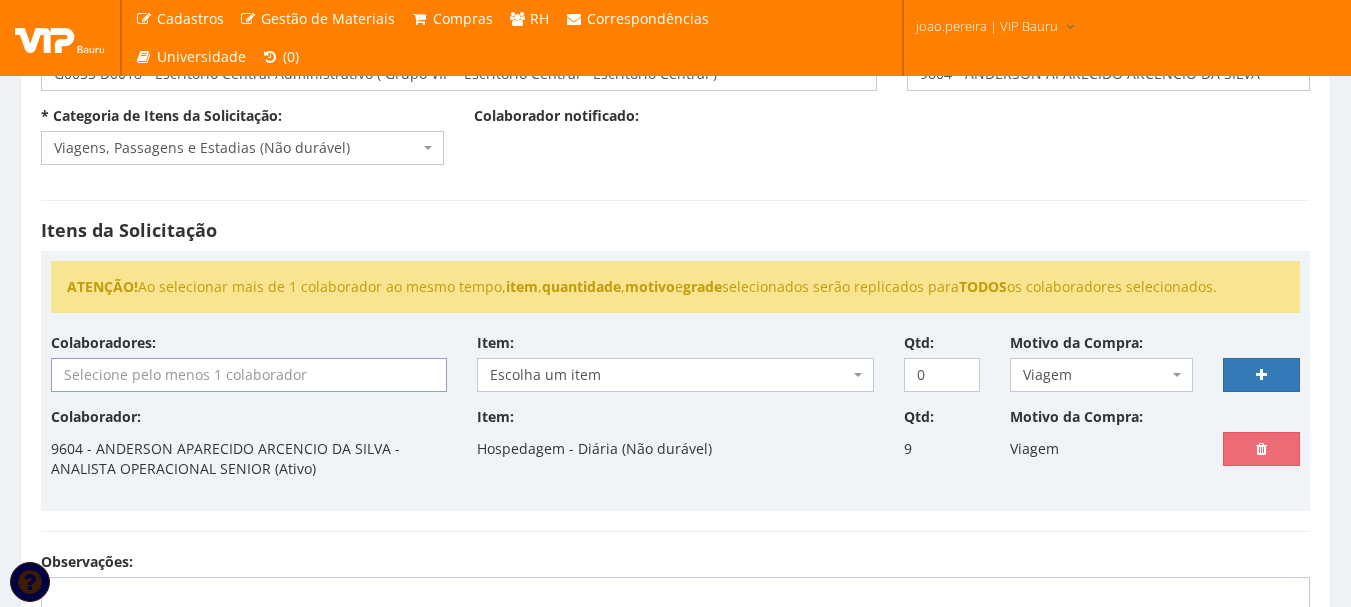 click at bounding box center (249, 375) 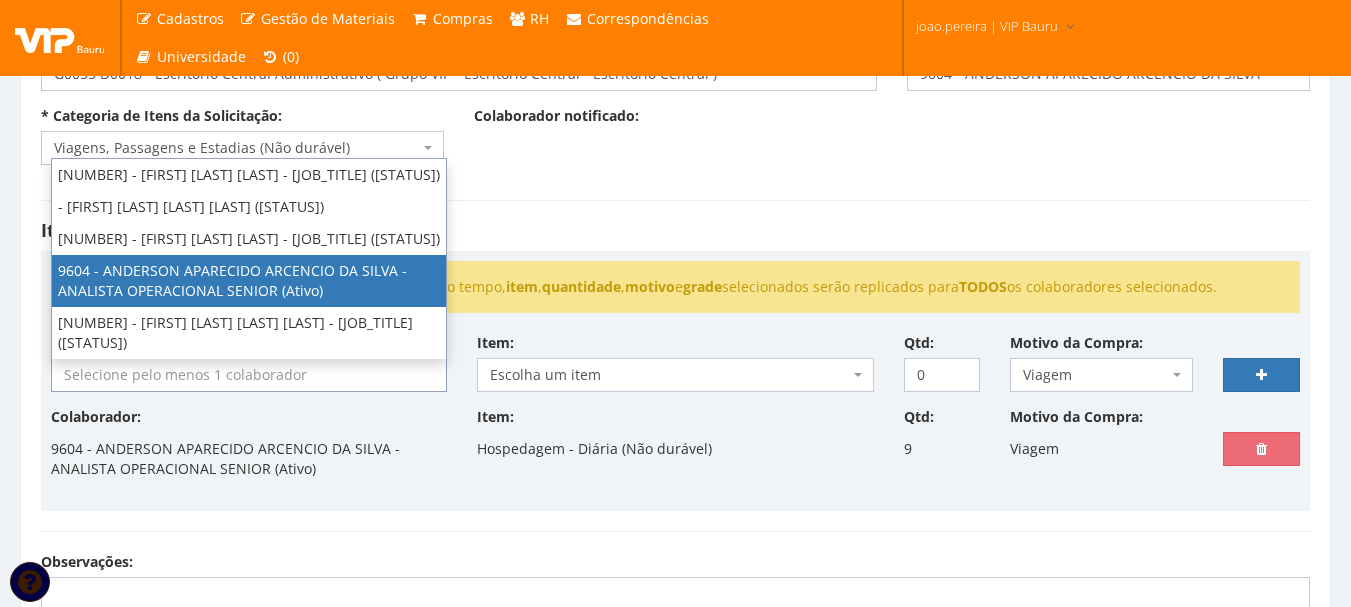 select on "3771" 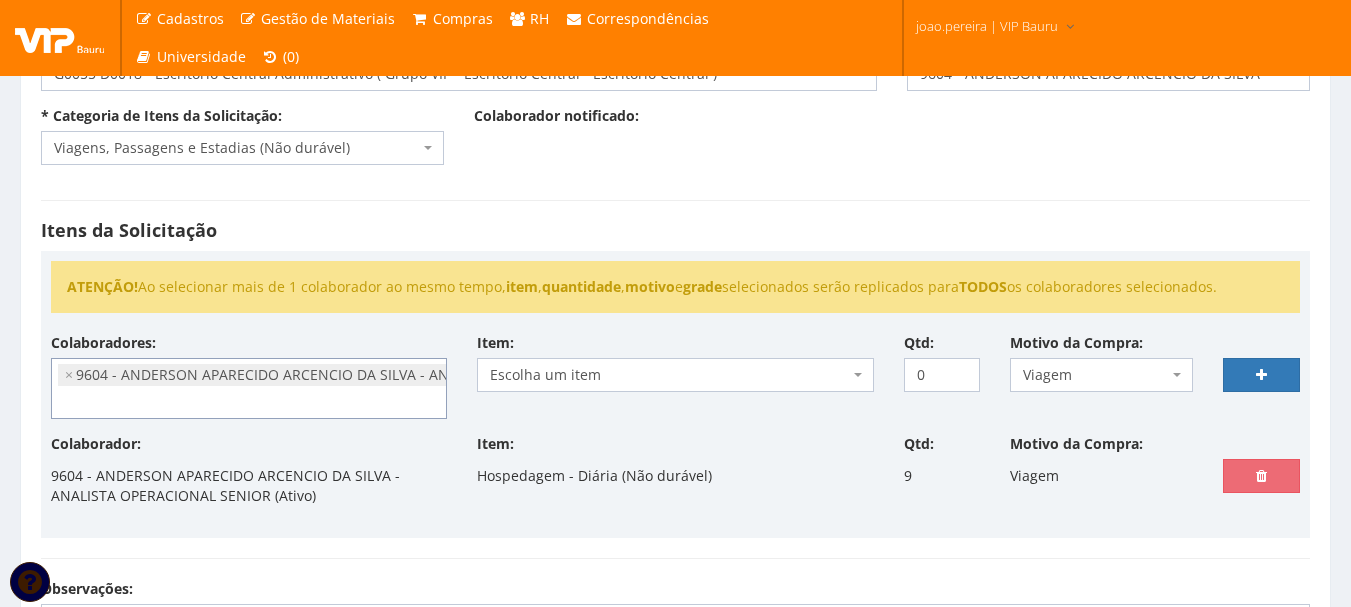 click on "Escolha um item" at bounding box center (669, 375) 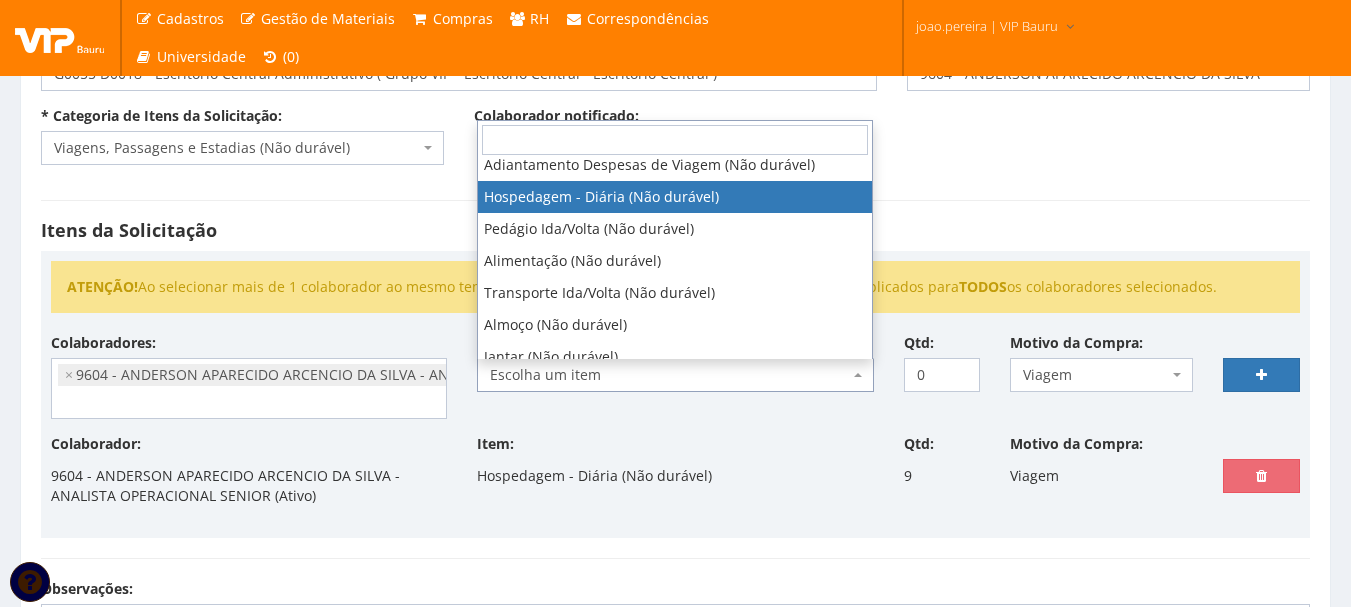 scroll, scrollTop: 300, scrollLeft: 0, axis: vertical 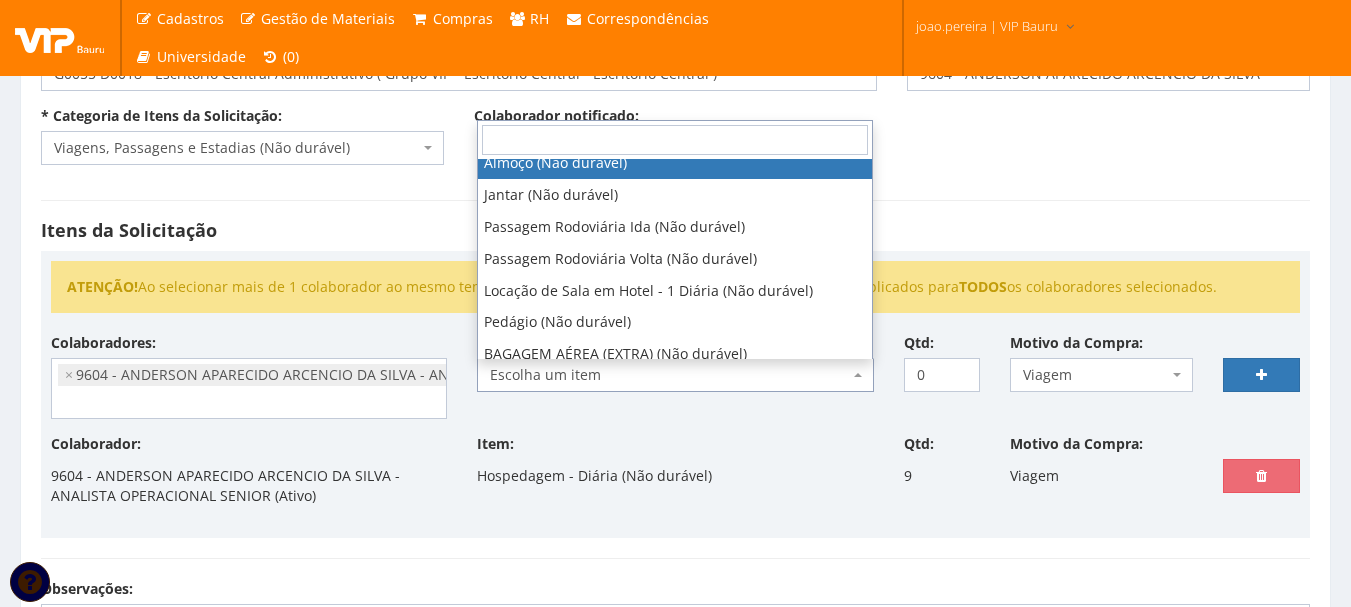 select on "578" 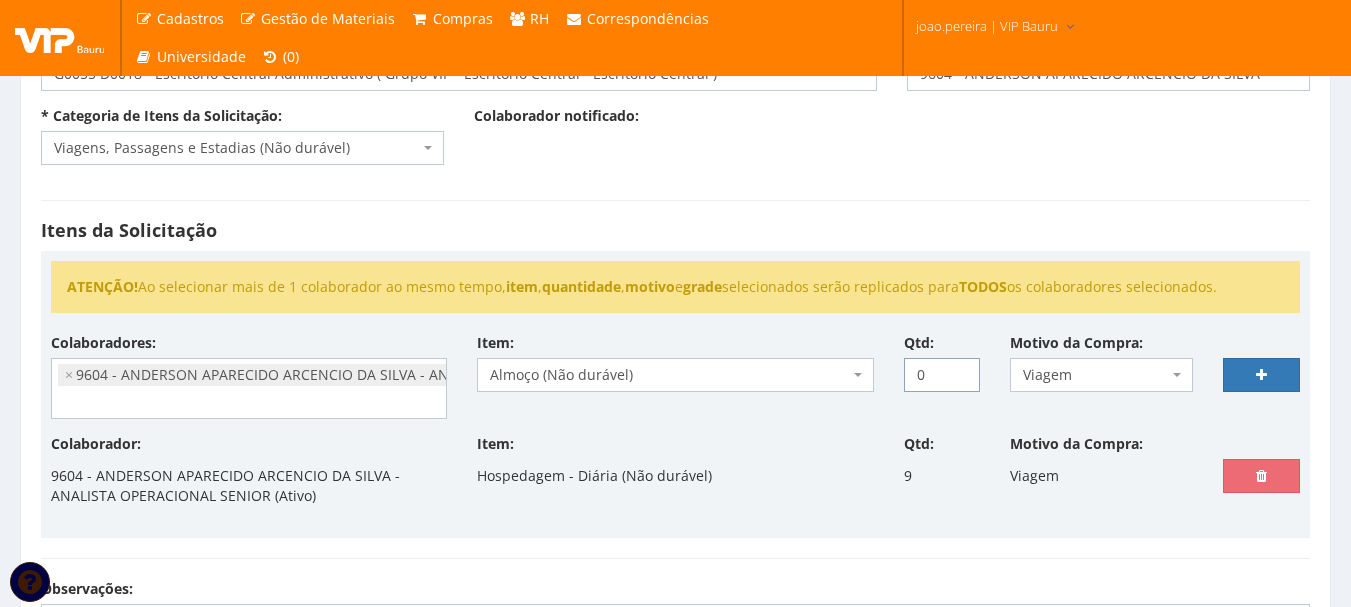 drag, startPoint x: 903, startPoint y: 381, endPoint x: 840, endPoint y: 380, distance: 63.007935 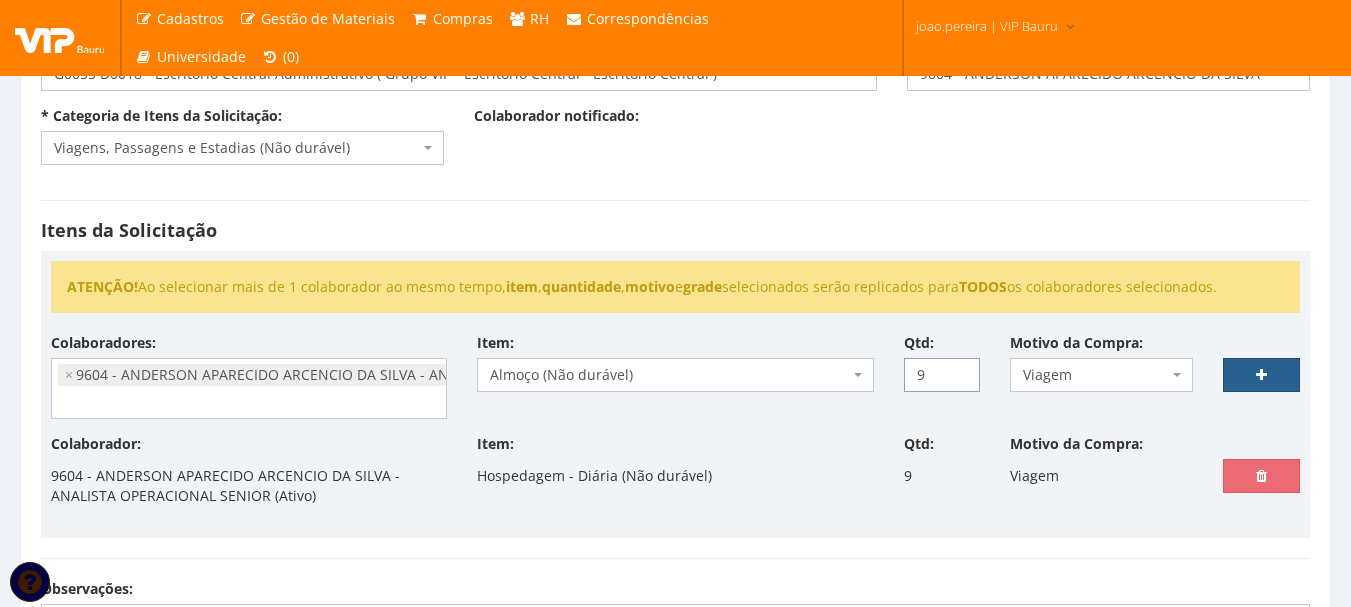 type on "9" 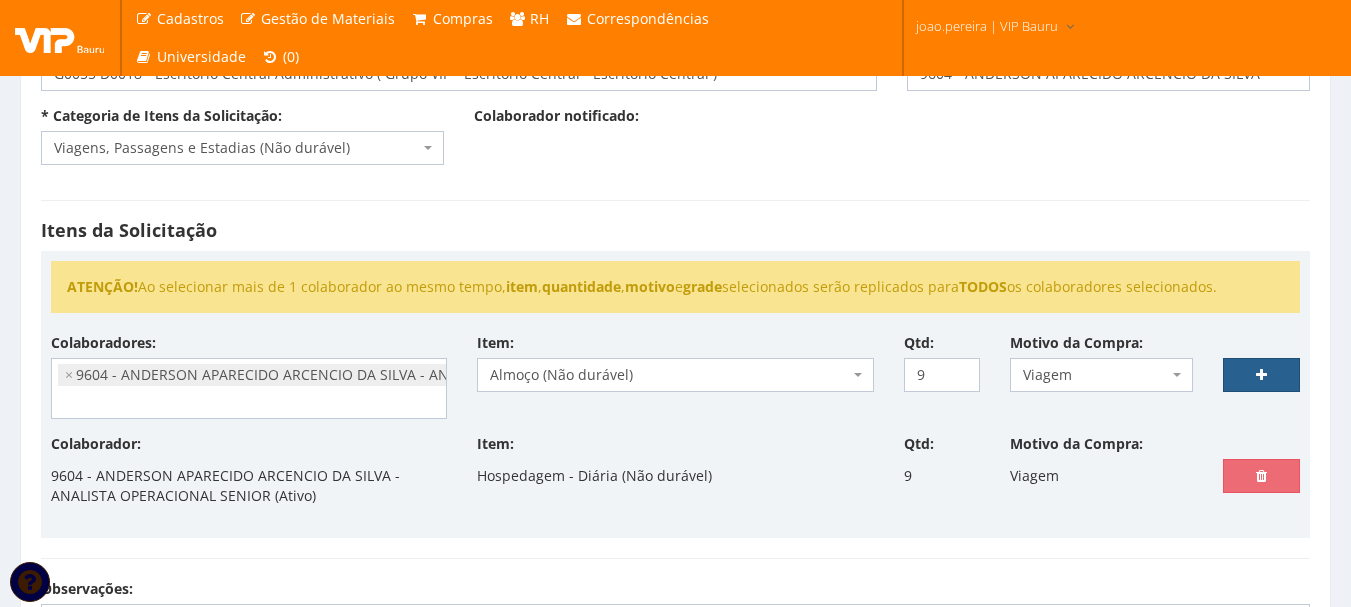 click at bounding box center [1261, 375] 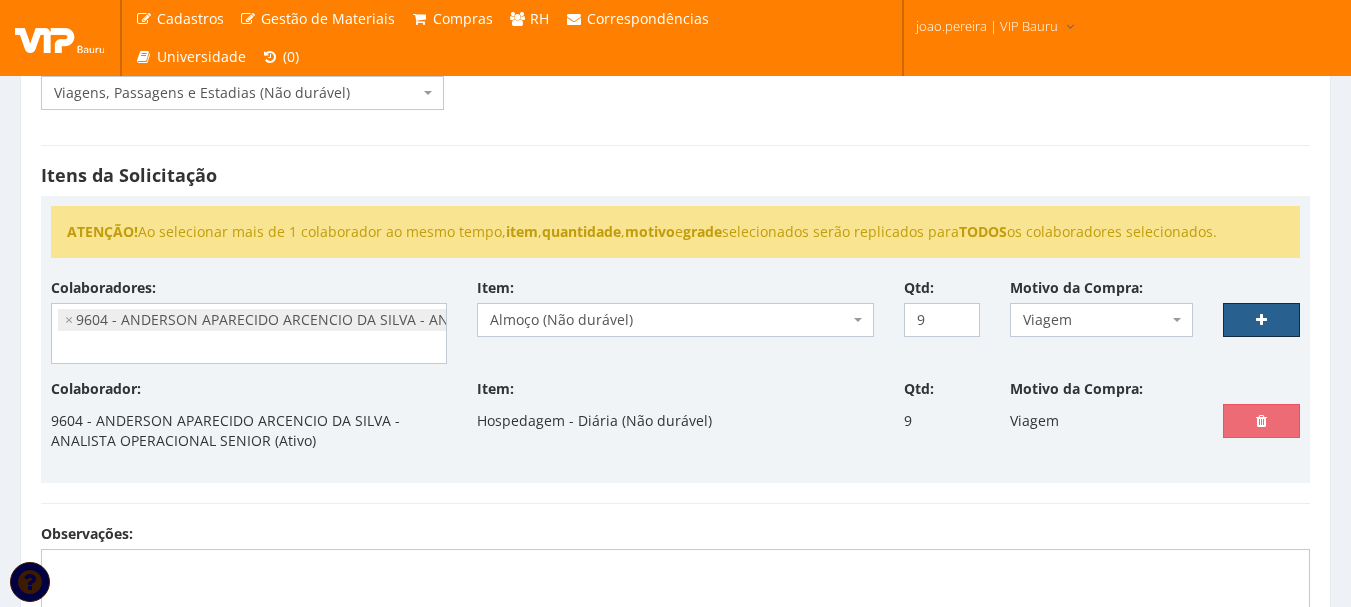 scroll, scrollTop: 300, scrollLeft: 0, axis: vertical 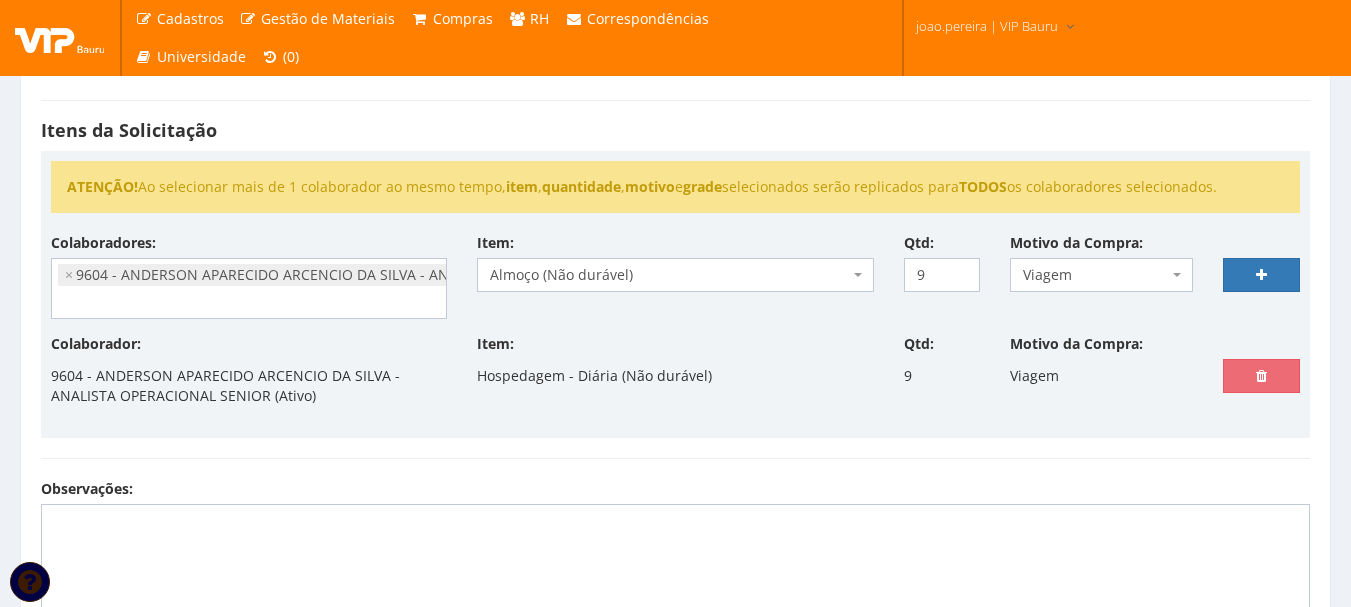click on "× 9604 - ANDERSON APARECIDO ARCENCIO DA SILVA - ANALISTA OPERACIONAL SENIOR (Ativo)" at bounding box center [379, 275] 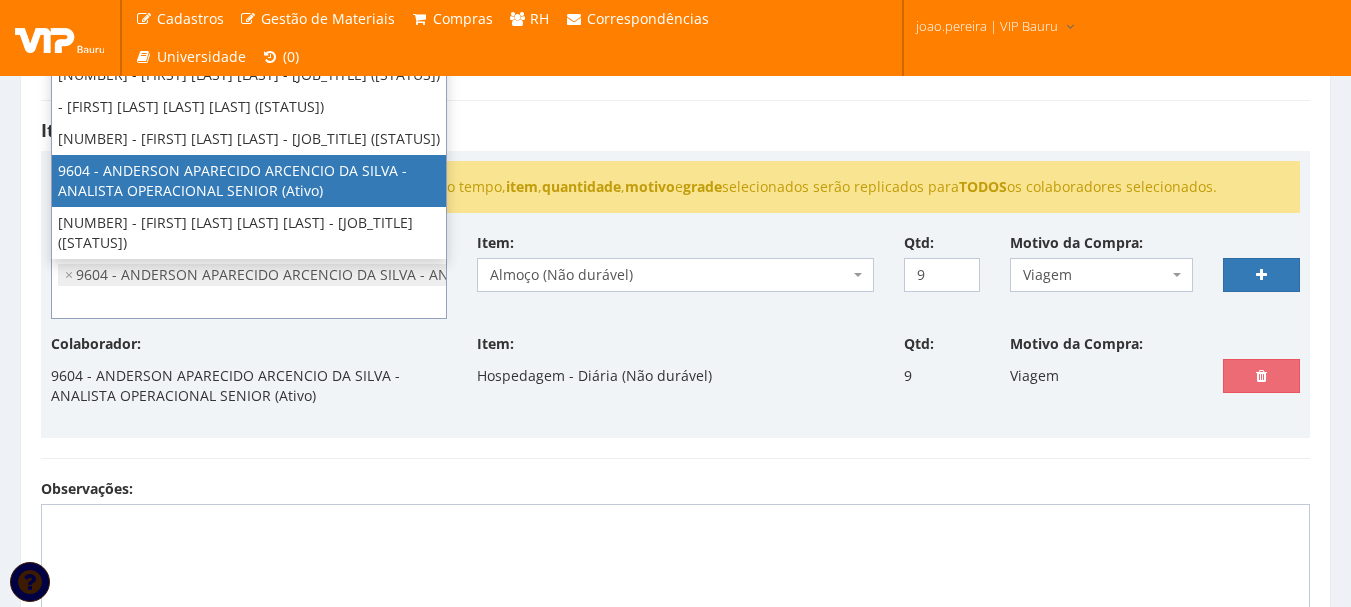 click on "Almoço (Não durável)" at bounding box center [669, 275] 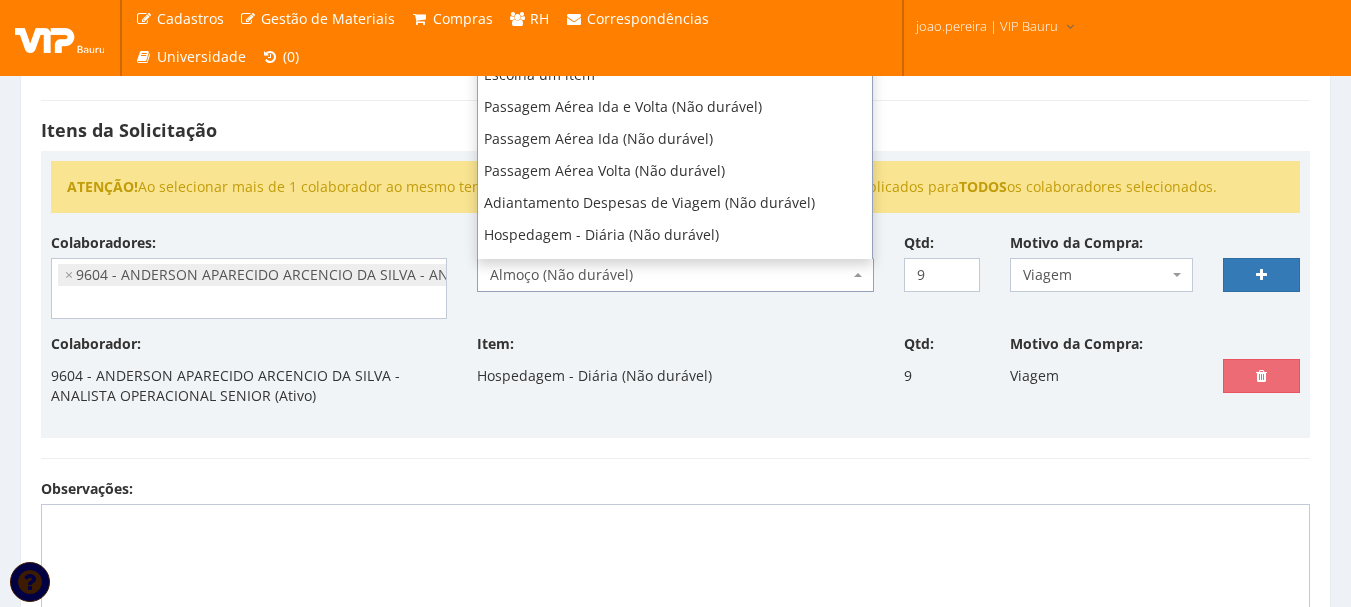 scroll, scrollTop: 256, scrollLeft: 0, axis: vertical 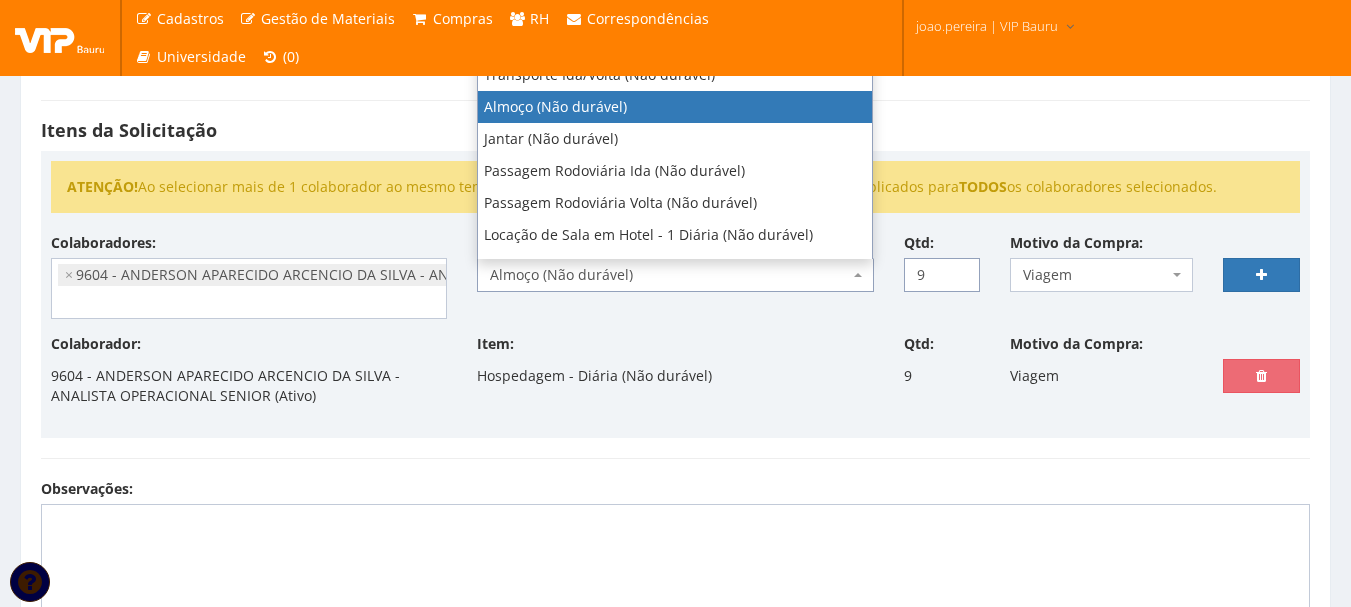 click on "9" at bounding box center (942, 275) 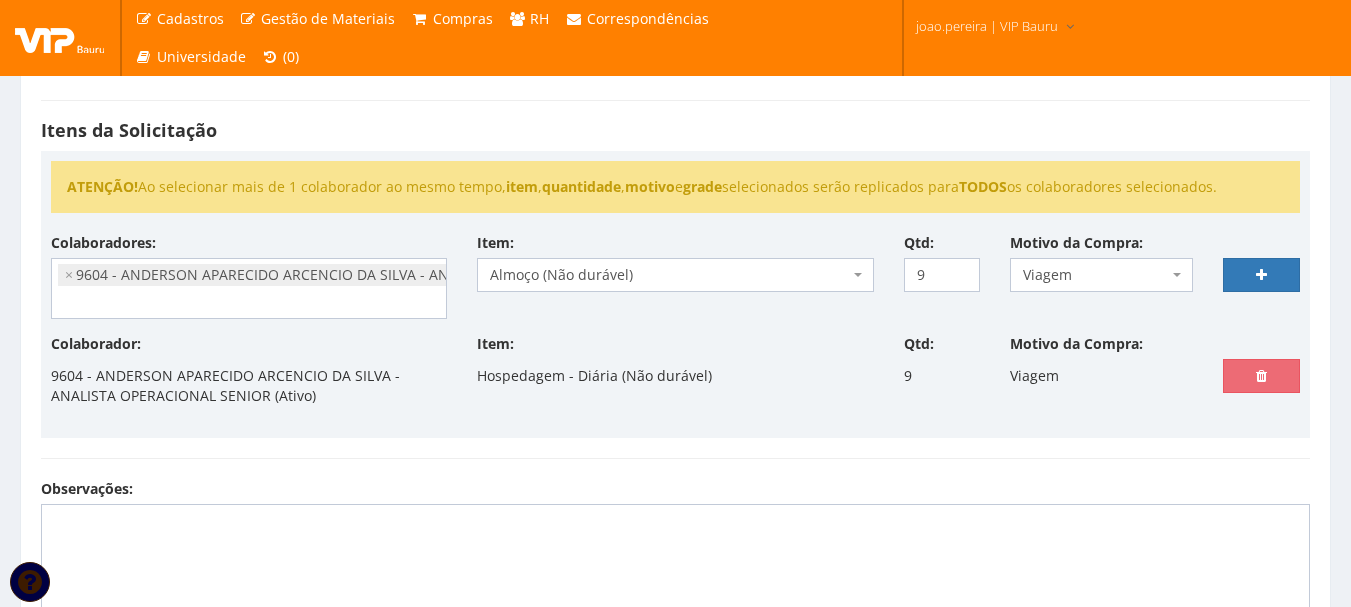 click on "Viagem" at bounding box center (1095, 275) 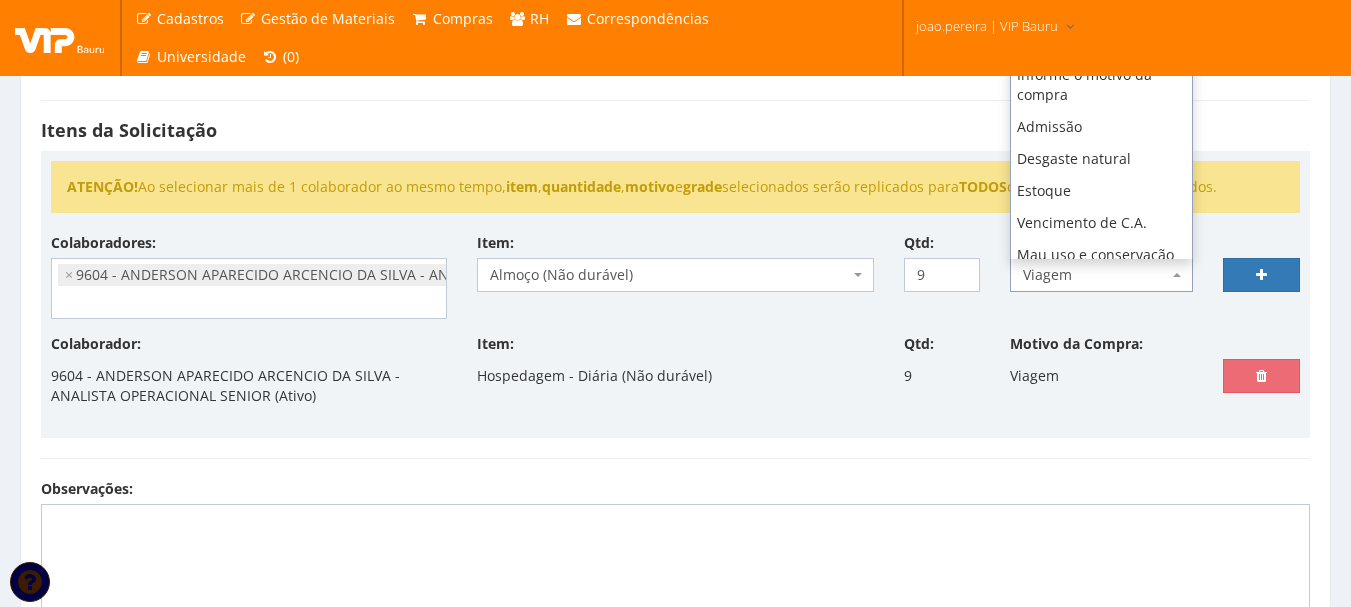 scroll, scrollTop: 1779, scrollLeft: 0, axis: vertical 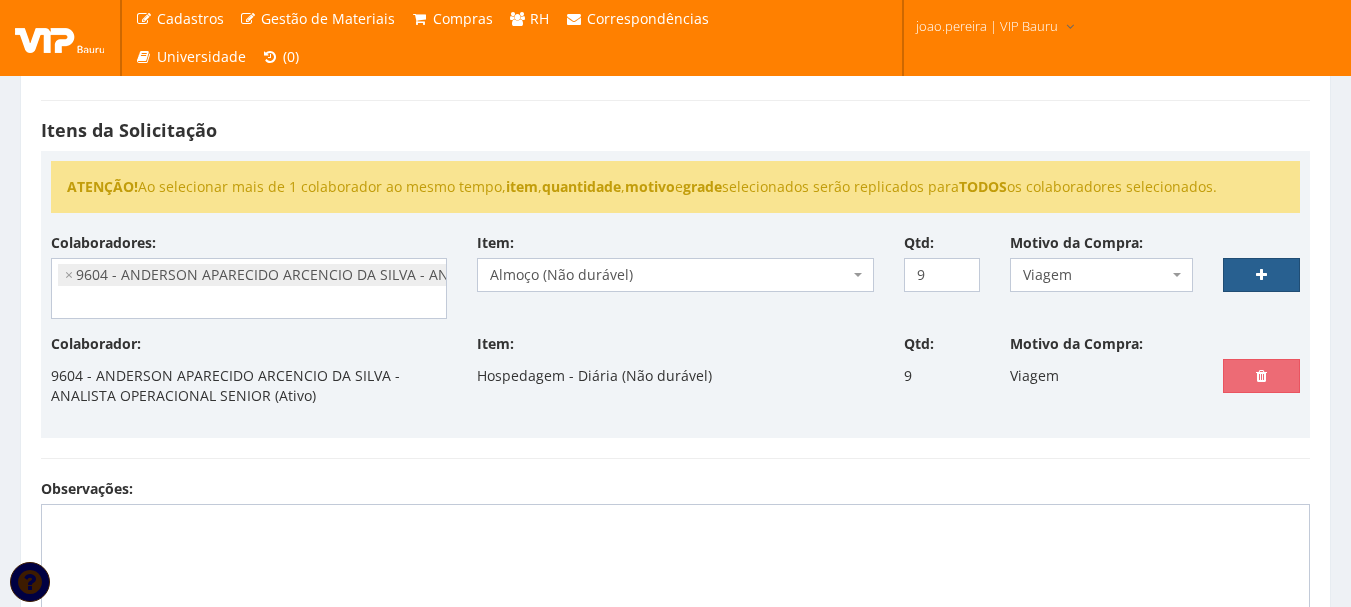 click at bounding box center [1261, 275] 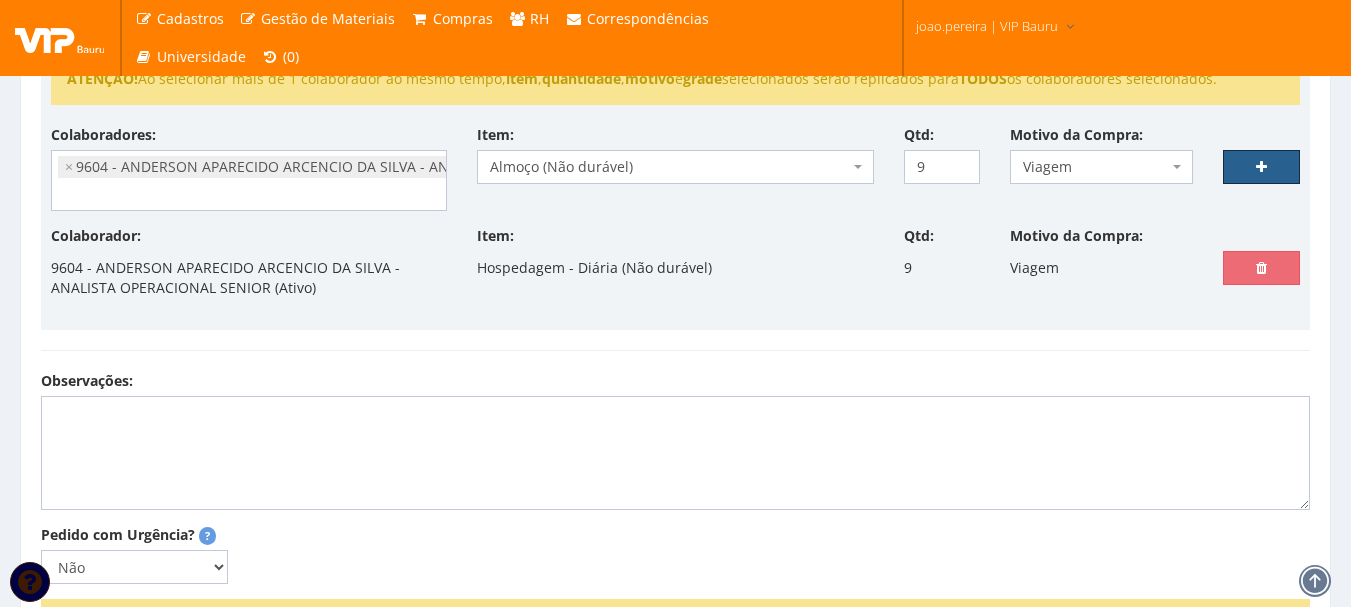 scroll, scrollTop: 400, scrollLeft: 0, axis: vertical 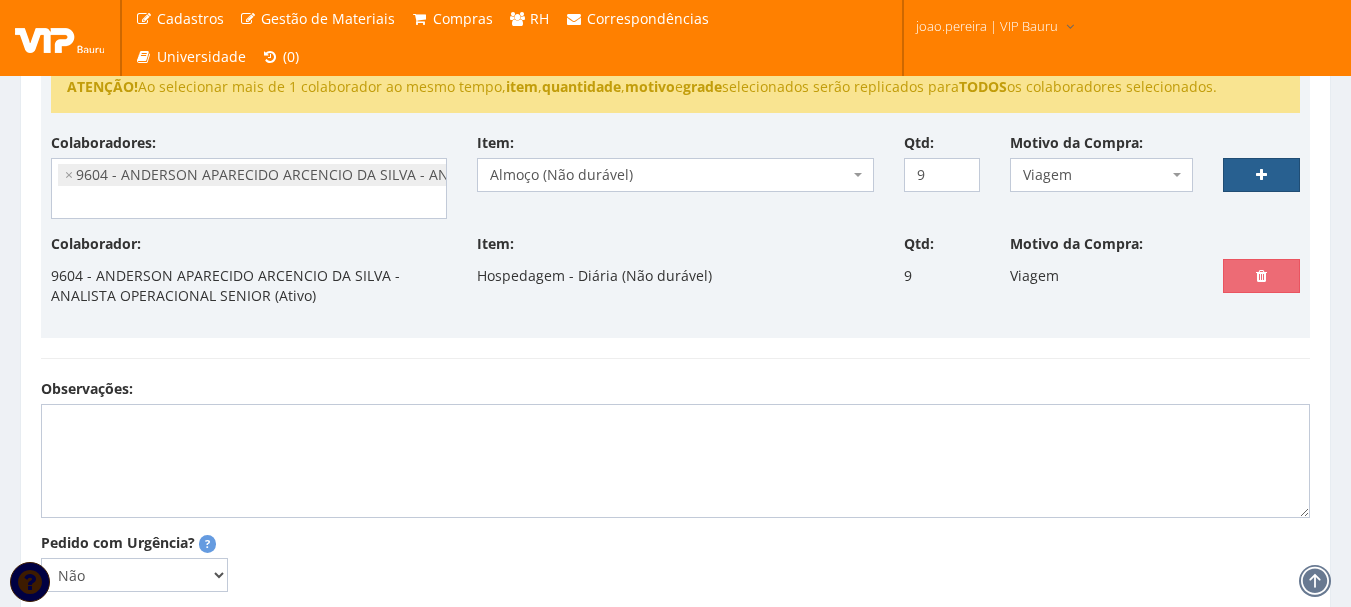 click at bounding box center [1261, 175] 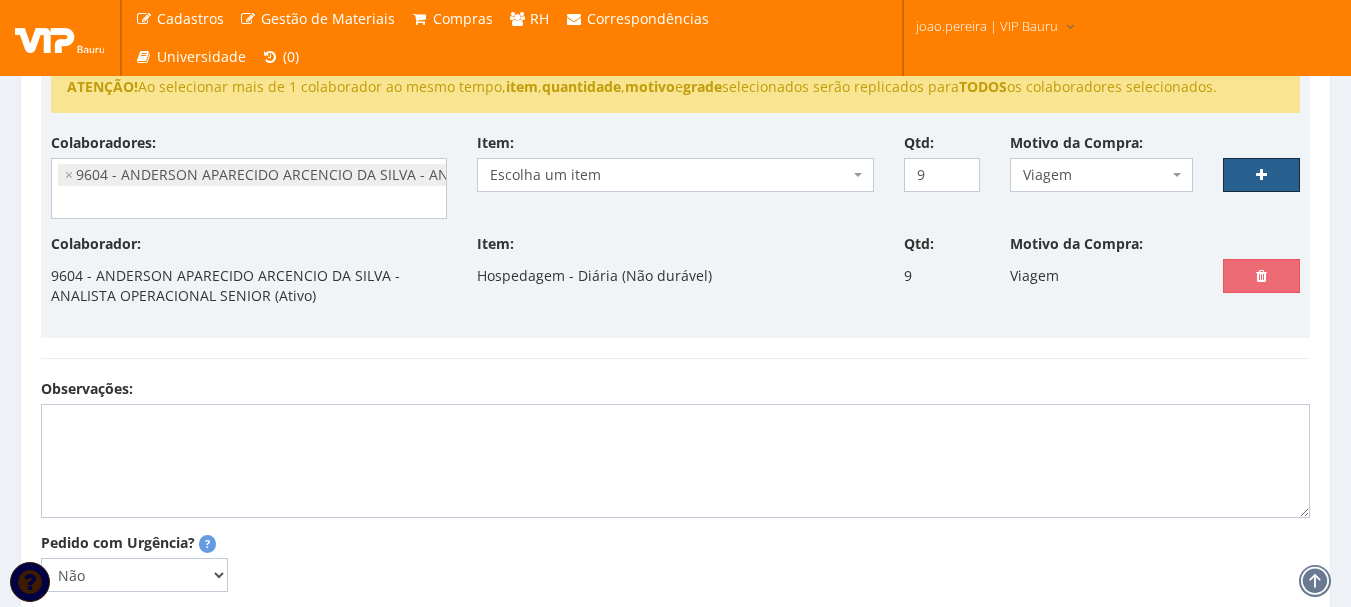 select 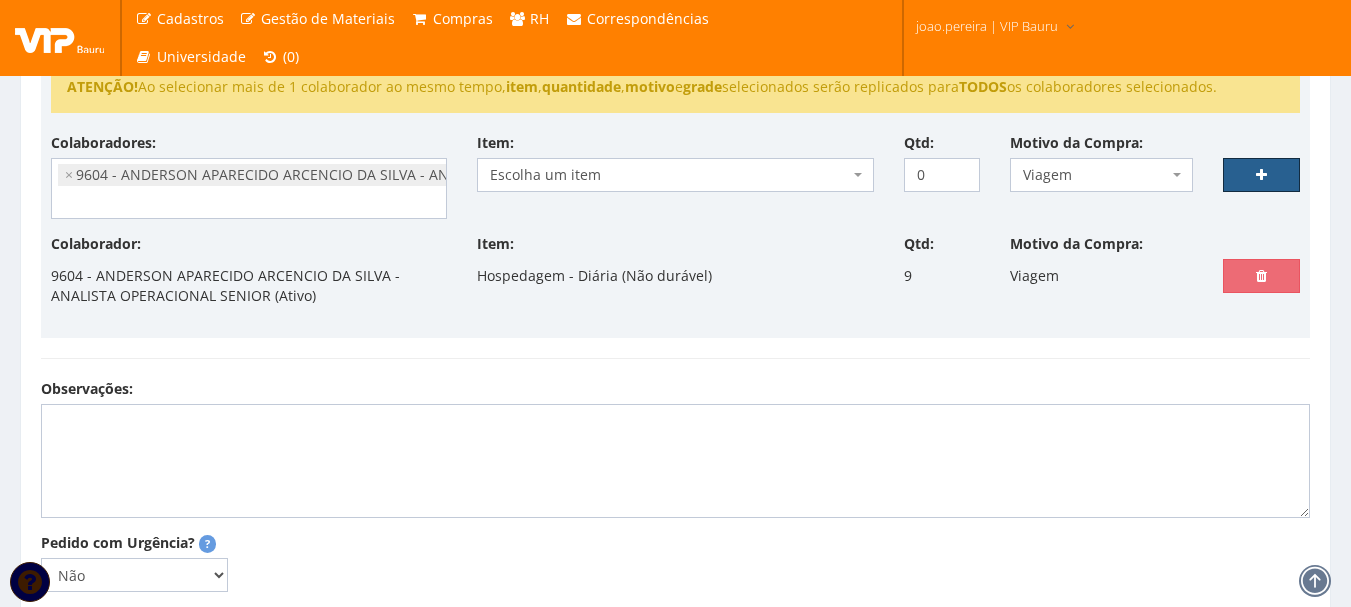 select 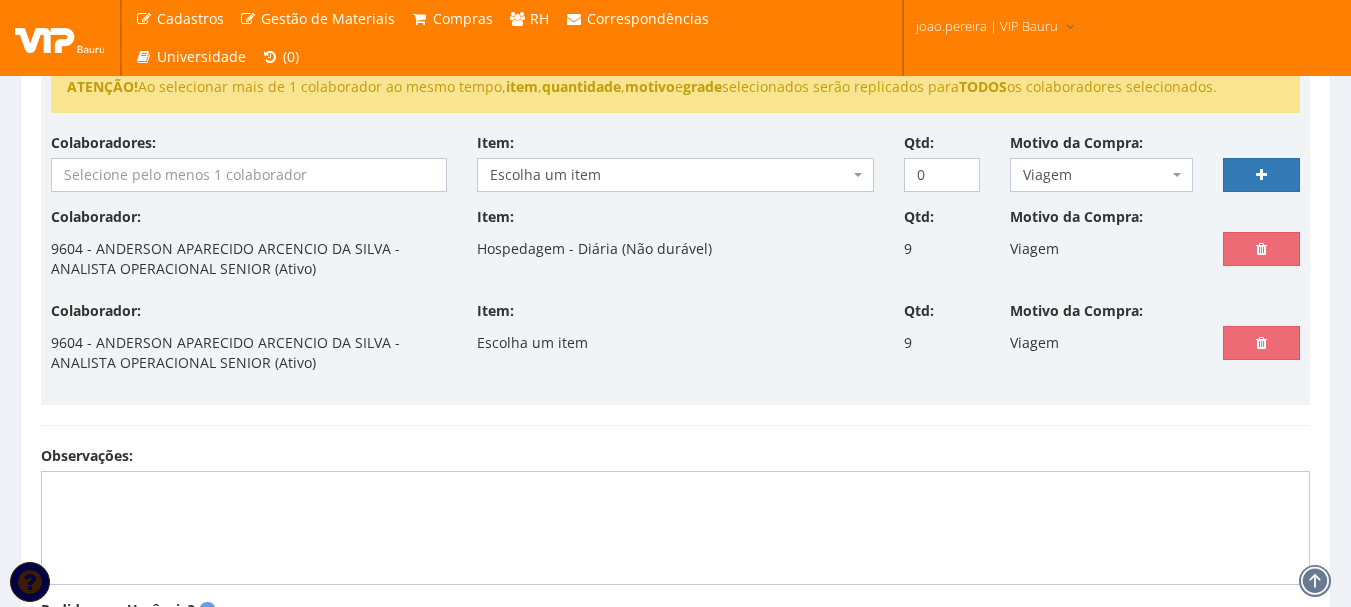 click at bounding box center [1177, 175] 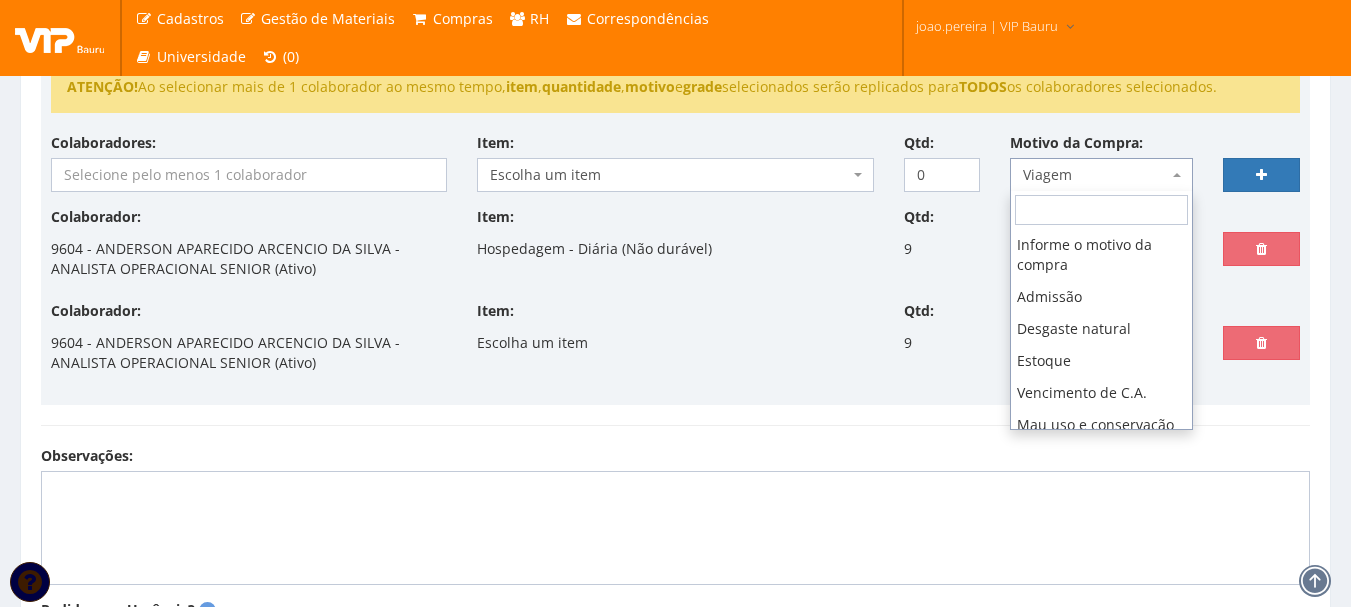scroll, scrollTop: 1747, scrollLeft: 0, axis: vertical 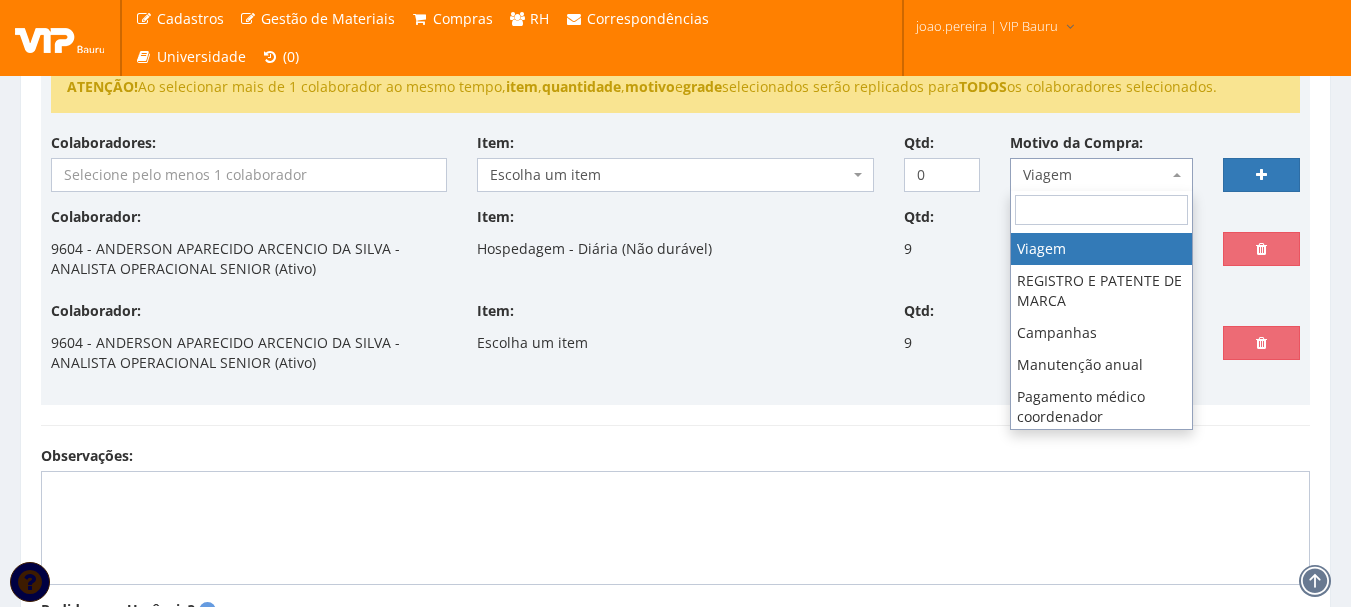select 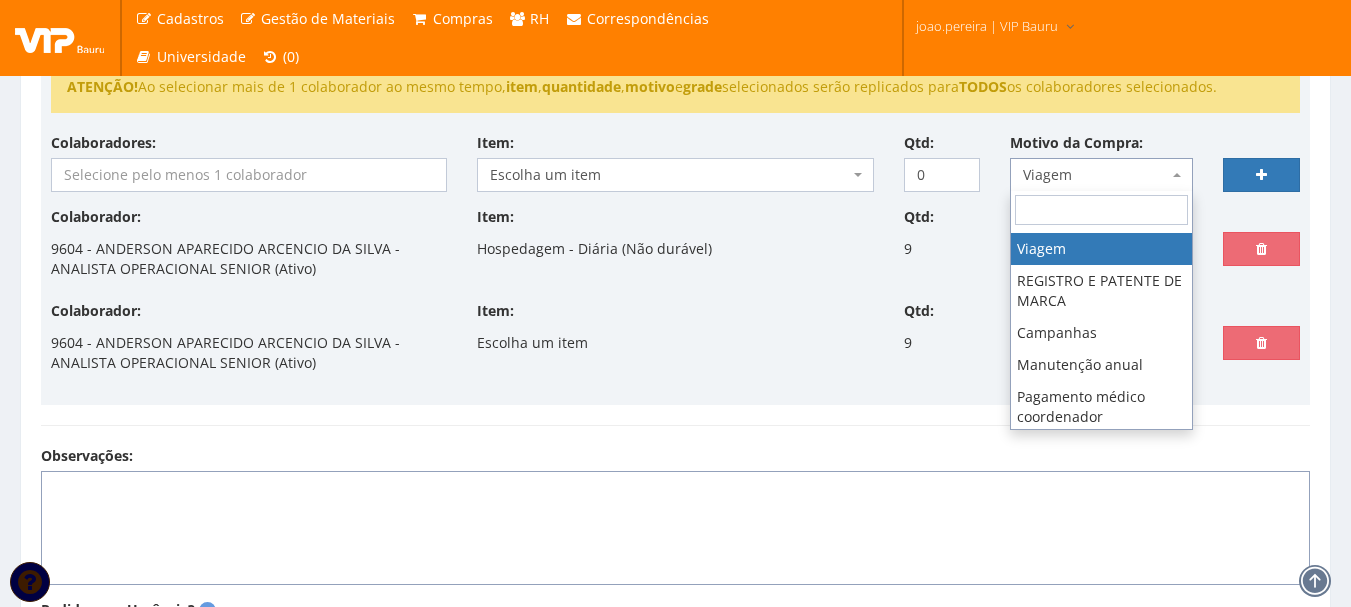 select 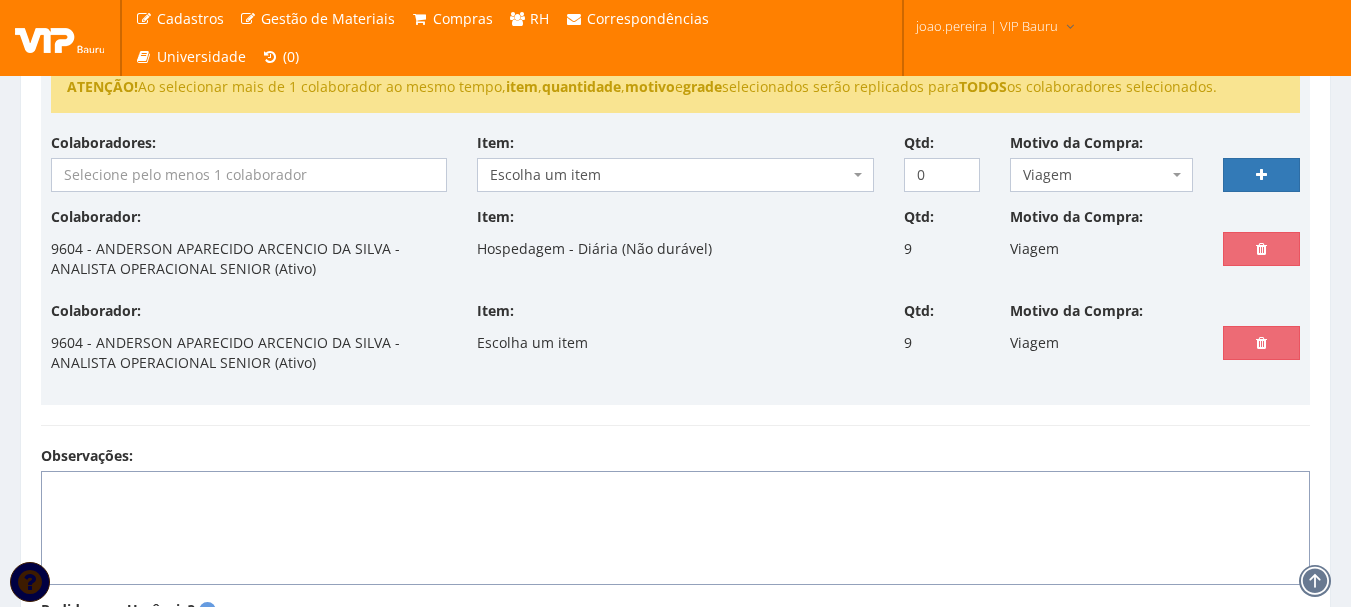 click on "Observações:" at bounding box center [675, 528] 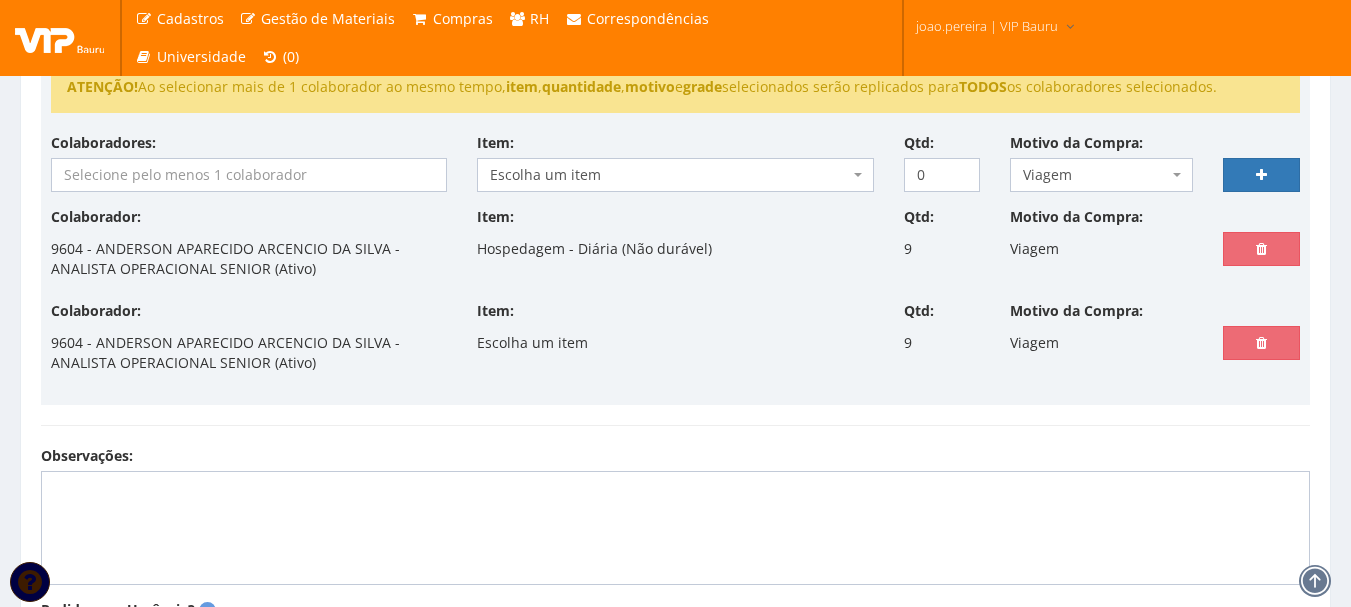 click on "9604 - ANDERSON APARECIDO ARCENCIO DA SILVA - ANALISTA OPERACIONAL SENIOR (Ativo)" at bounding box center [249, 353] 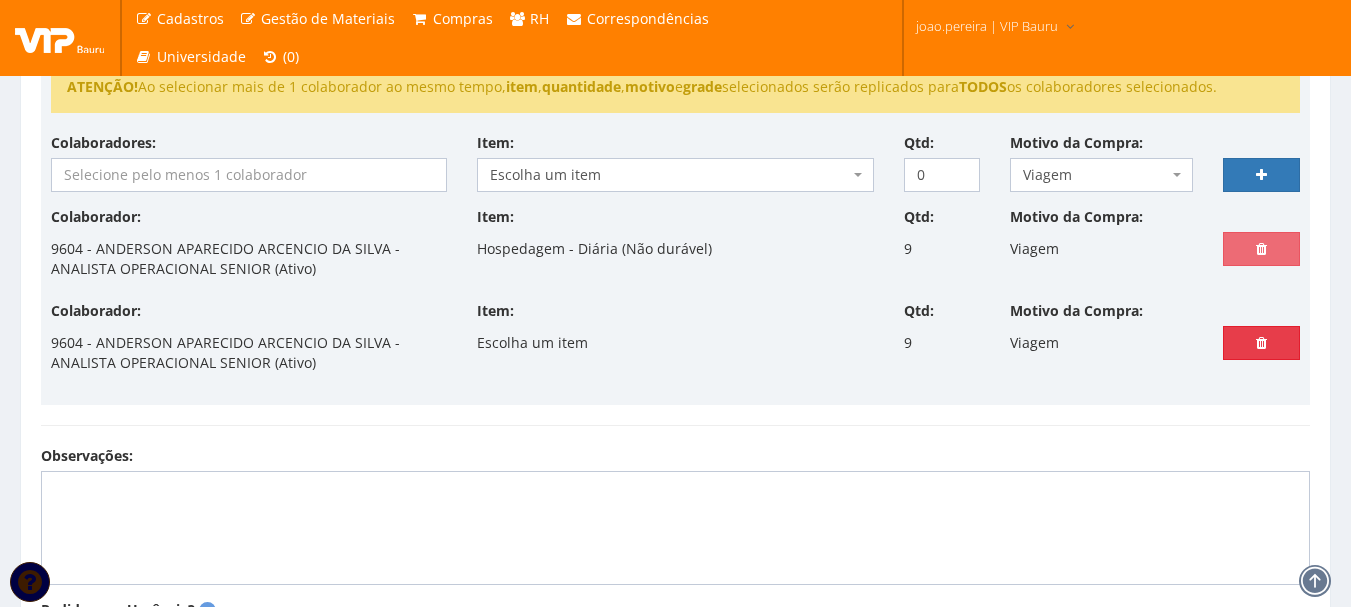 click at bounding box center [1261, 343] 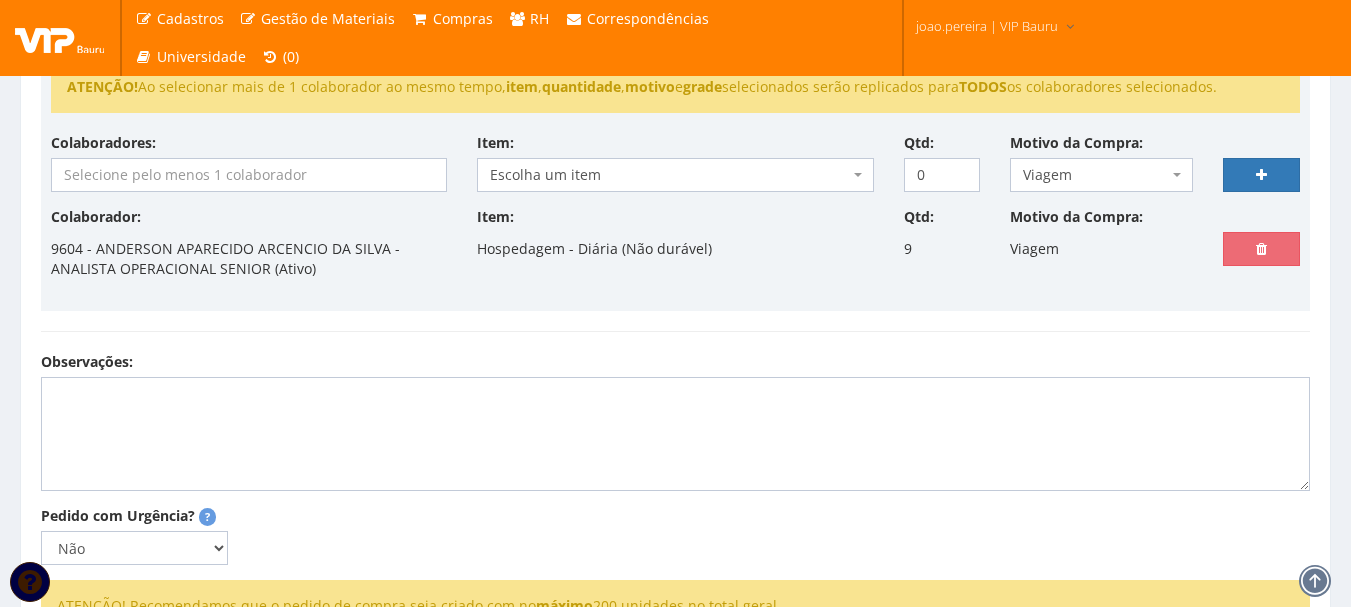 click at bounding box center (249, 175) 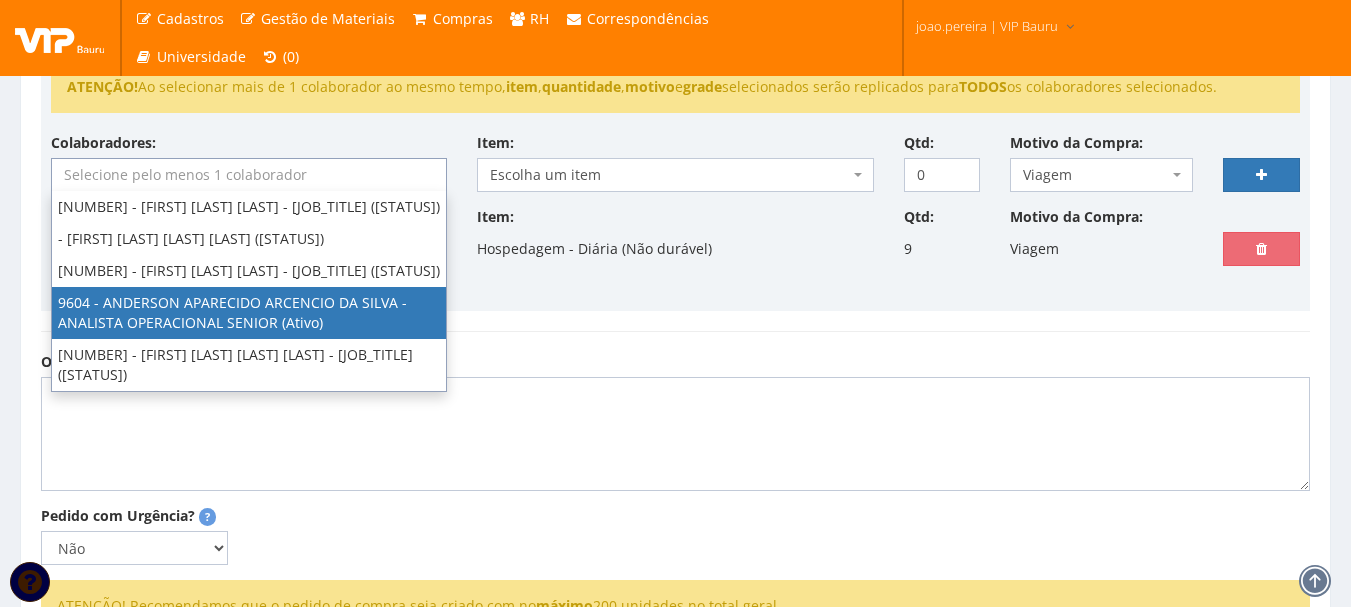 select on "3771" 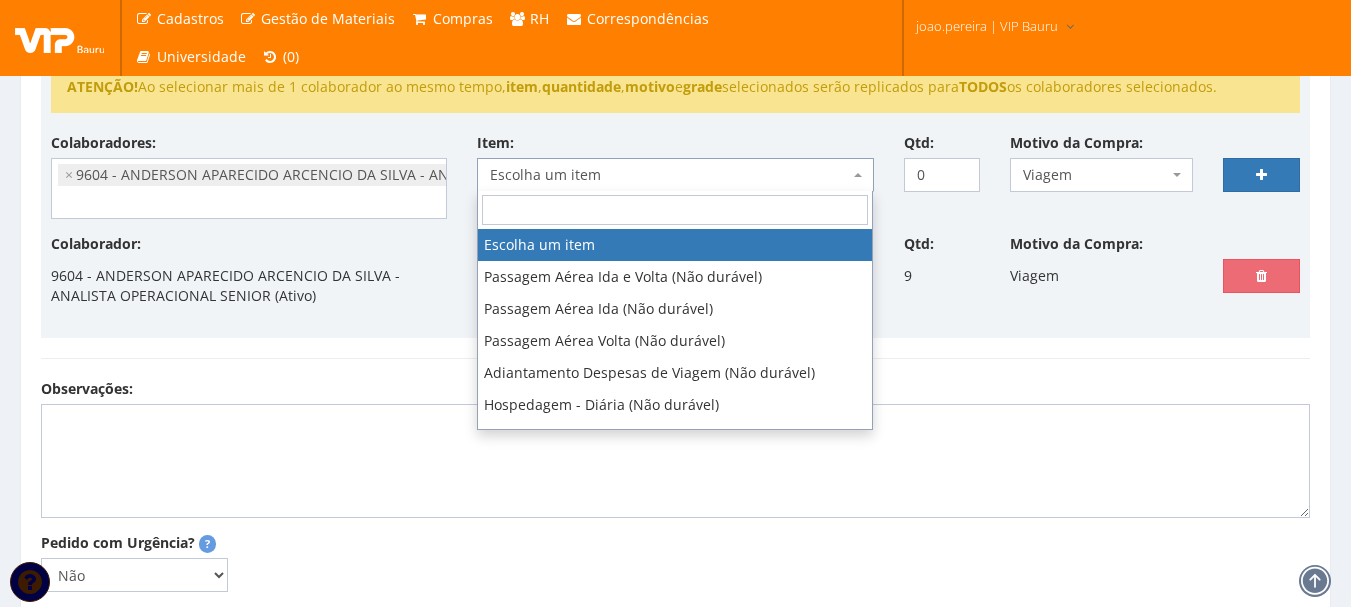 click on "Escolha um item" at bounding box center (675, 175) 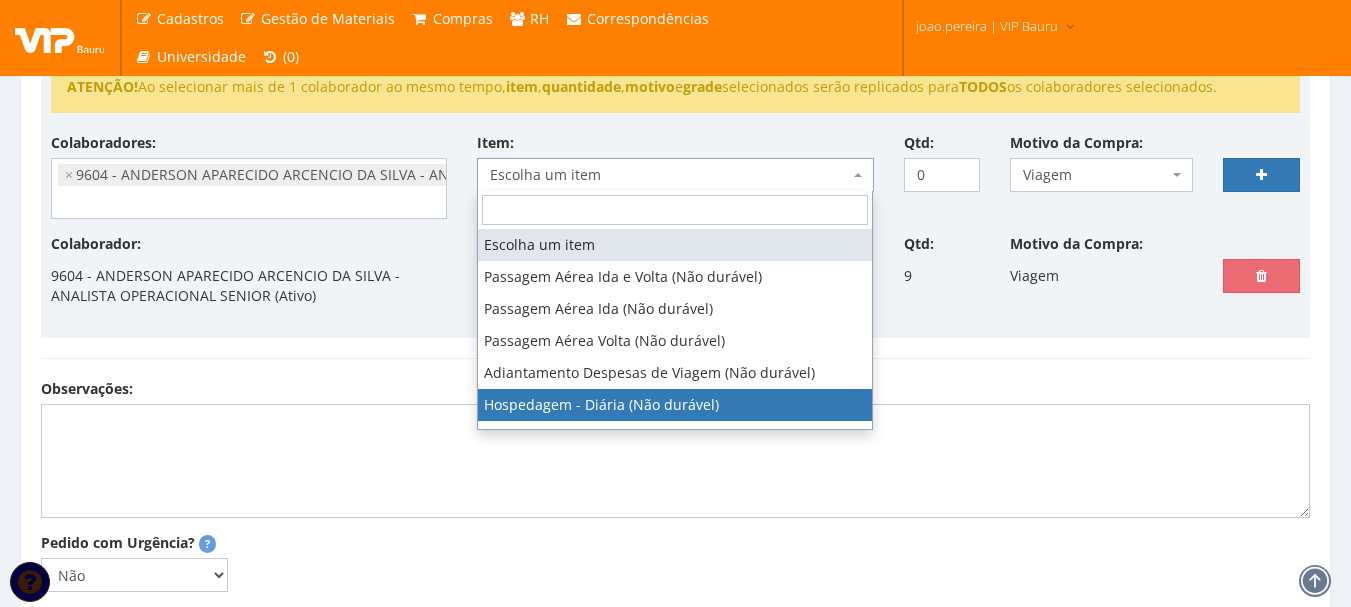 scroll, scrollTop: 300, scrollLeft: 0, axis: vertical 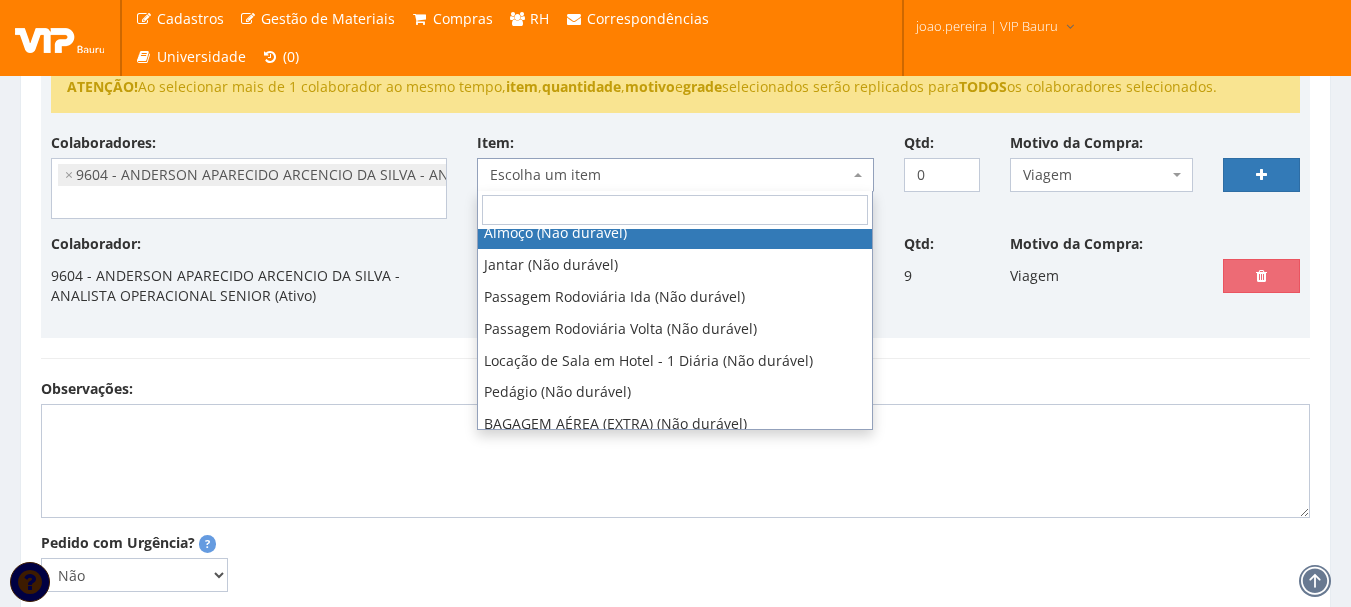 select on "578" 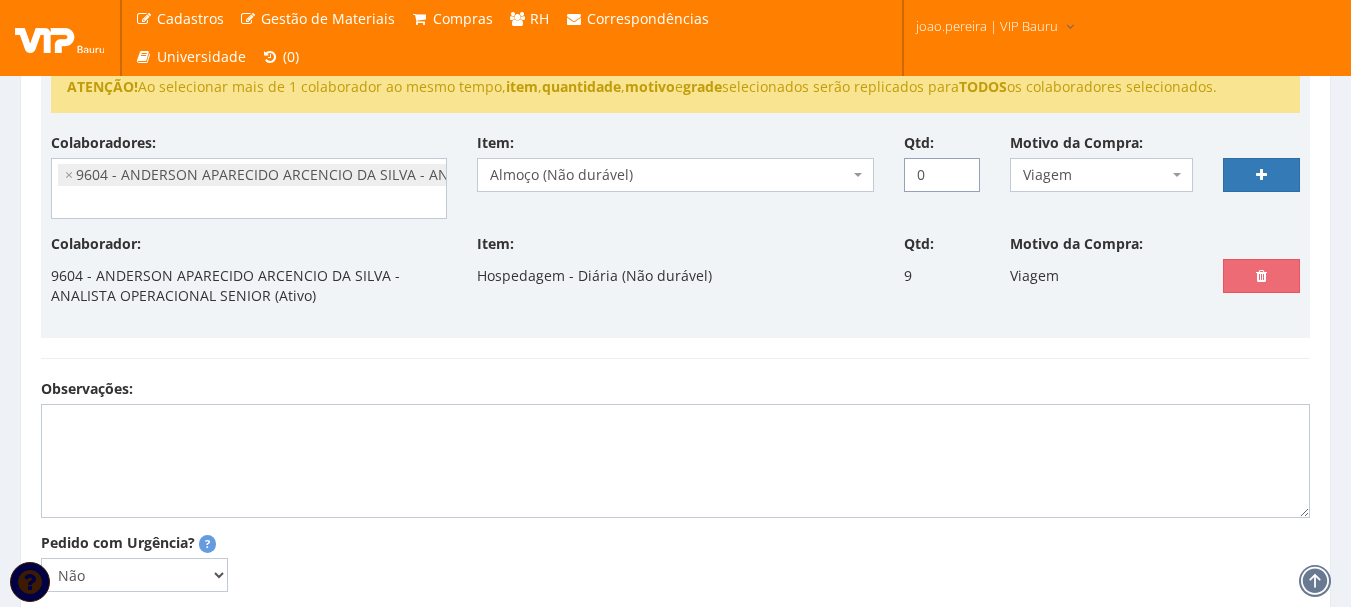 click on "0" at bounding box center [942, 175] 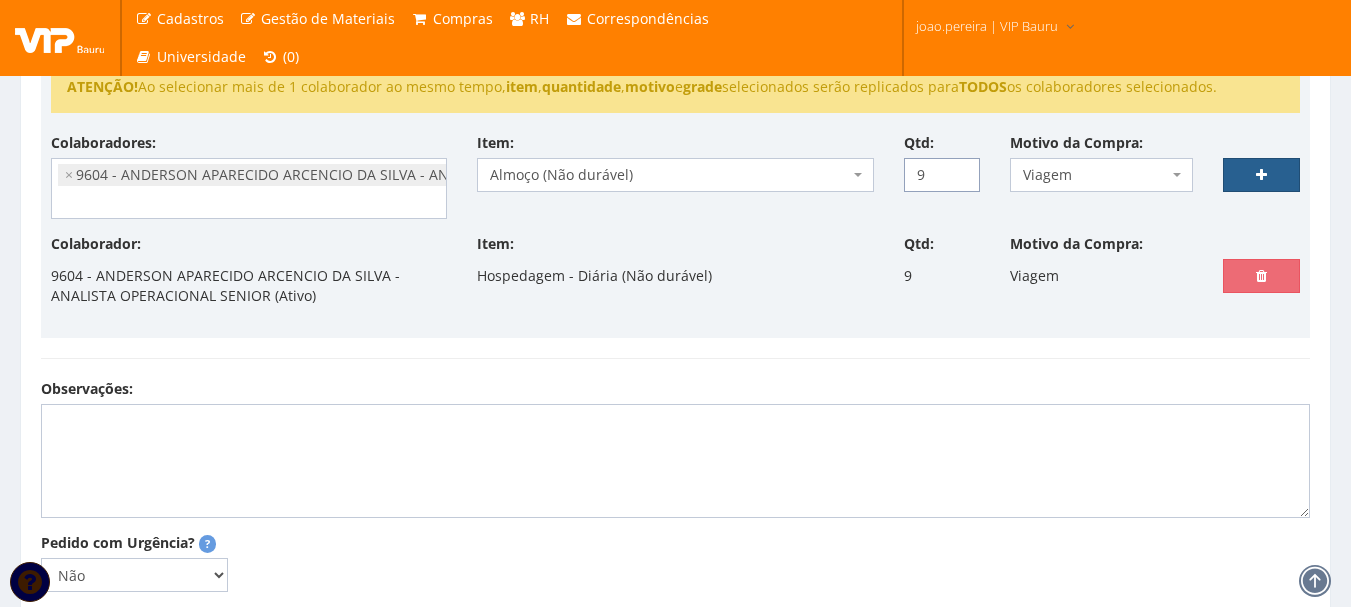 type on "9" 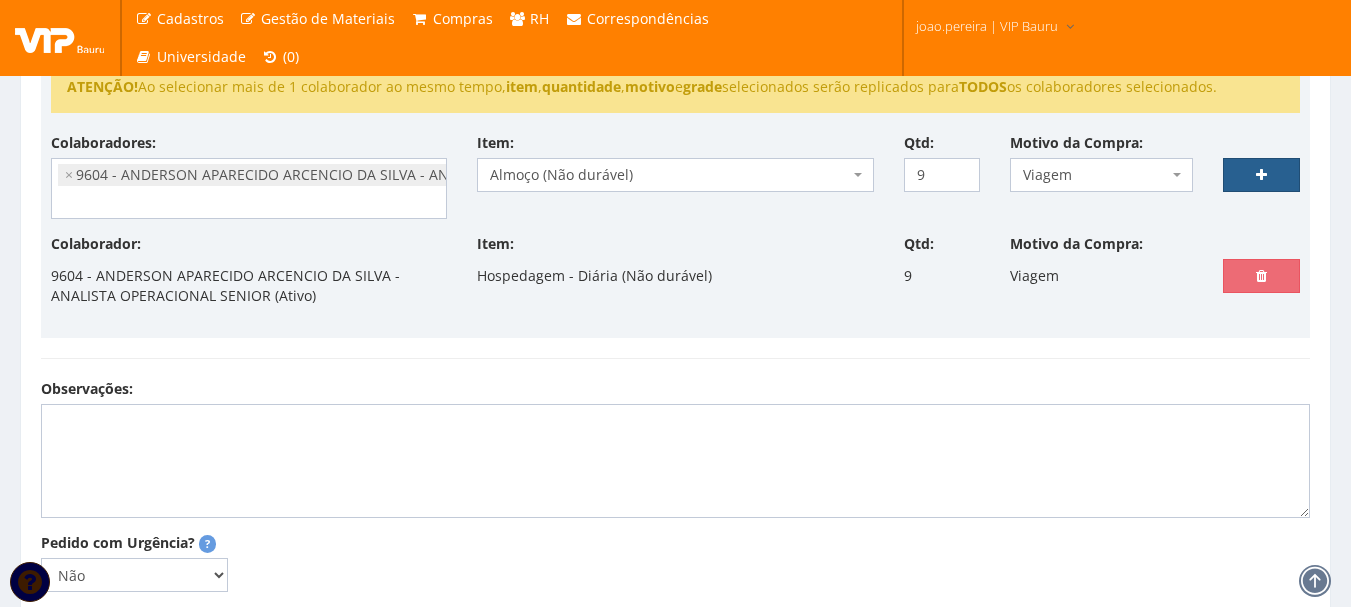 click at bounding box center (1261, 175) 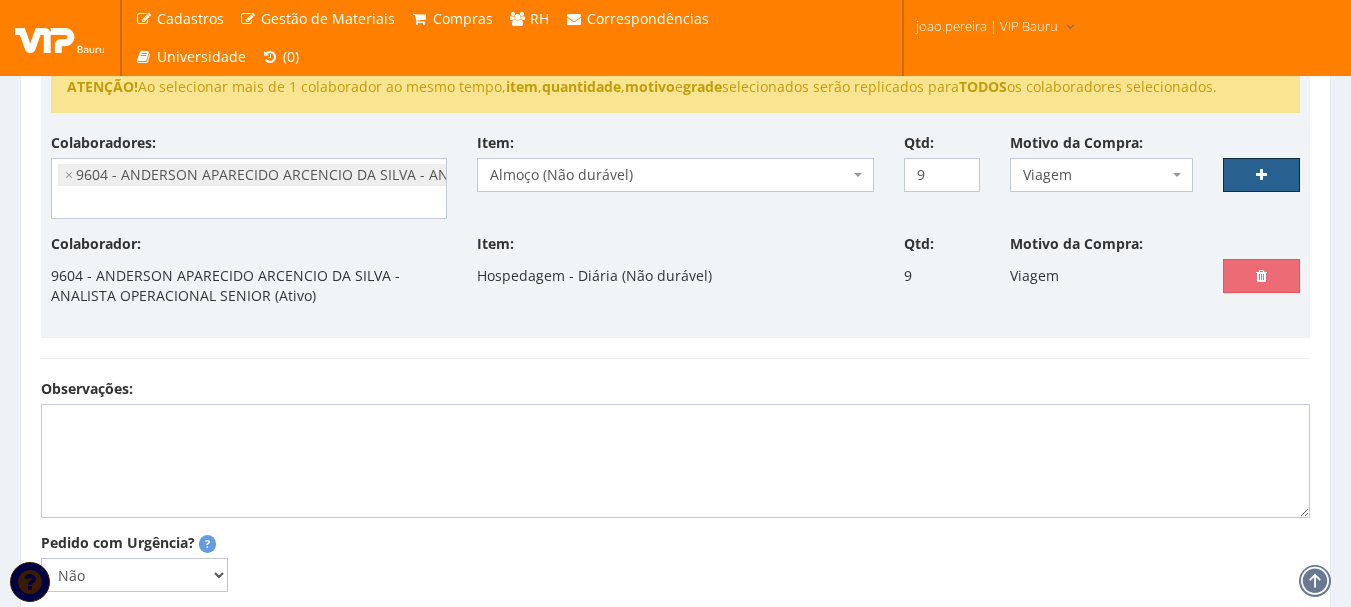 select 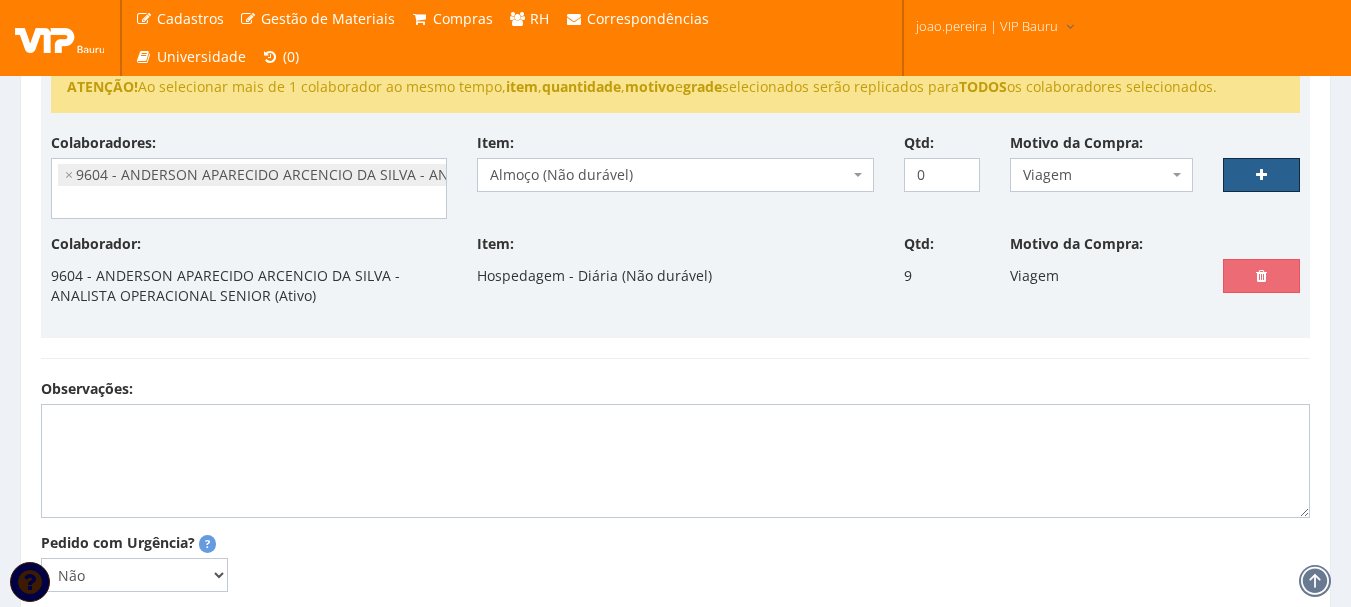 select 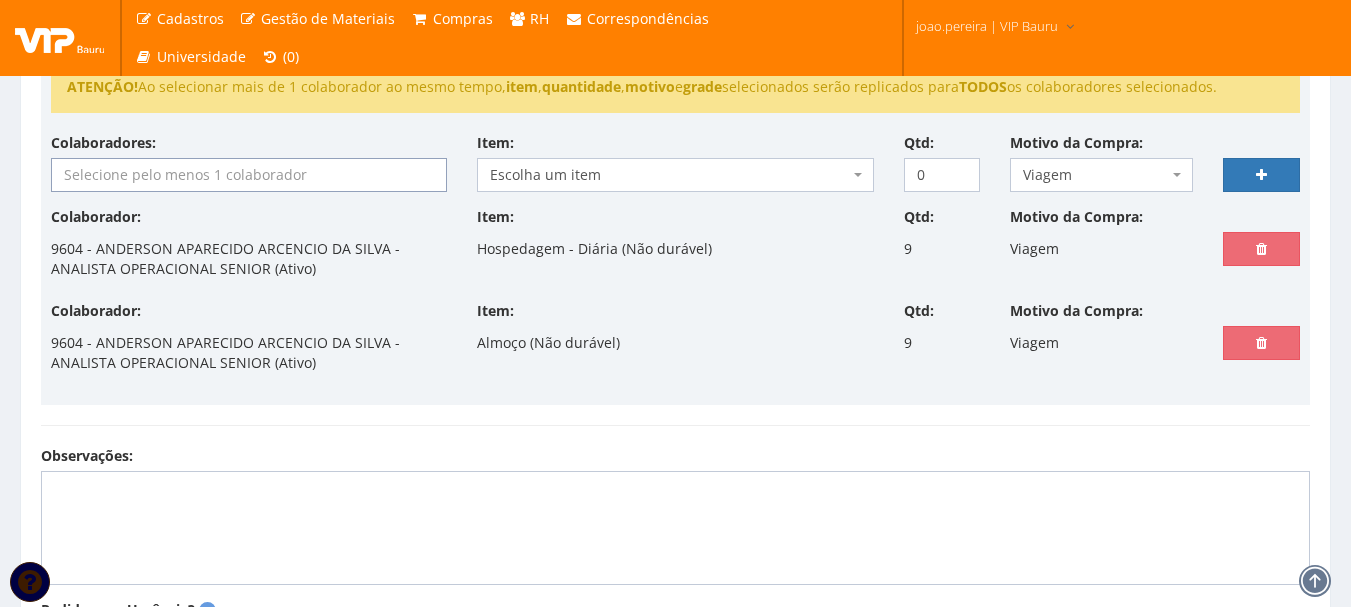 click at bounding box center [249, 175] 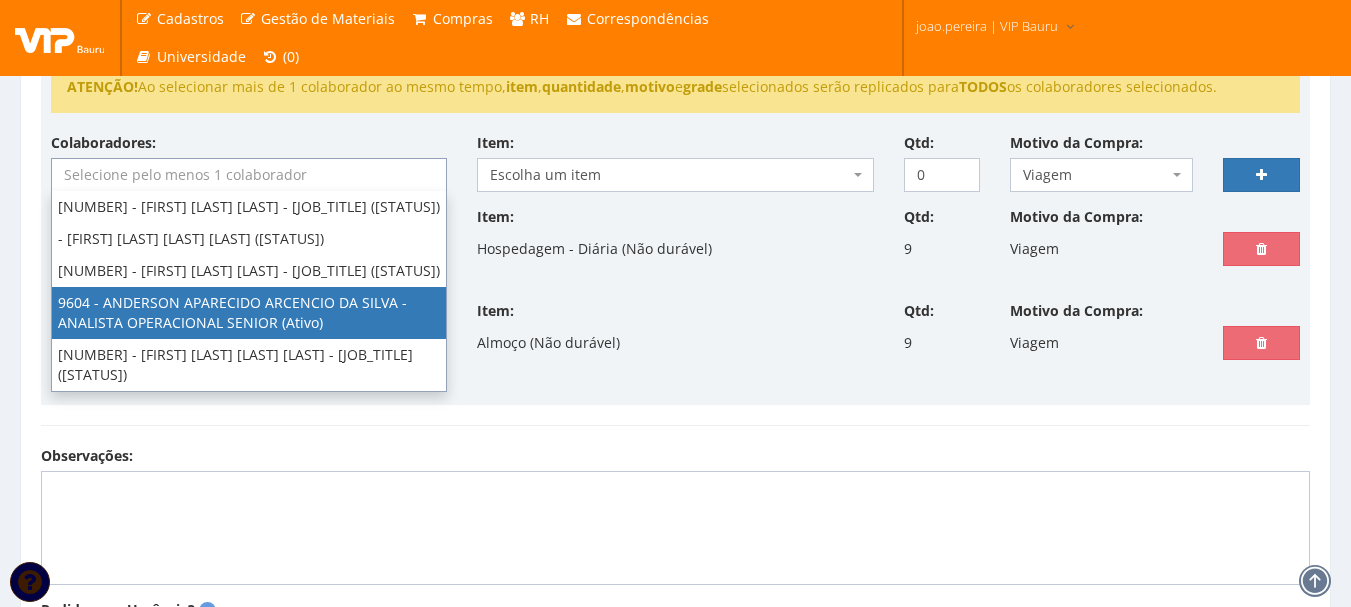 select on "3771" 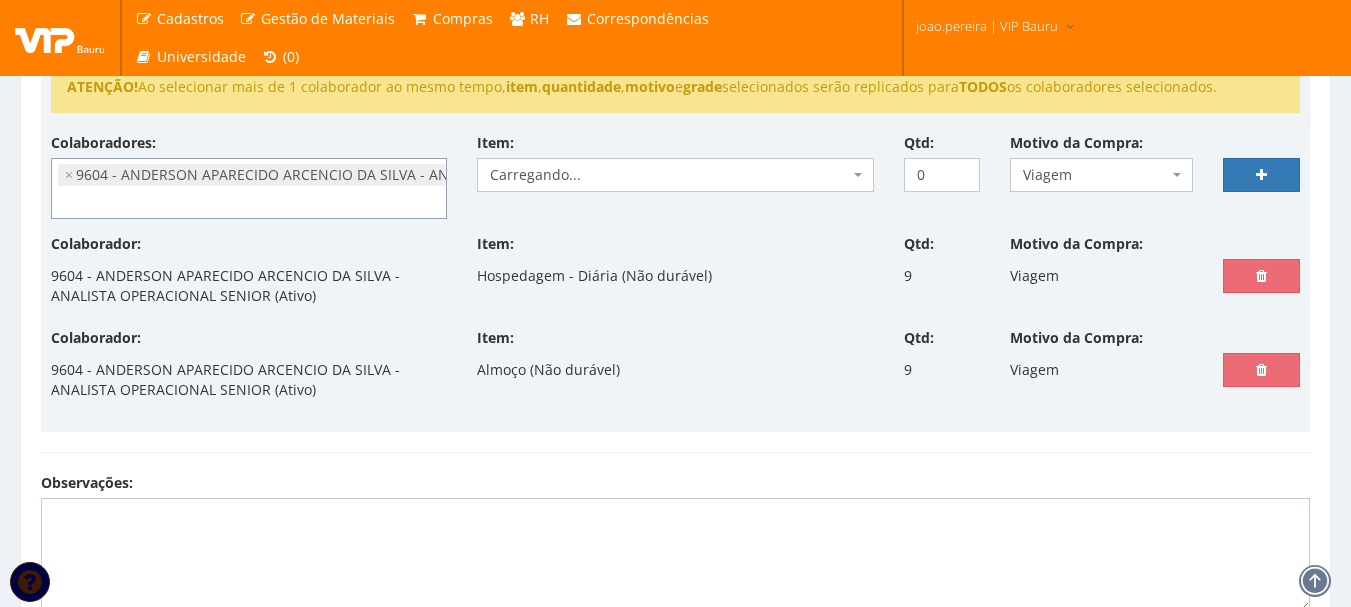click at bounding box center (858, 175) 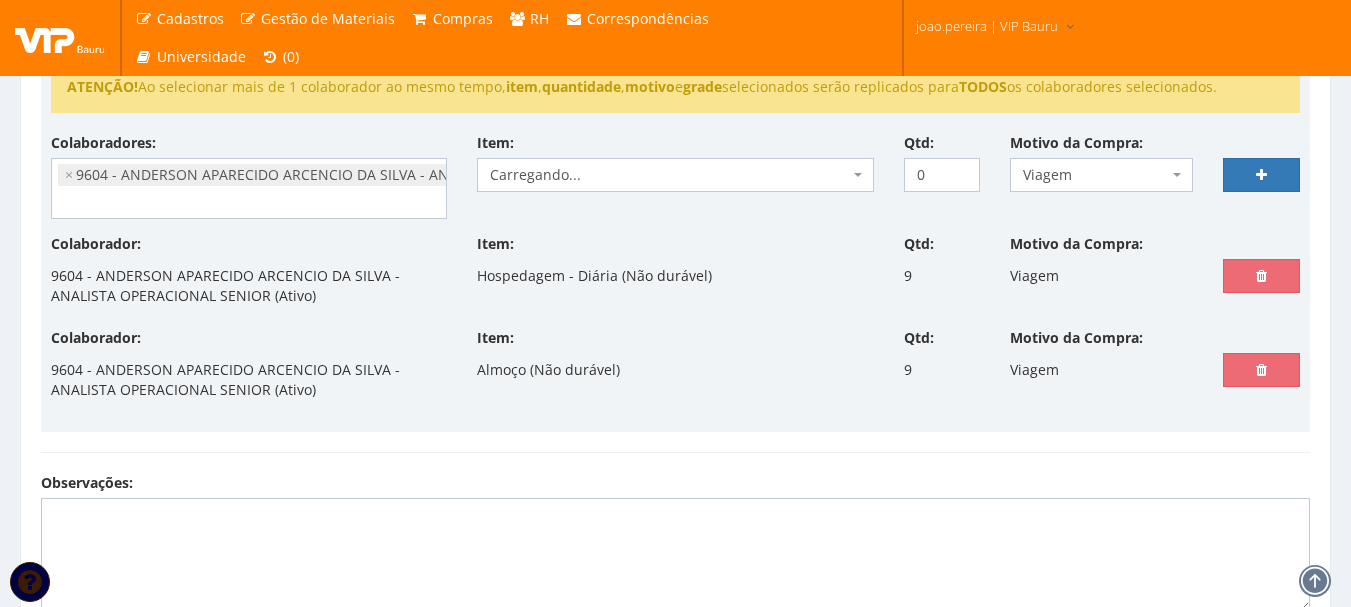 click on "Item:
Almoço (Não durável)" at bounding box center (675, 357) 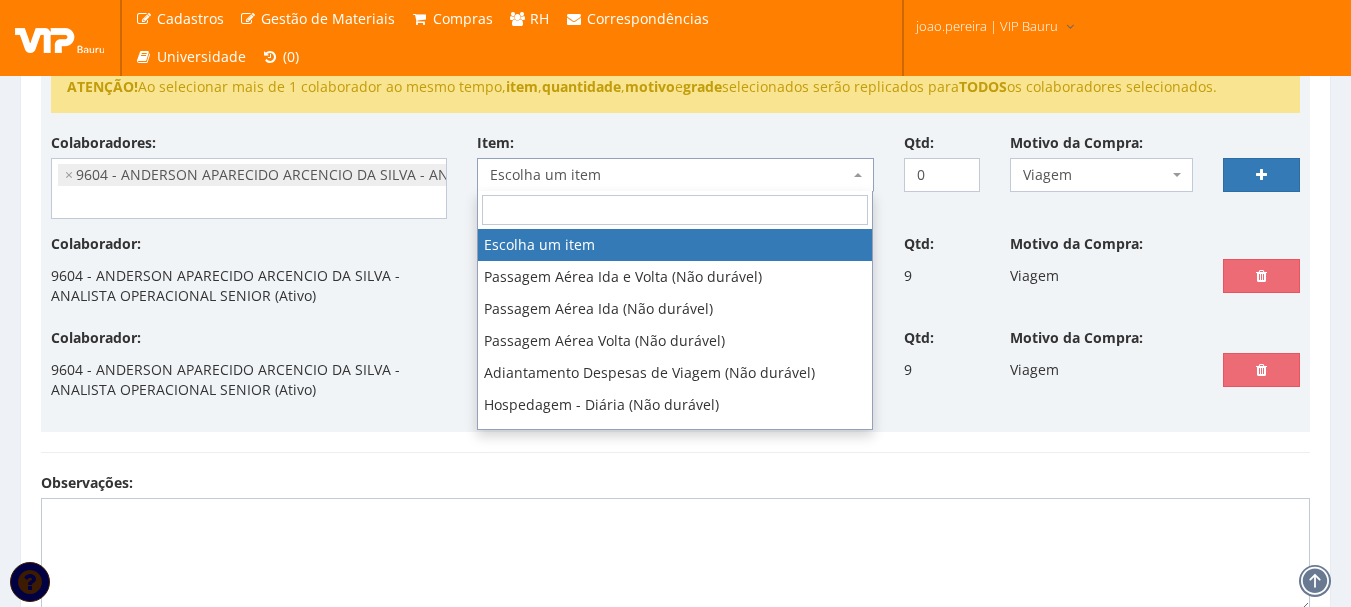 click on "Escolha um item" at bounding box center (675, 175) 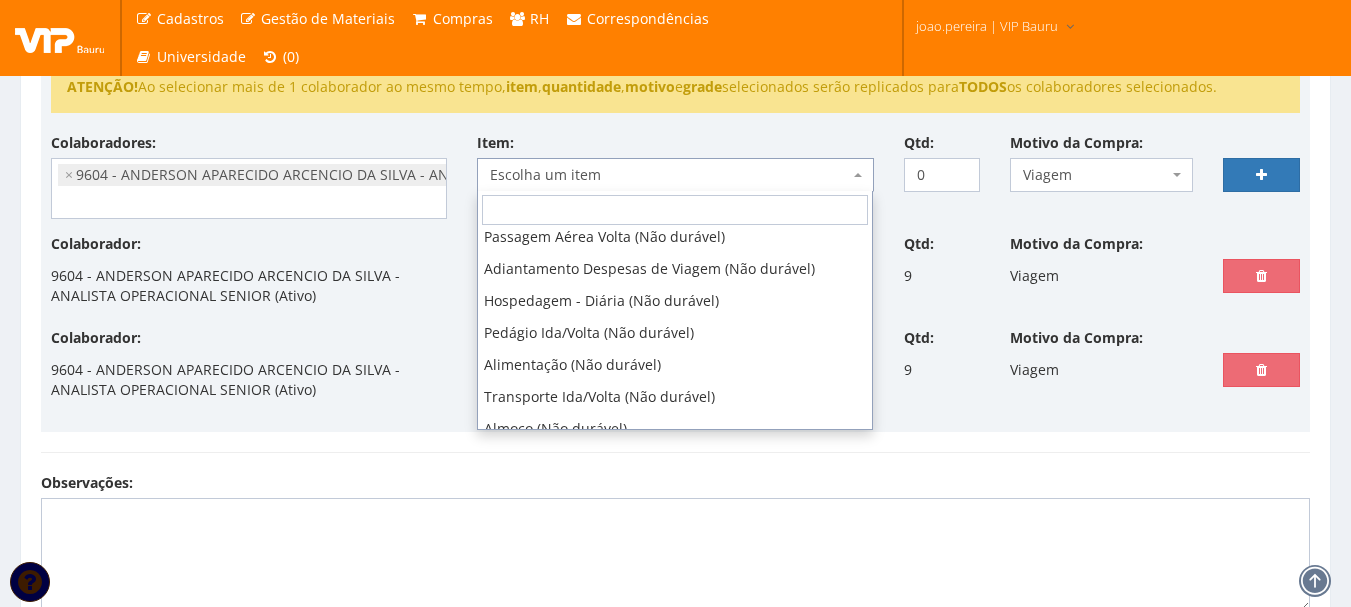 scroll, scrollTop: 200, scrollLeft: 0, axis: vertical 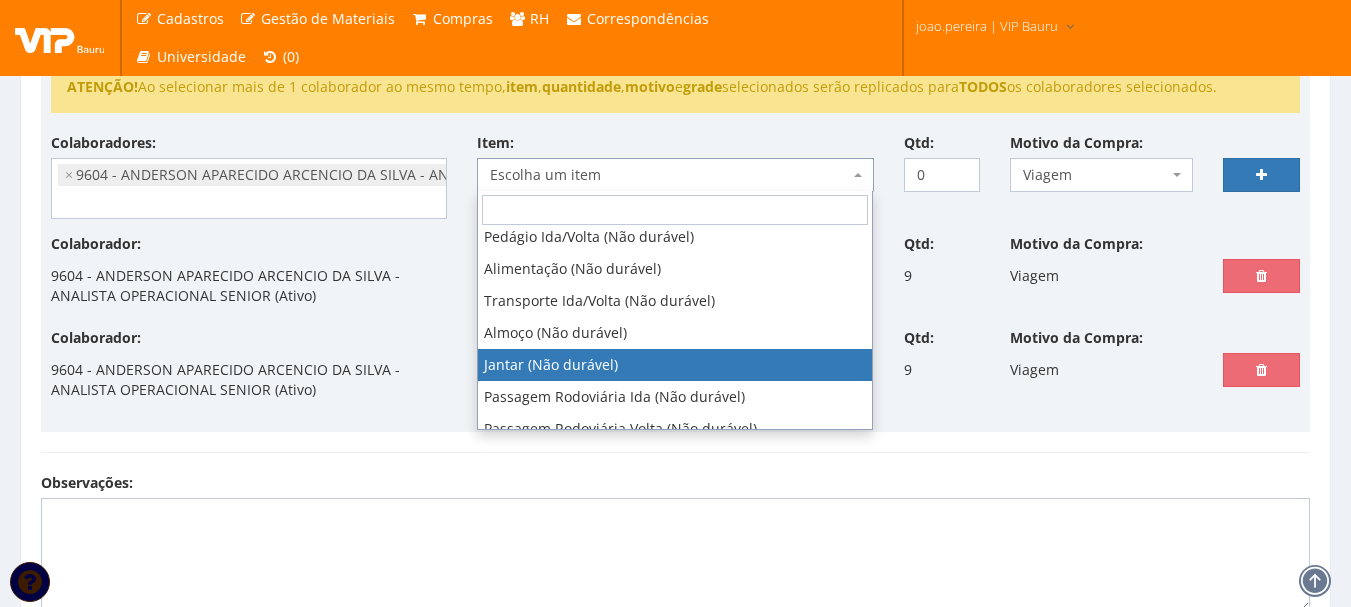 select on "579" 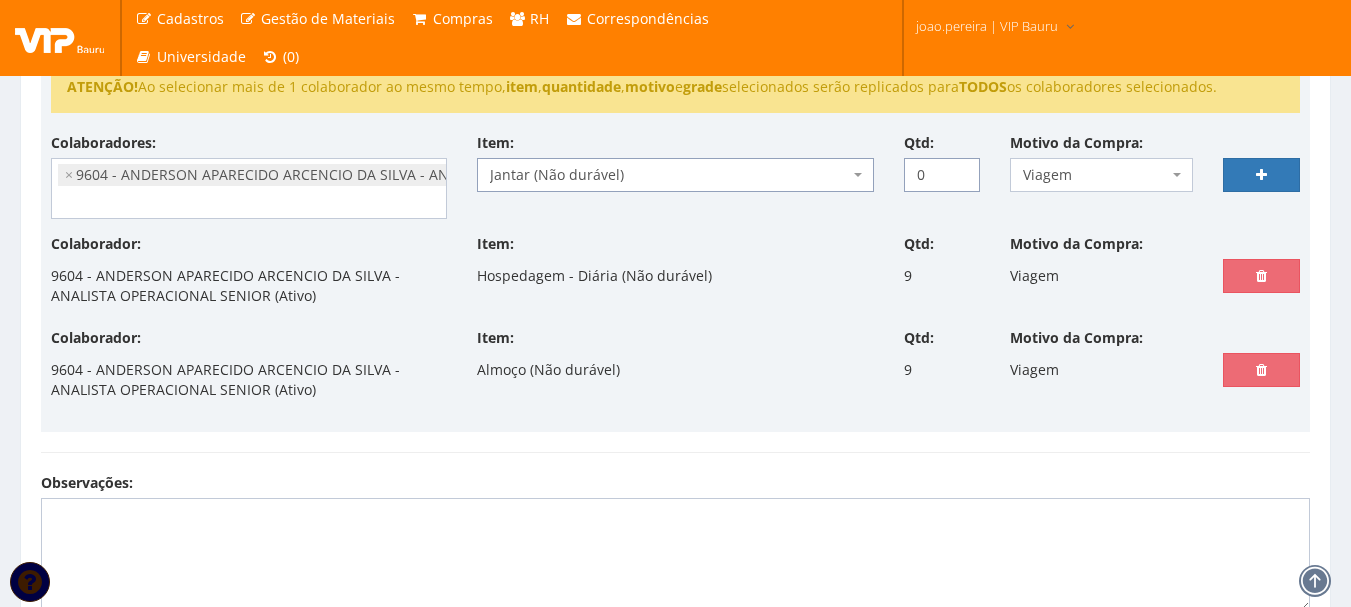 drag, startPoint x: 934, startPoint y: 174, endPoint x: 822, endPoint y: 186, distance: 112.64102 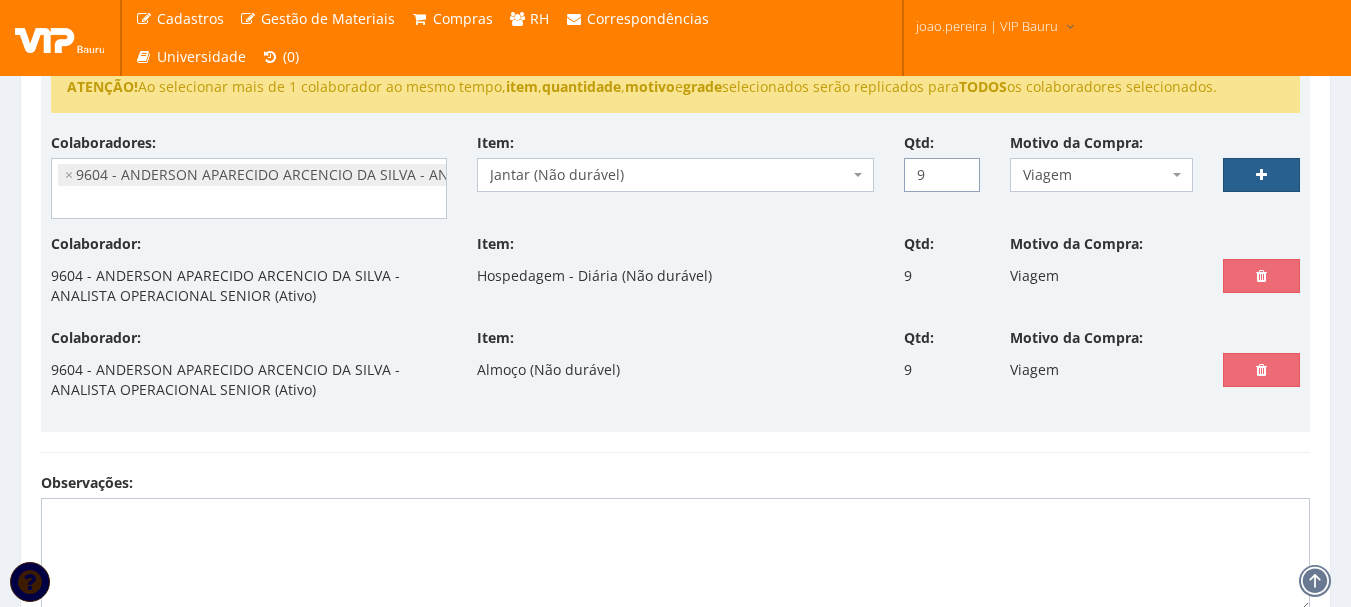 type on "9" 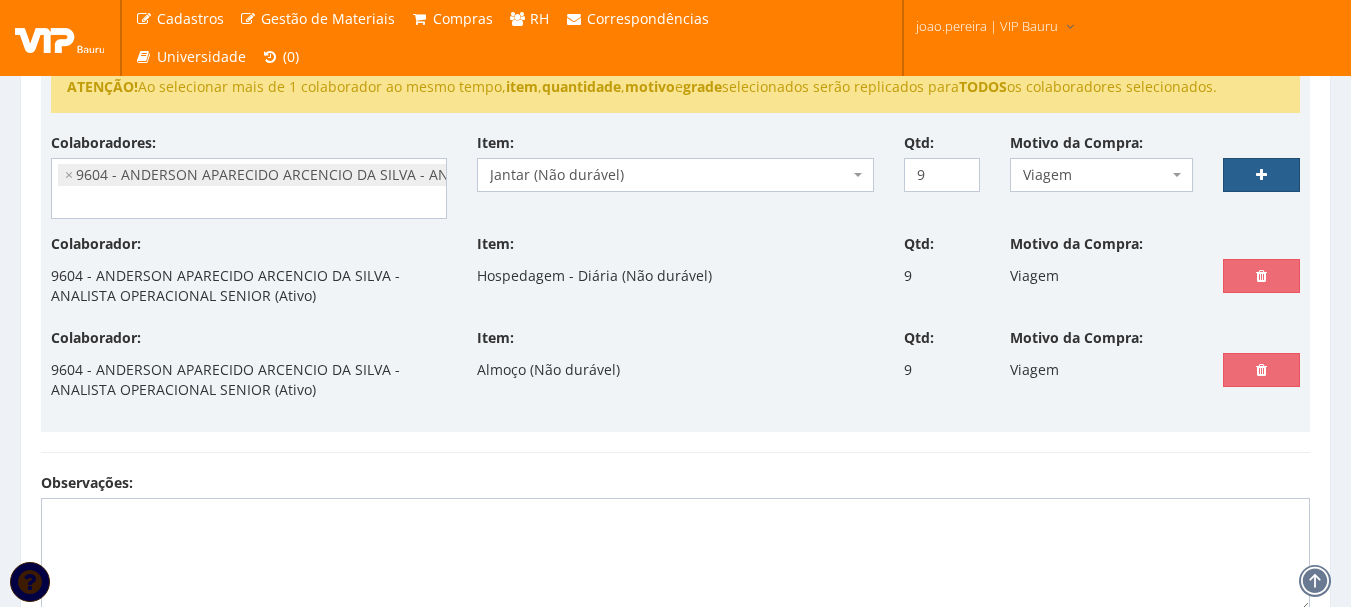 click at bounding box center (1261, 175) 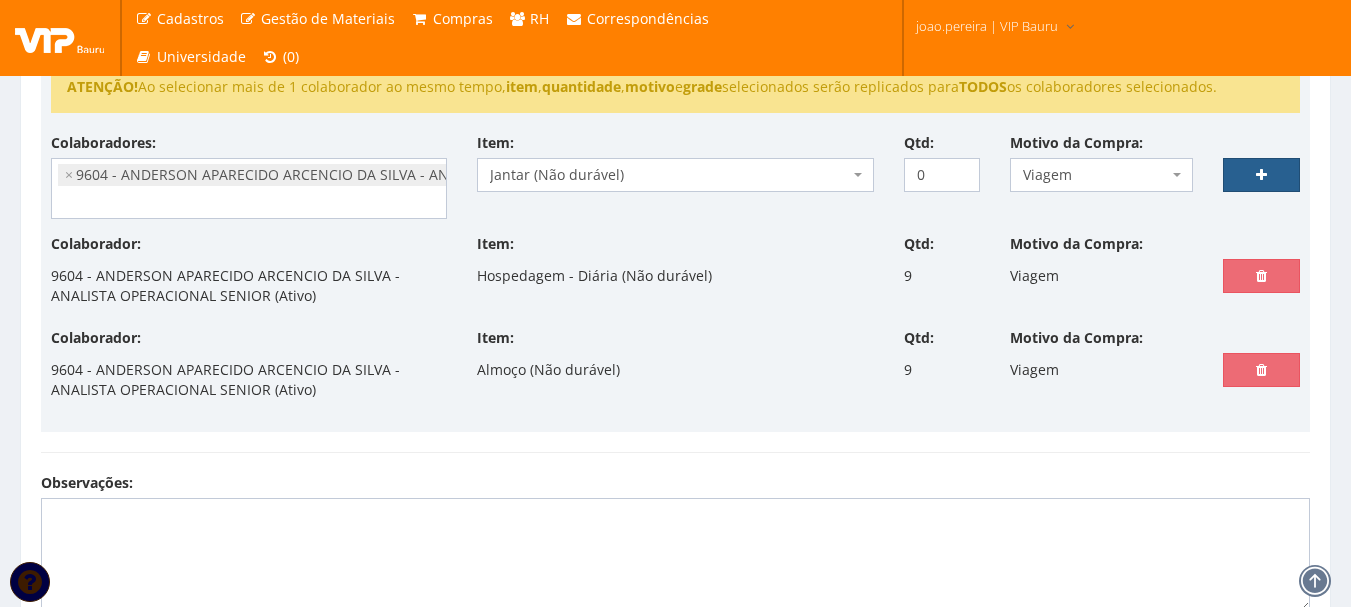 select 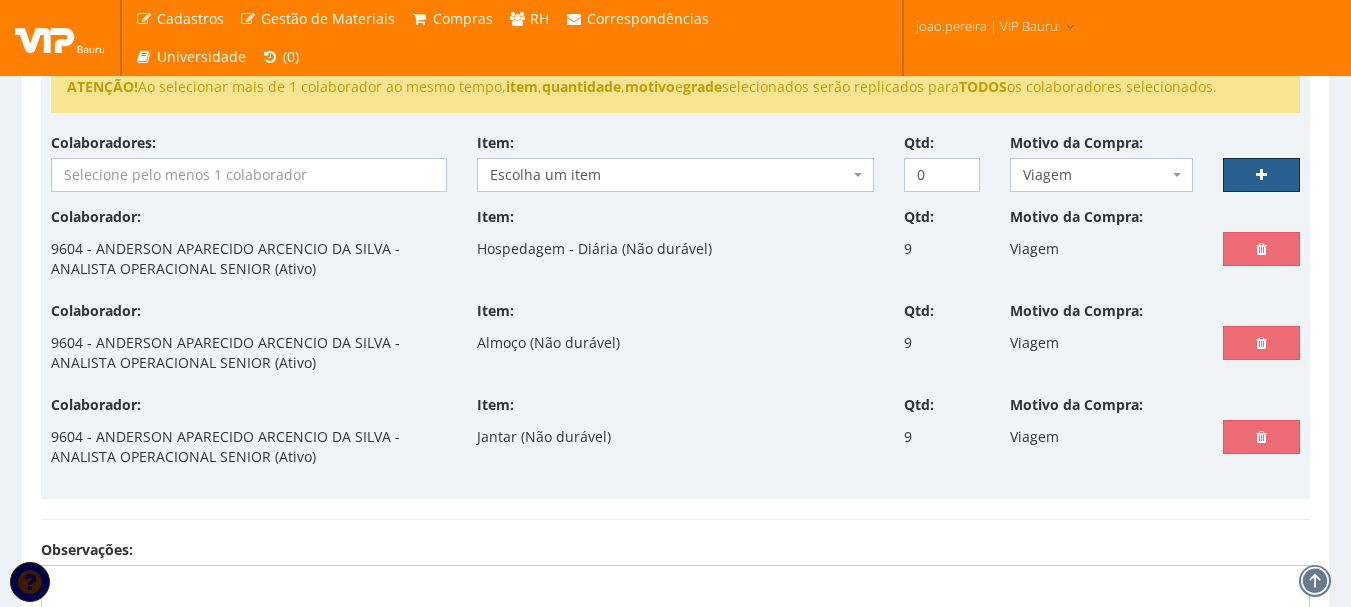 scroll, scrollTop: 700, scrollLeft: 0, axis: vertical 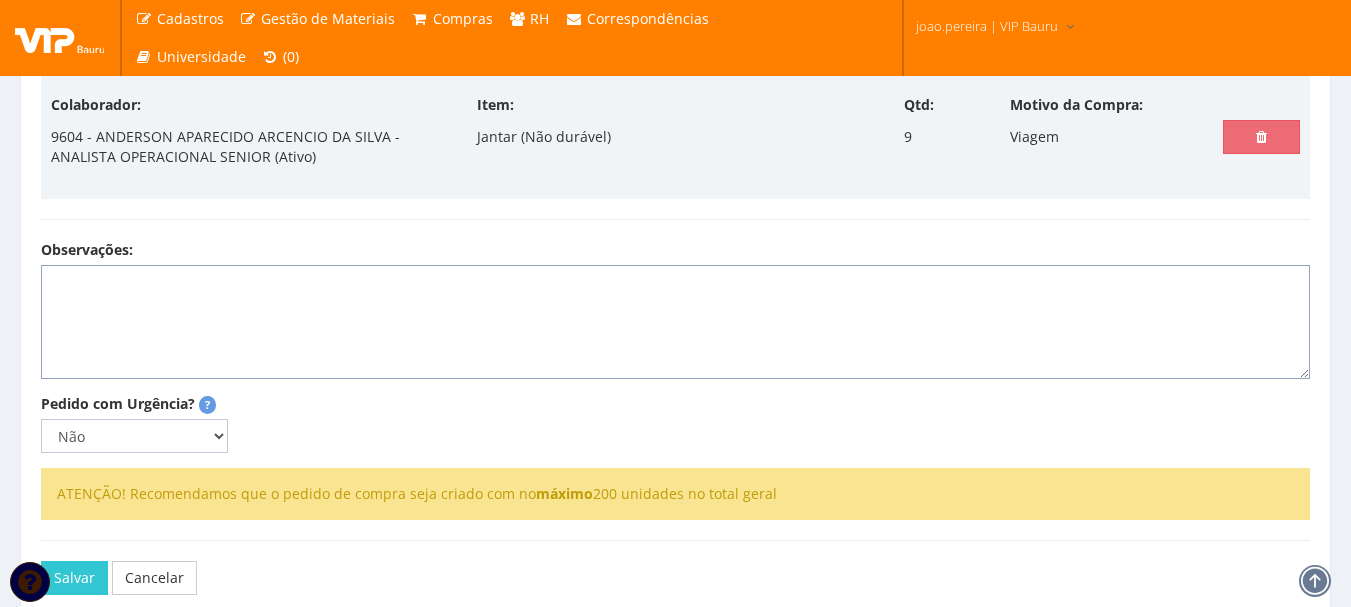 click on "Observações:" at bounding box center (675, 322) 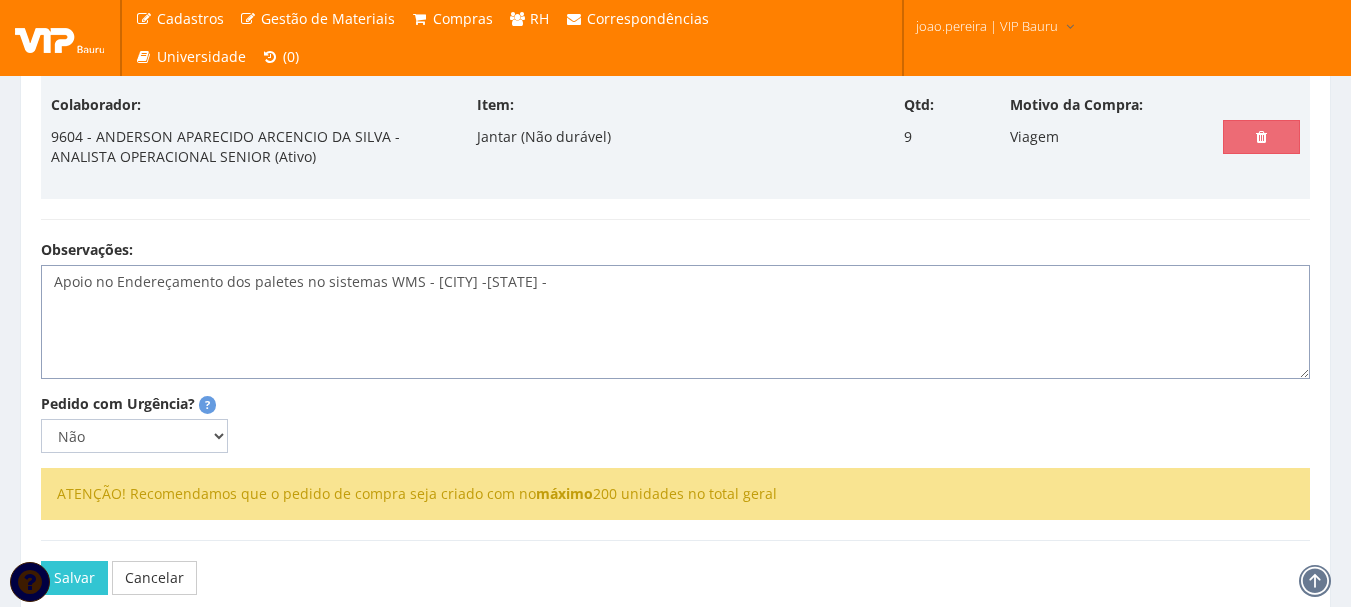 paste on "Do dia 14/08 a 22/08" 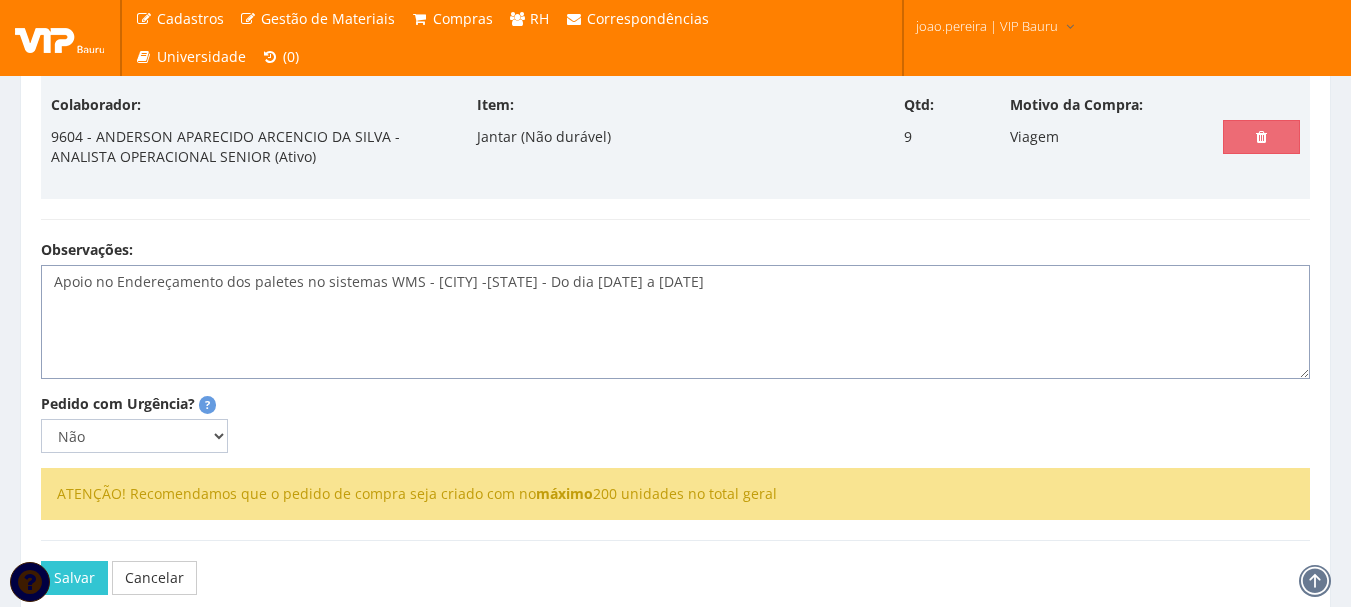drag, startPoint x: 272, startPoint y: 289, endPoint x: 710, endPoint y: 349, distance: 442.09048 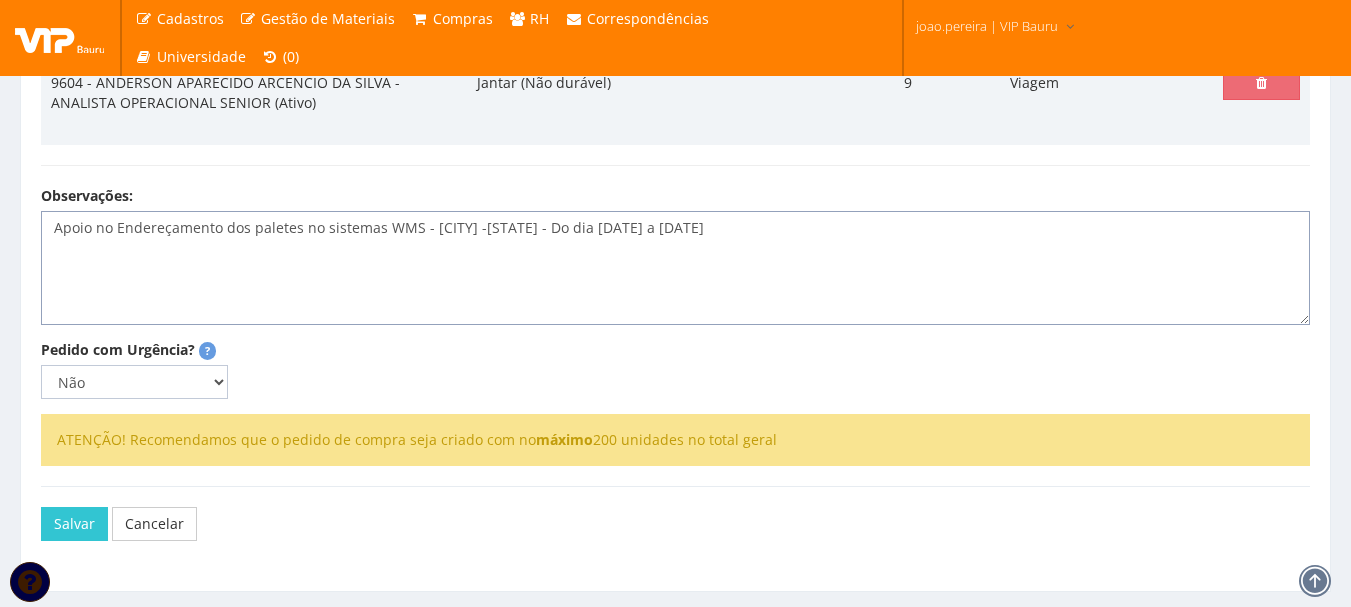 scroll, scrollTop: 807, scrollLeft: 0, axis: vertical 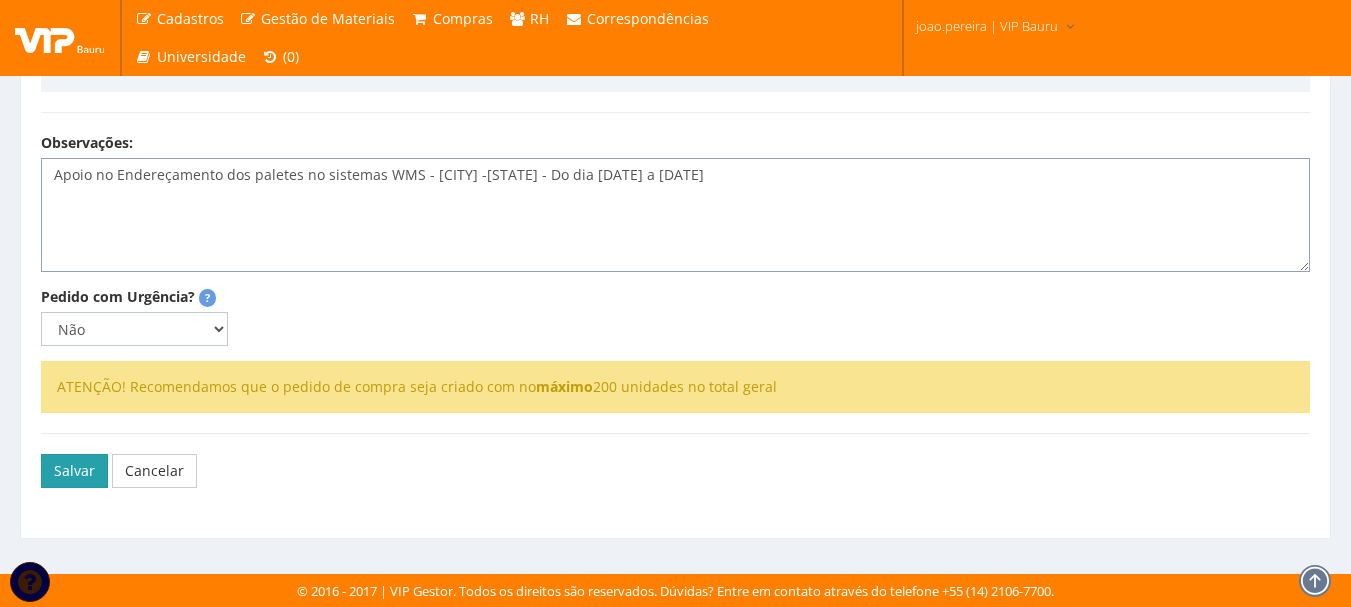 type on "Apoio no Endereçamento dos paletes no sistemas WMS - Cajamar -SP - Do dia 14/08 a 22/08" 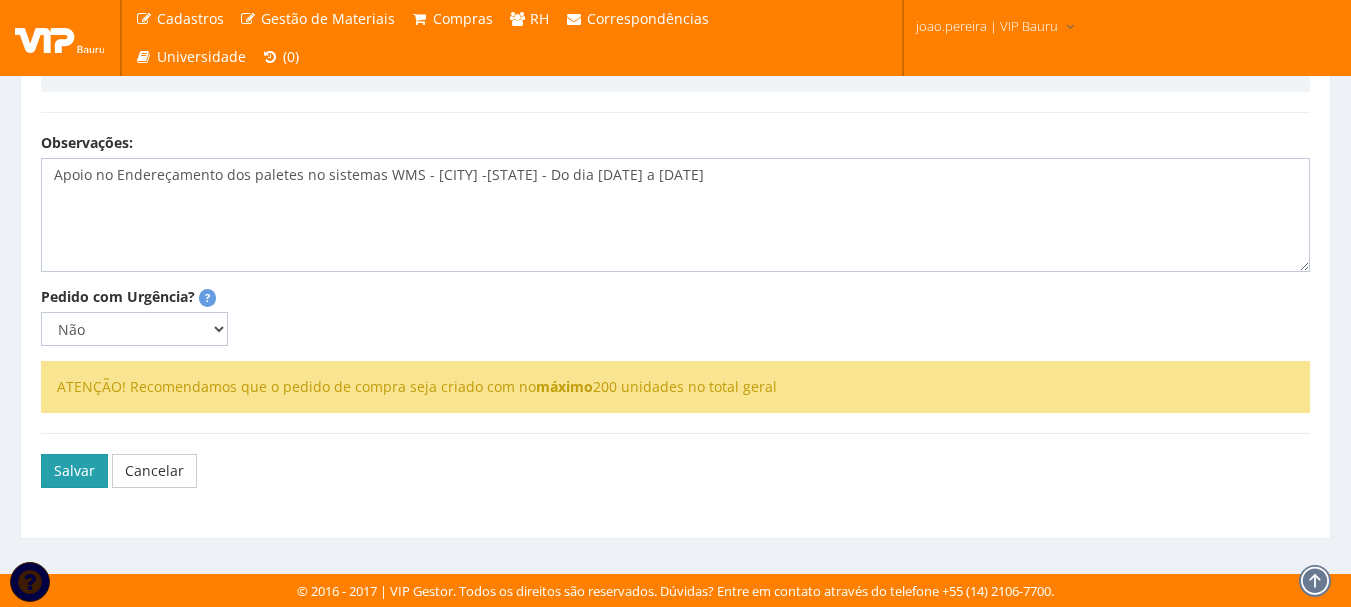 click on "Salvar" at bounding box center (74, 471) 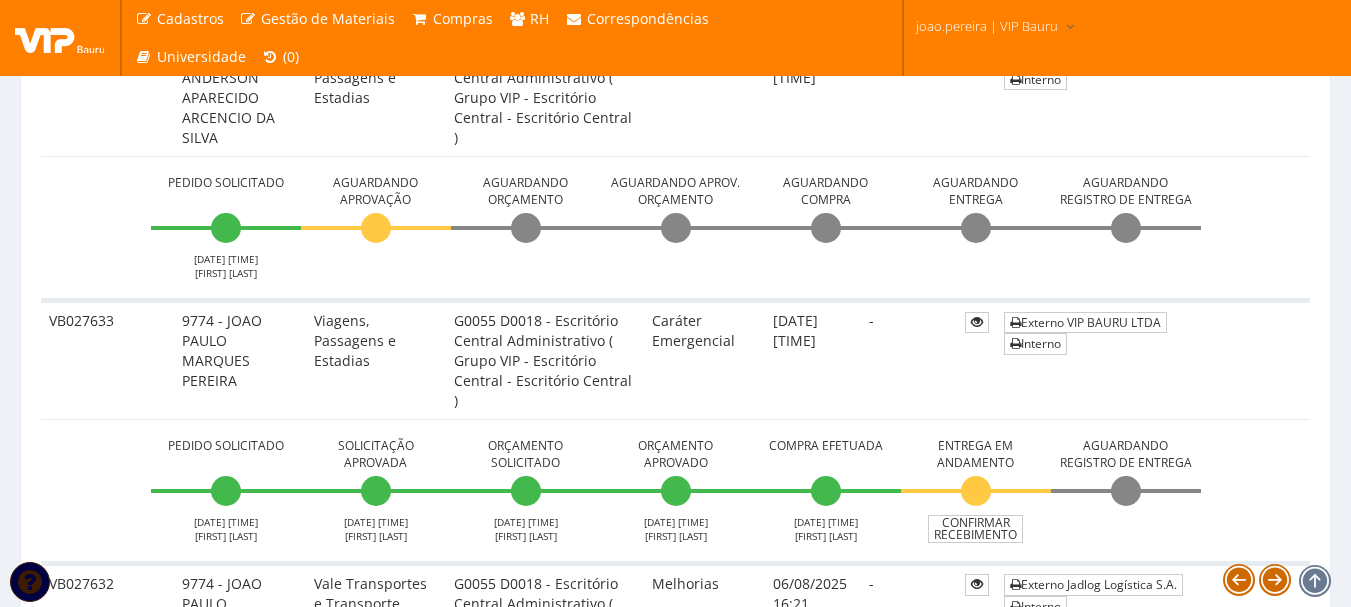 scroll, scrollTop: 300, scrollLeft: 0, axis: vertical 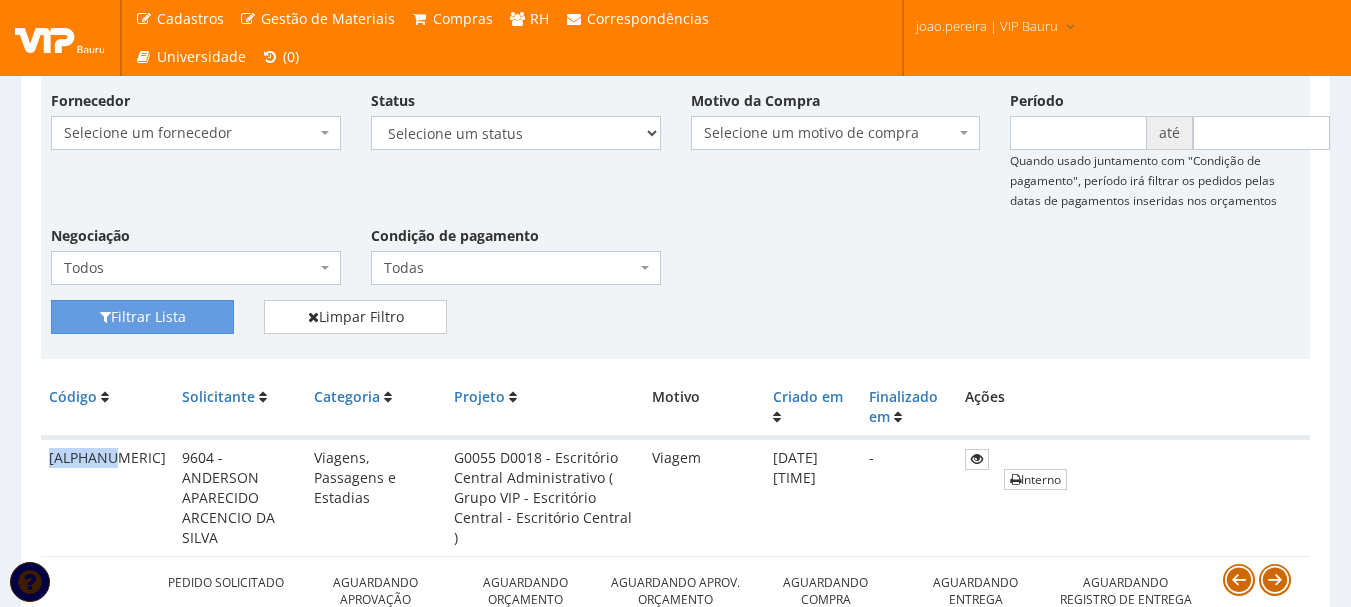drag, startPoint x: 49, startPoint y: 459, endPoint x: 119, endPoint y: 462, distance: 70.064255 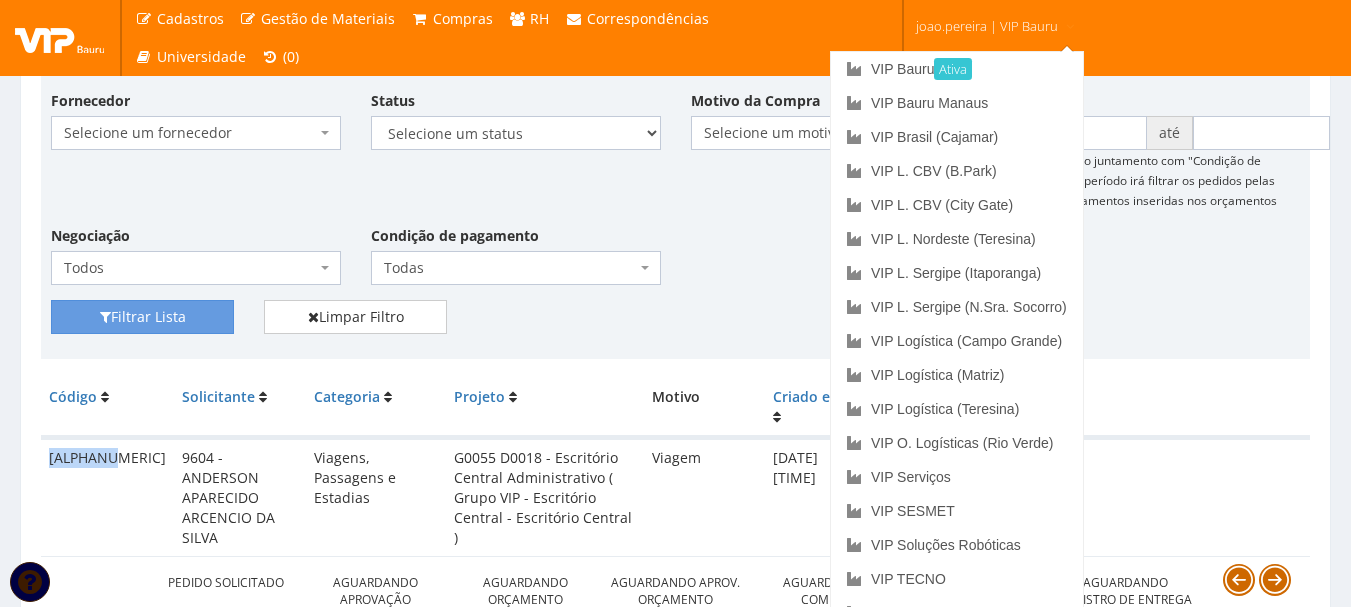 click on "joao.pereira | VIP Bauru" at bounding box center (987, 26) 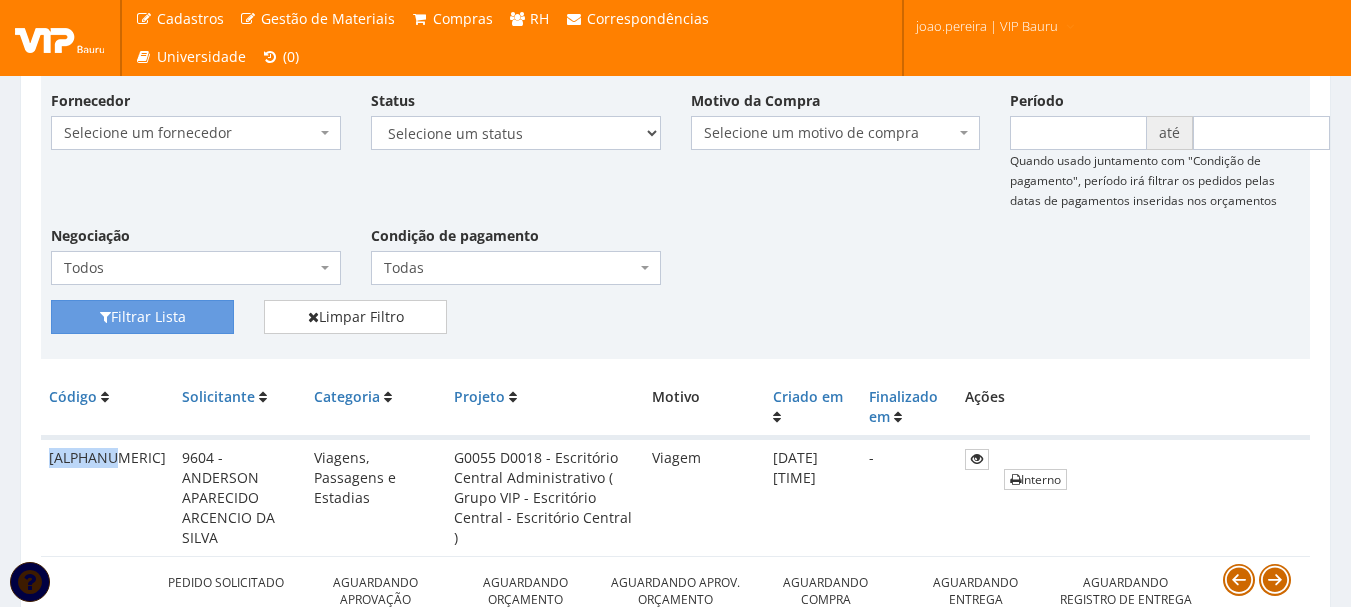 click on "joao.pereira | VIP Bauru" at bounding box center [987, 26] 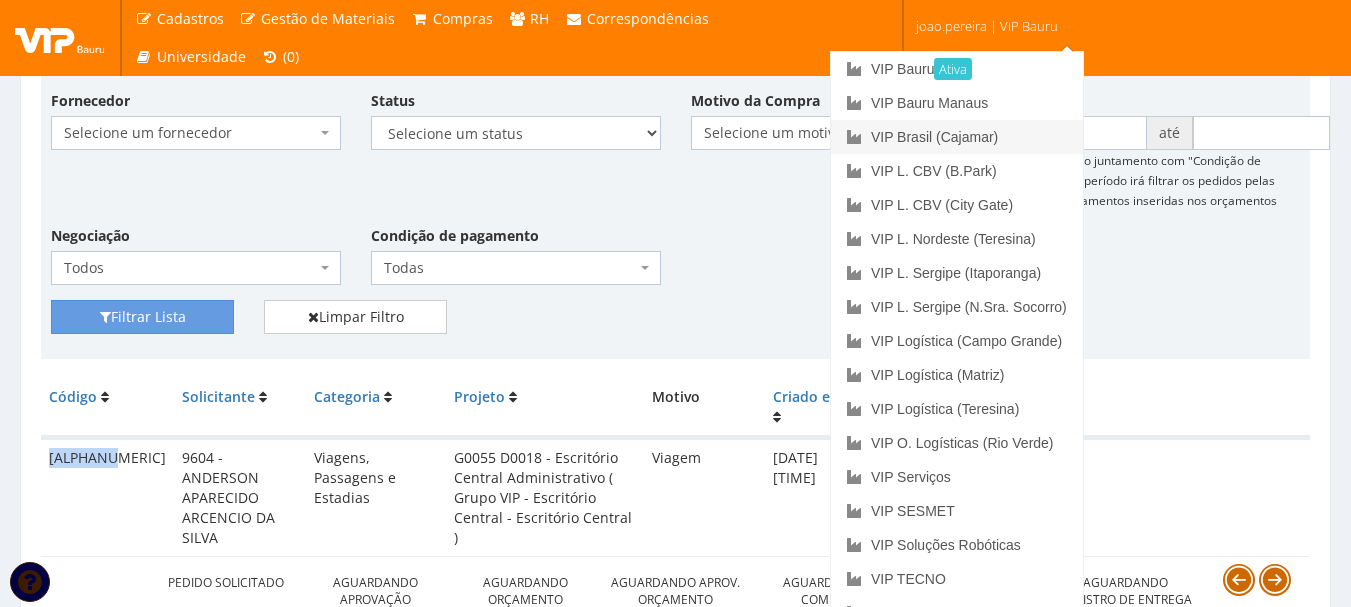 click on "VIP Brasil (Cajamar)" at bounding box center [957, 137] 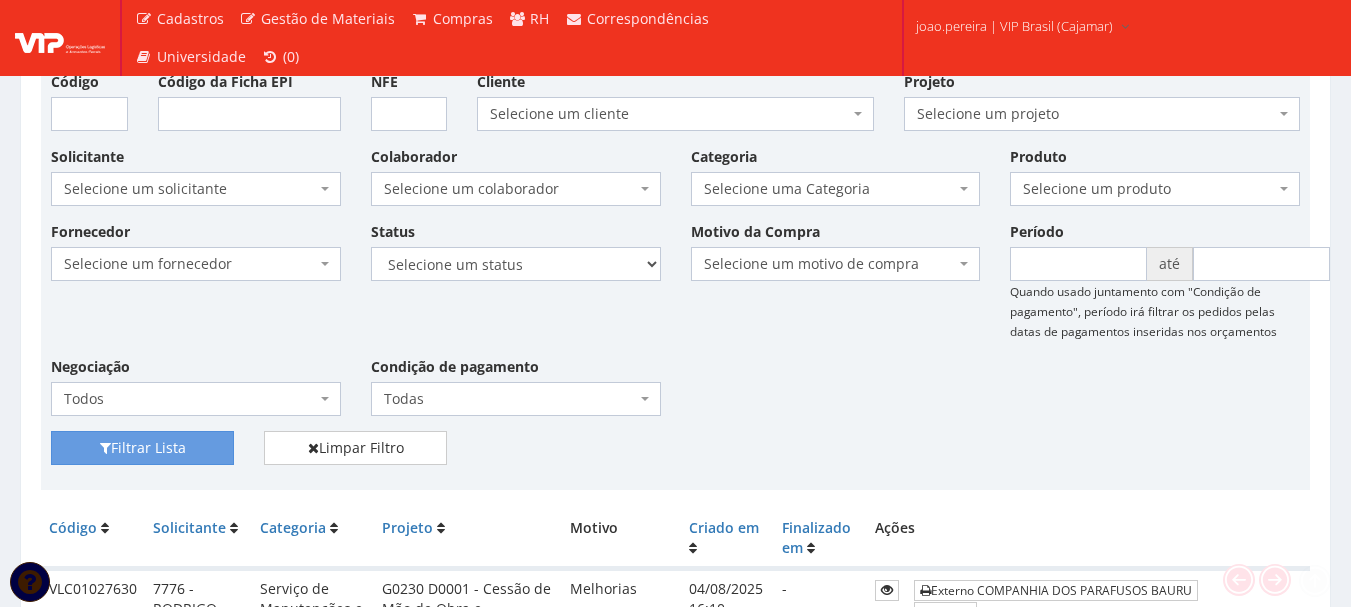 scroll, scrollTop: 400, scrollLeft: 0, axis: vertical 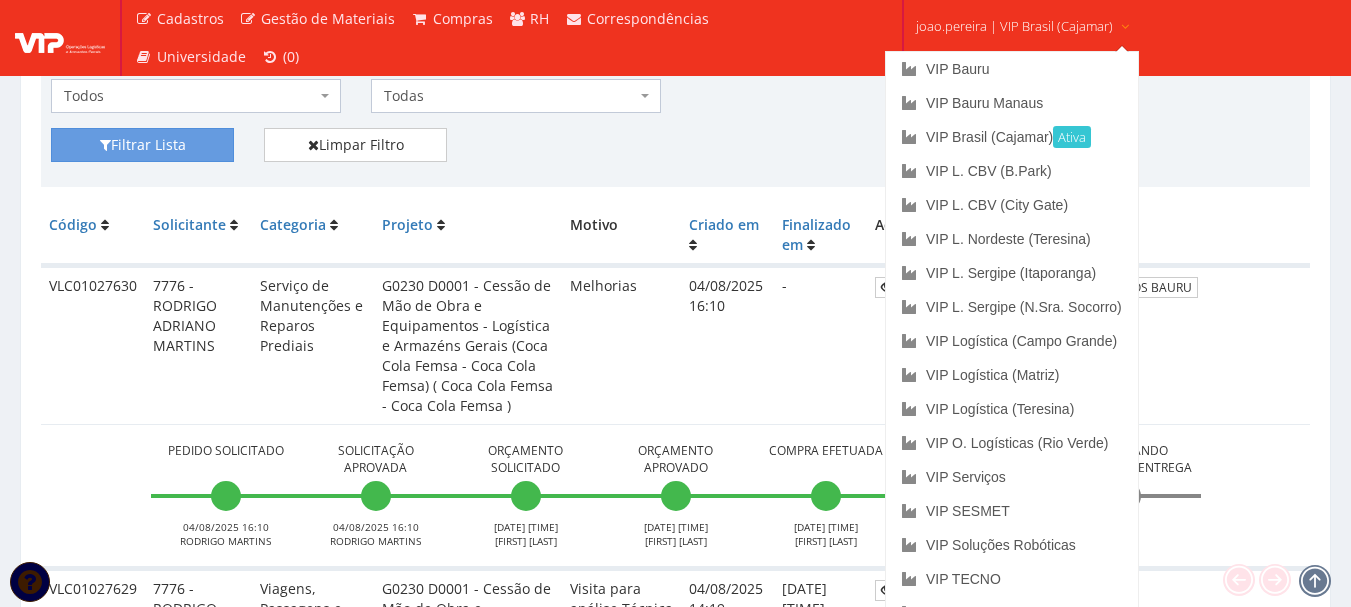 click on "joao.pereira | VIP Brasil (Cajamar)" at bounding box center (1014, 26) 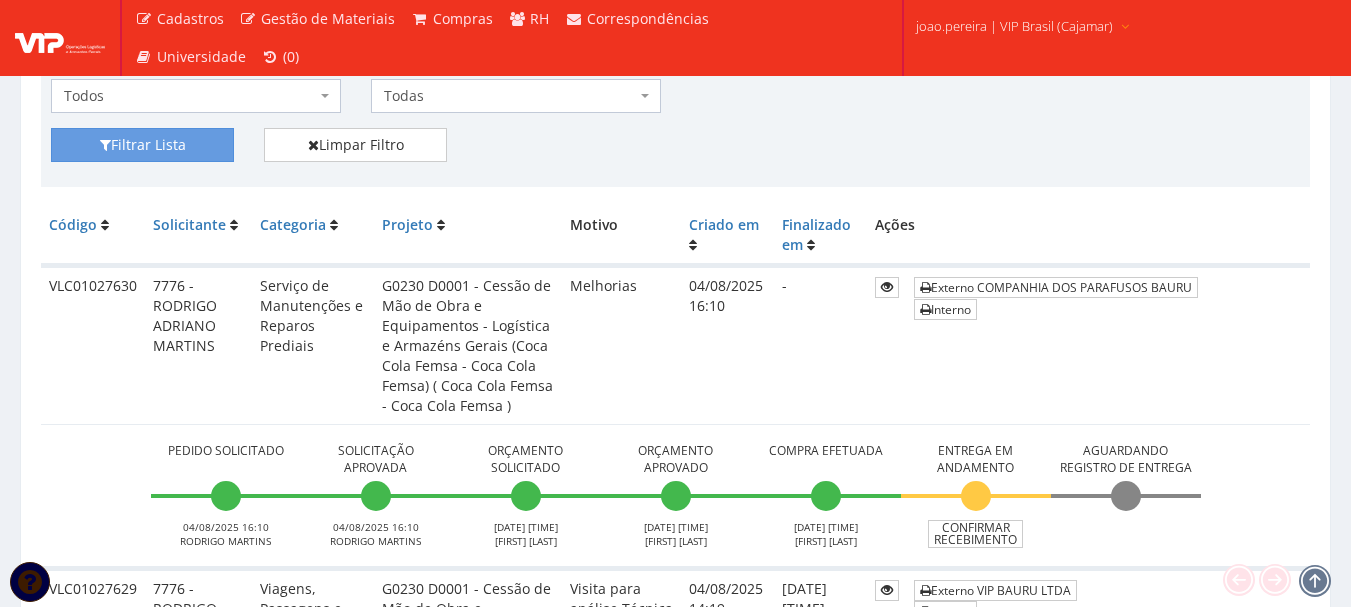 click on "joao.pereira | VIP Brasil (Cajamar)" at bounding box center [1014, 26] 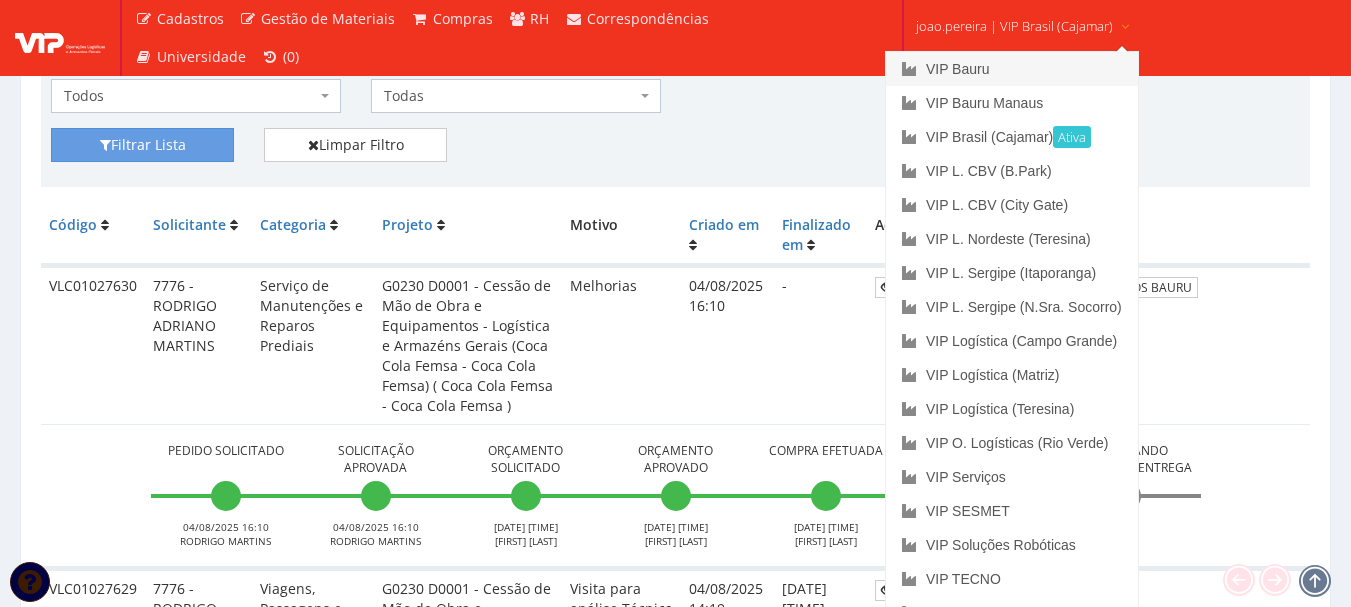 click on "VIP Bauru" at bounding box center [1012, 69] 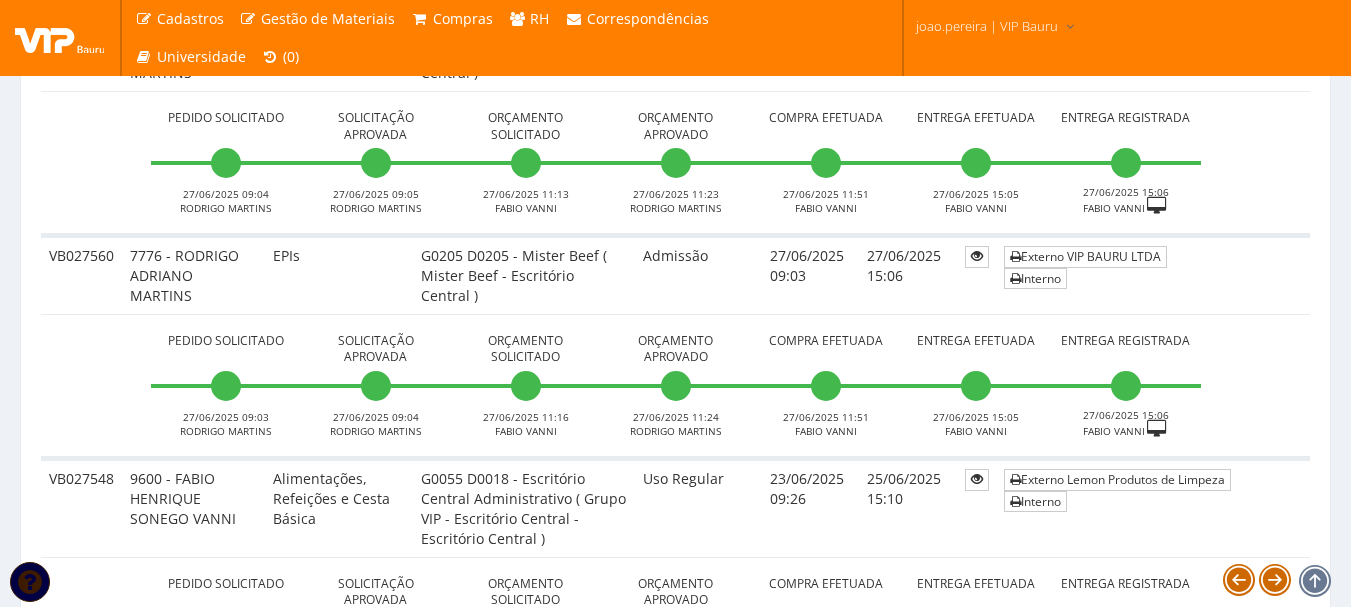 scroll, scrollTop: 4800, scrollLeft: 0, axis: vertical 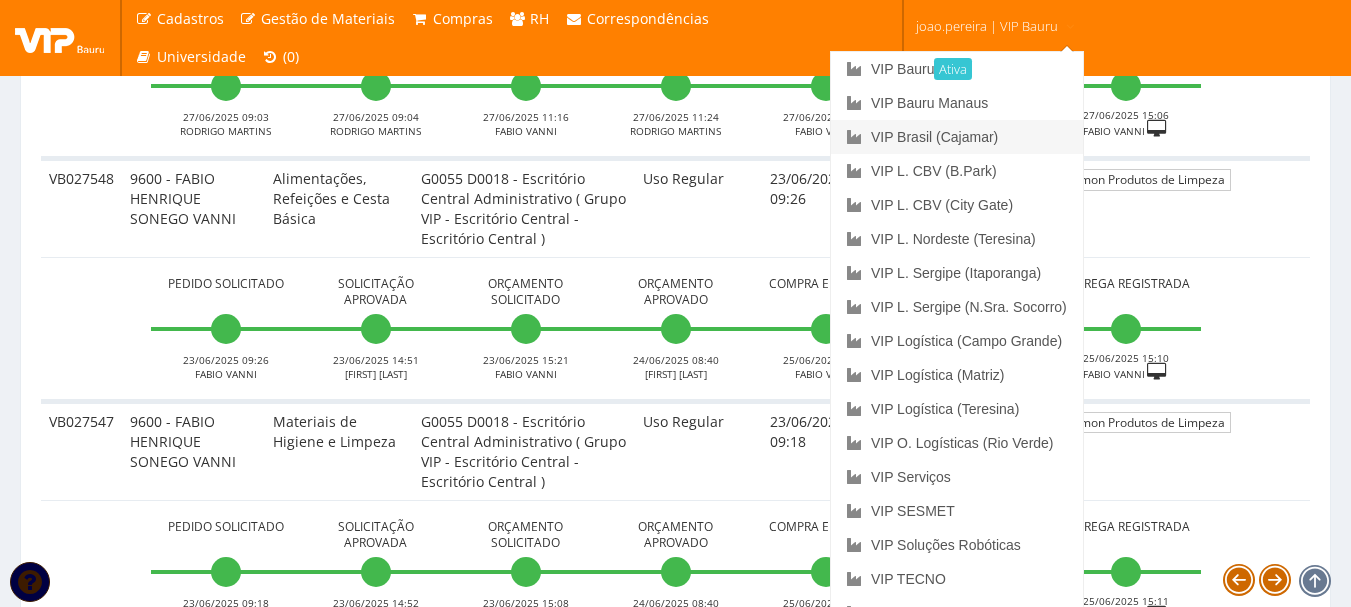 click on "VIP Brasil (Cajamar)" at bounding box center (957, 137) 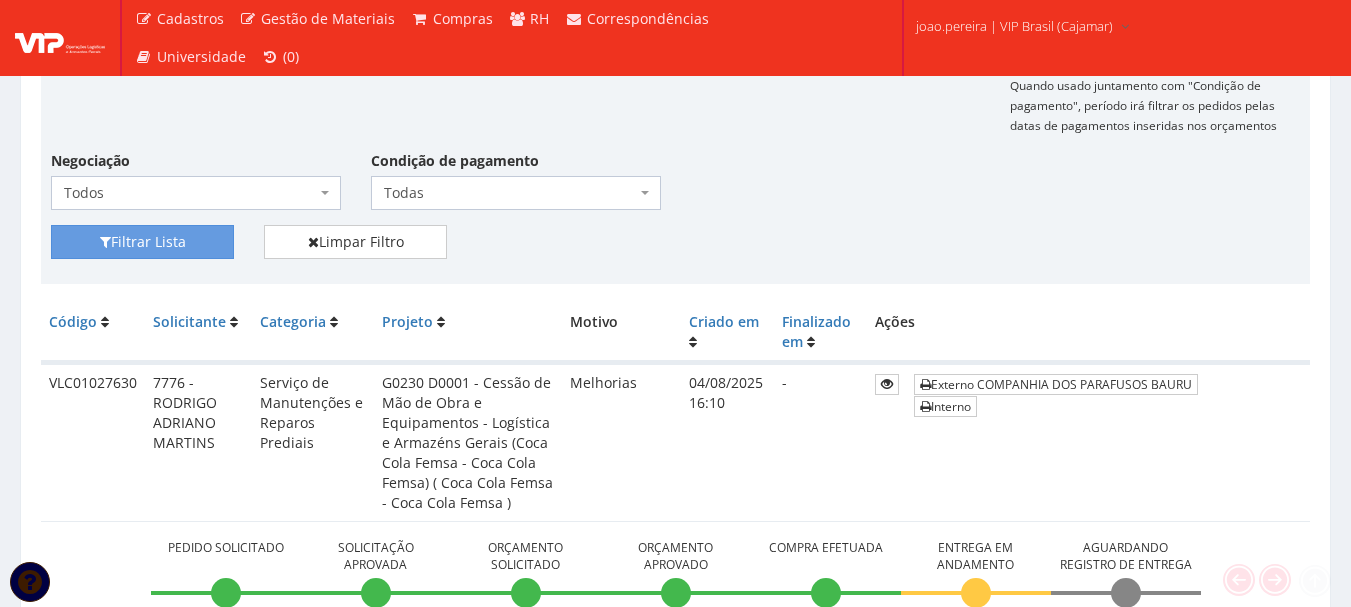 scroll, scrollTop: 400, scrollLeft: 0, axis: vertical 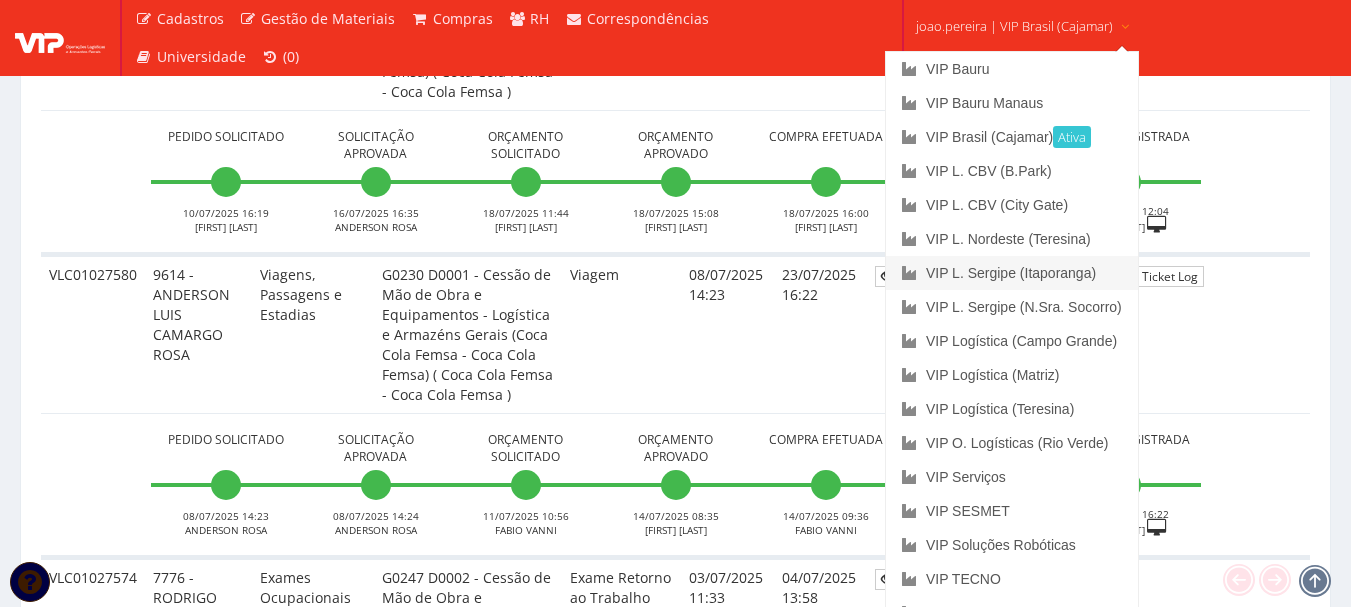 click on "VIP L. Sergipe (Itaporanga)" at bounding box center [1012, 273] 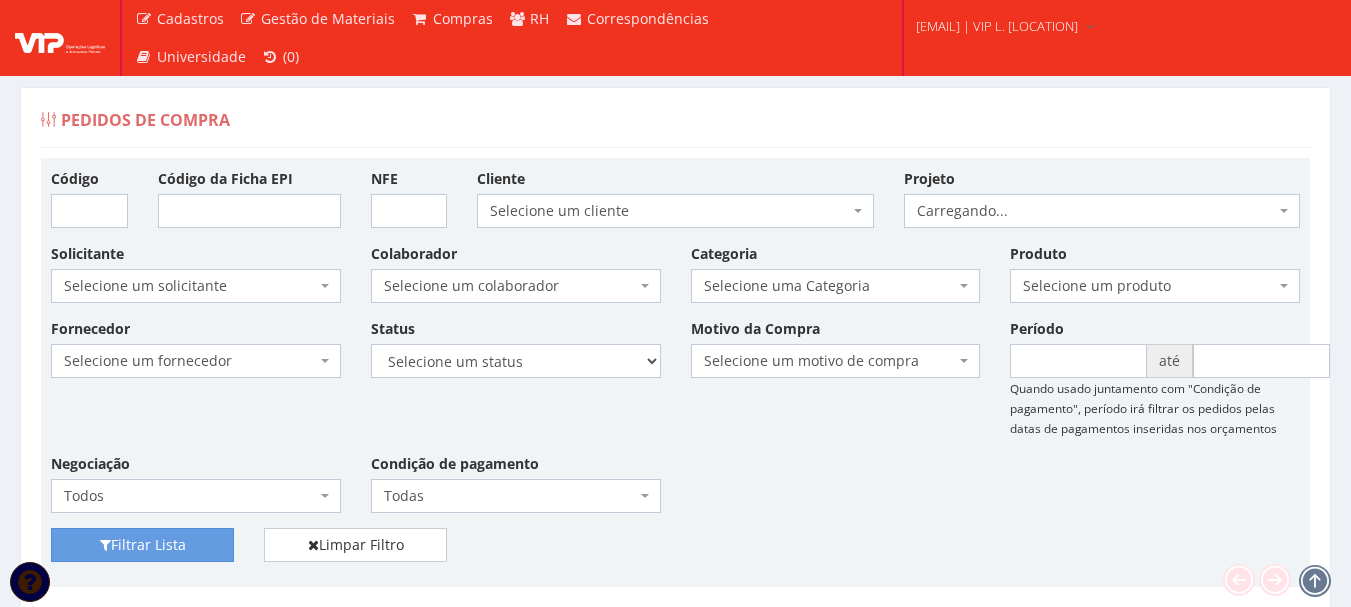 scroll, scrollTop: 0, scrollLeft: 0, axis: both 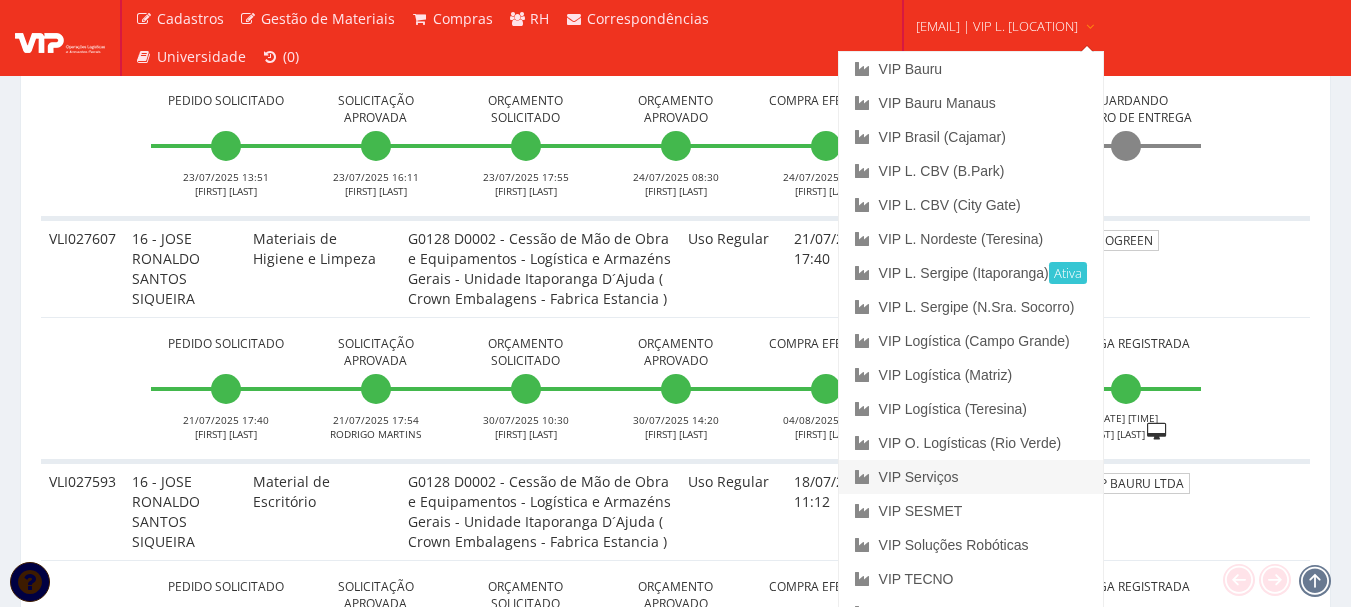 click on "VIP Serviços" at bounding box center [971, 477] 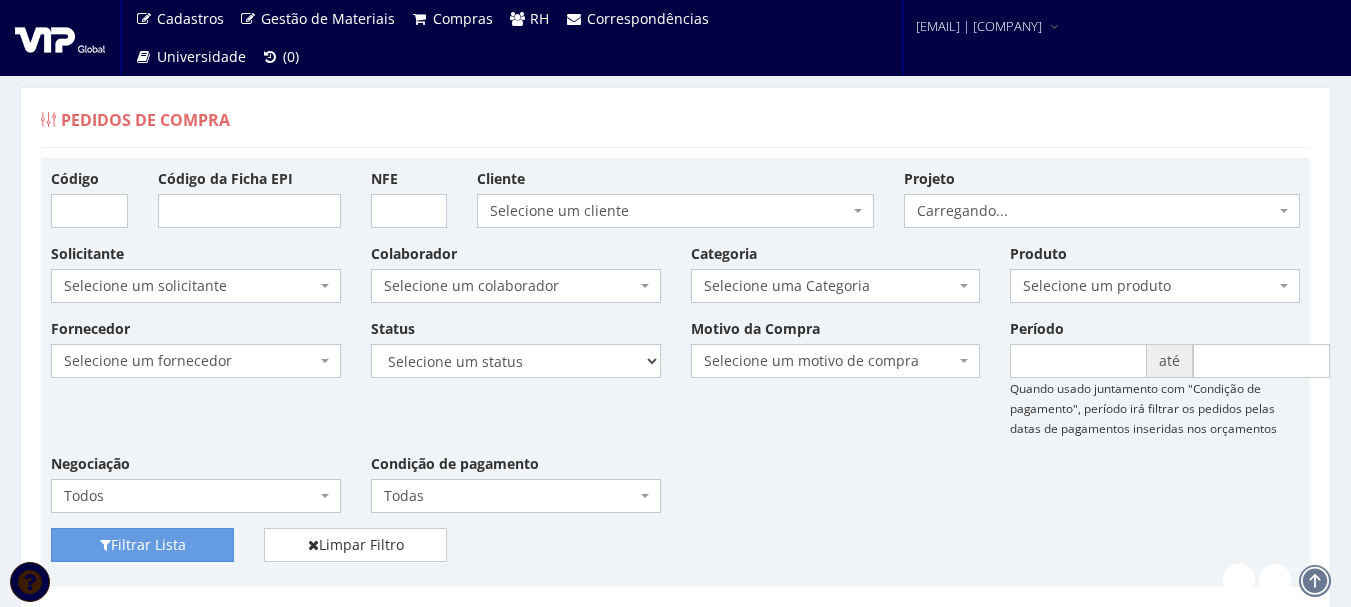 scroll, scrollTop: 0, scrollLeft: 0, axis: both 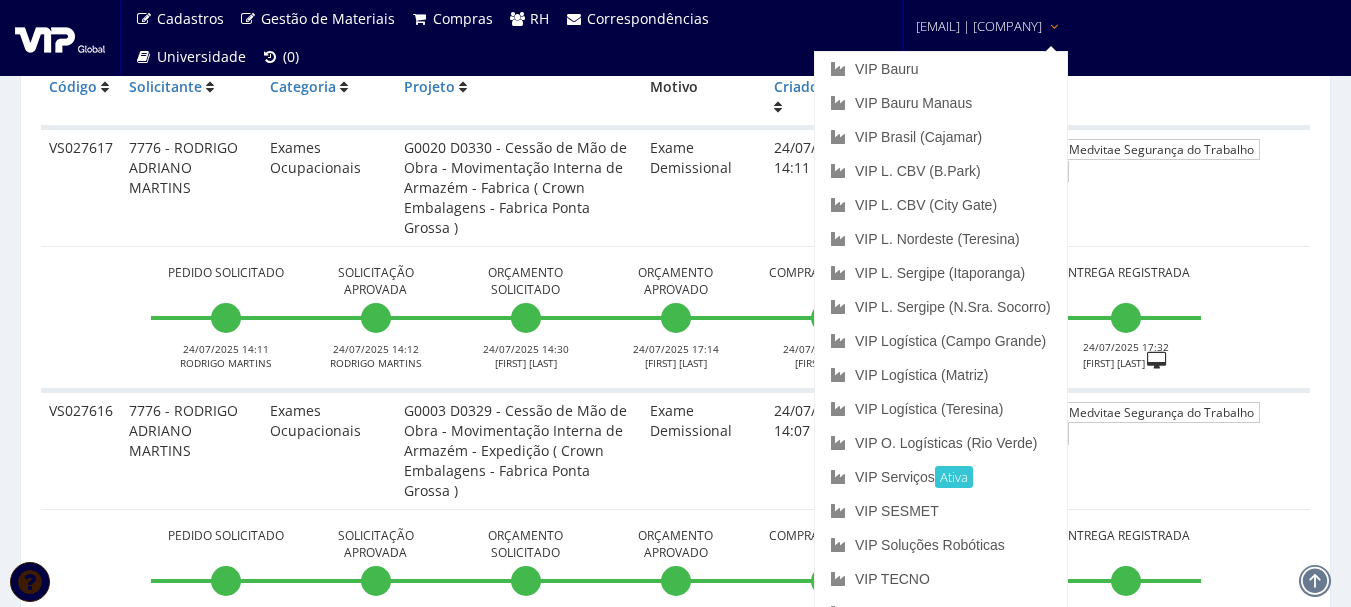 click on "joao.pereira | VIP Serviços" at bounding box center [979, 26] 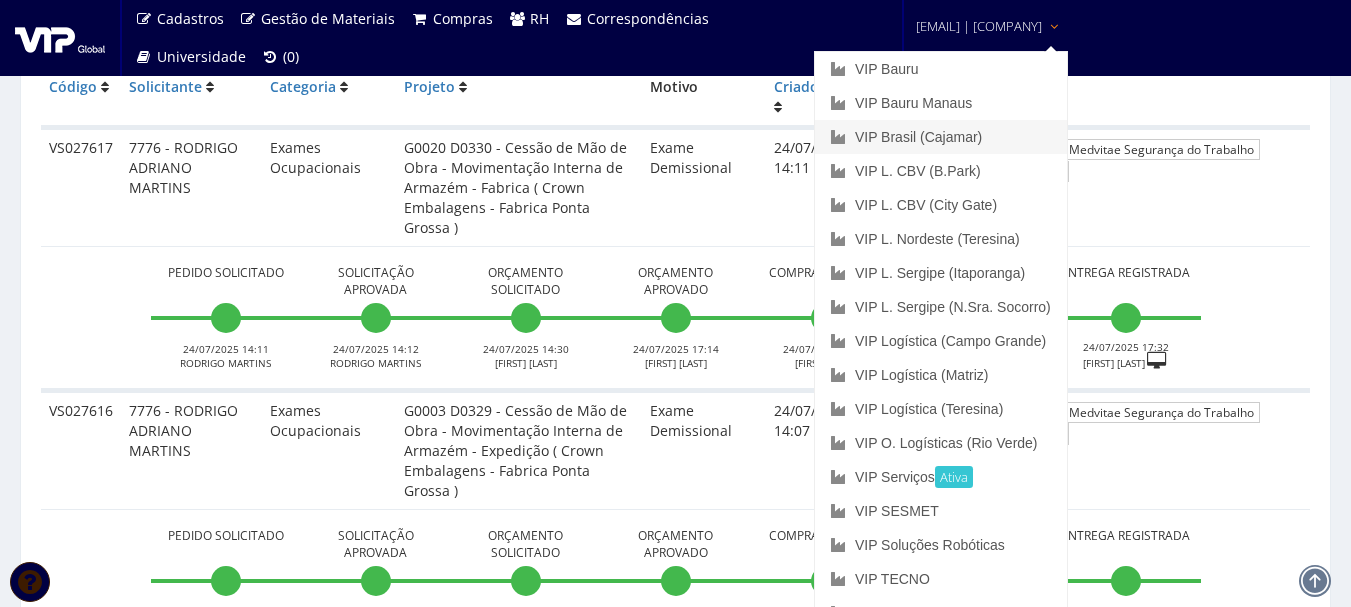 click on "VIP Brasil (Cajamar)" at bounding box center [941, 137] 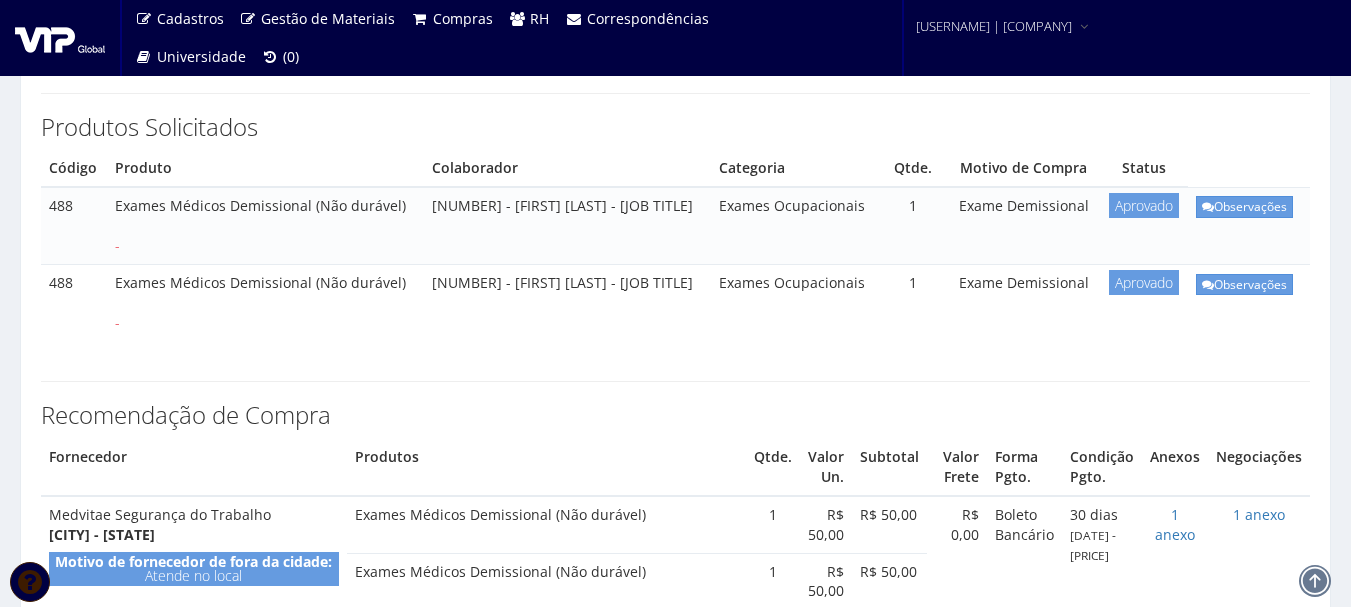 scroll, scrollTop: 200, scrollLeft: 0, axis: vertical 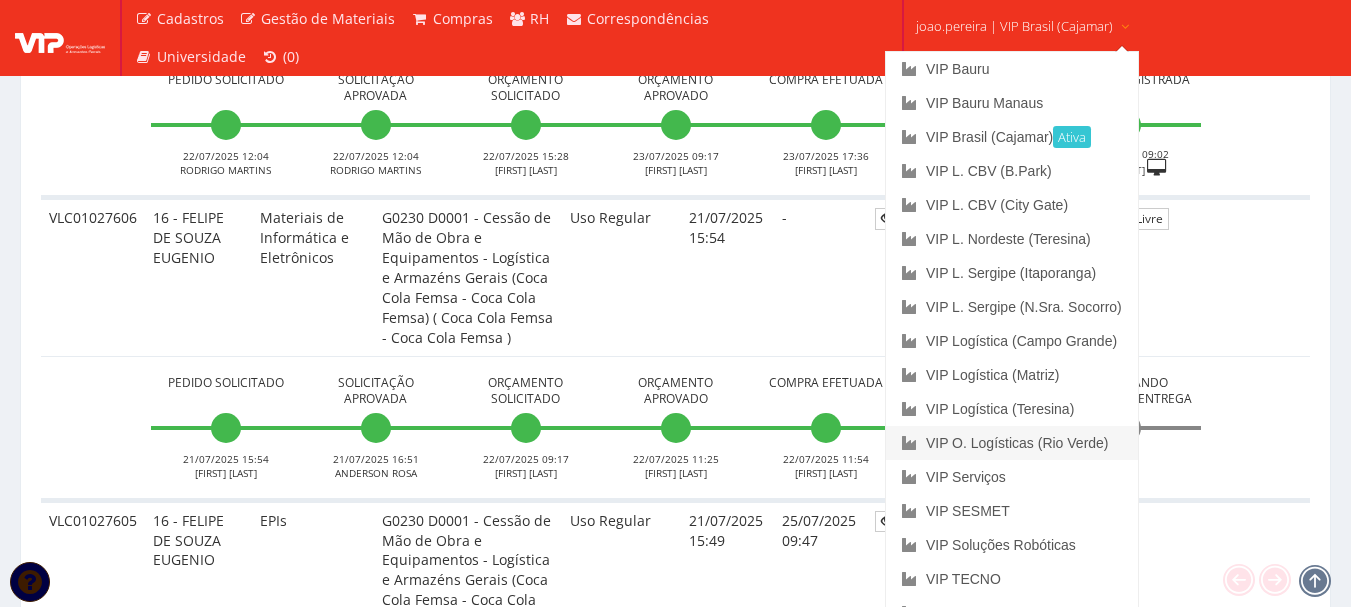 click on "VIP O. Logísticas (Rio Verde)" at bounding box center [1012, 443] 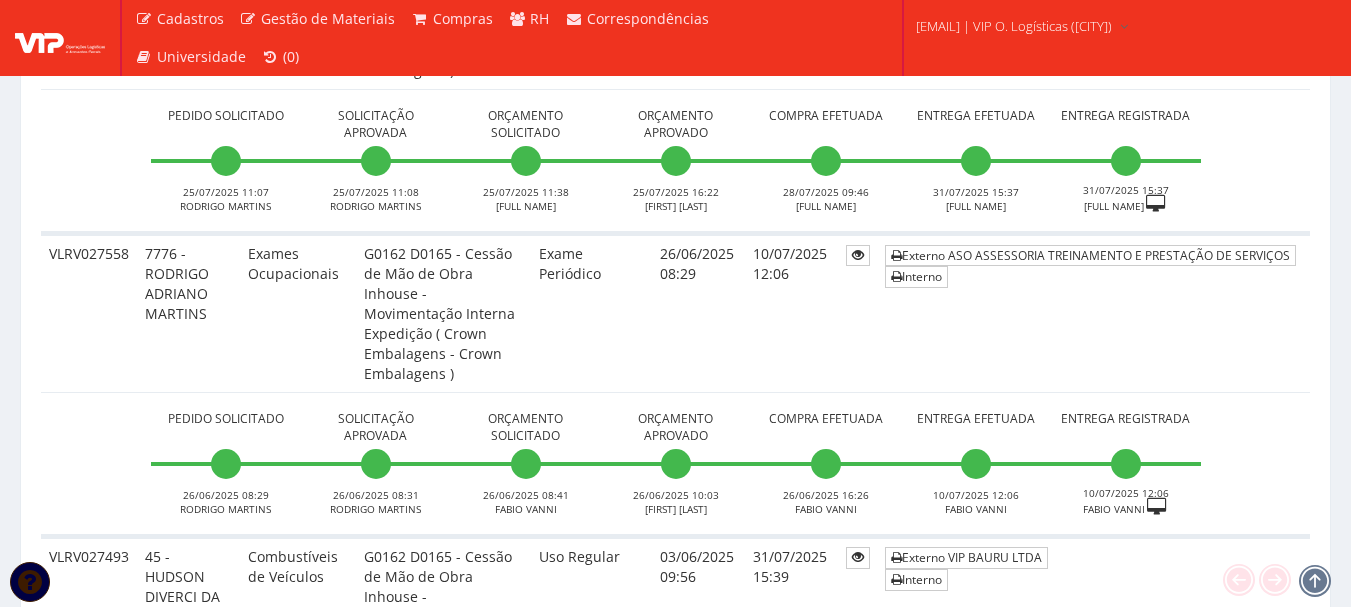 scroll, scrollTop: 700, scrollLeft: 0, axis: vertical 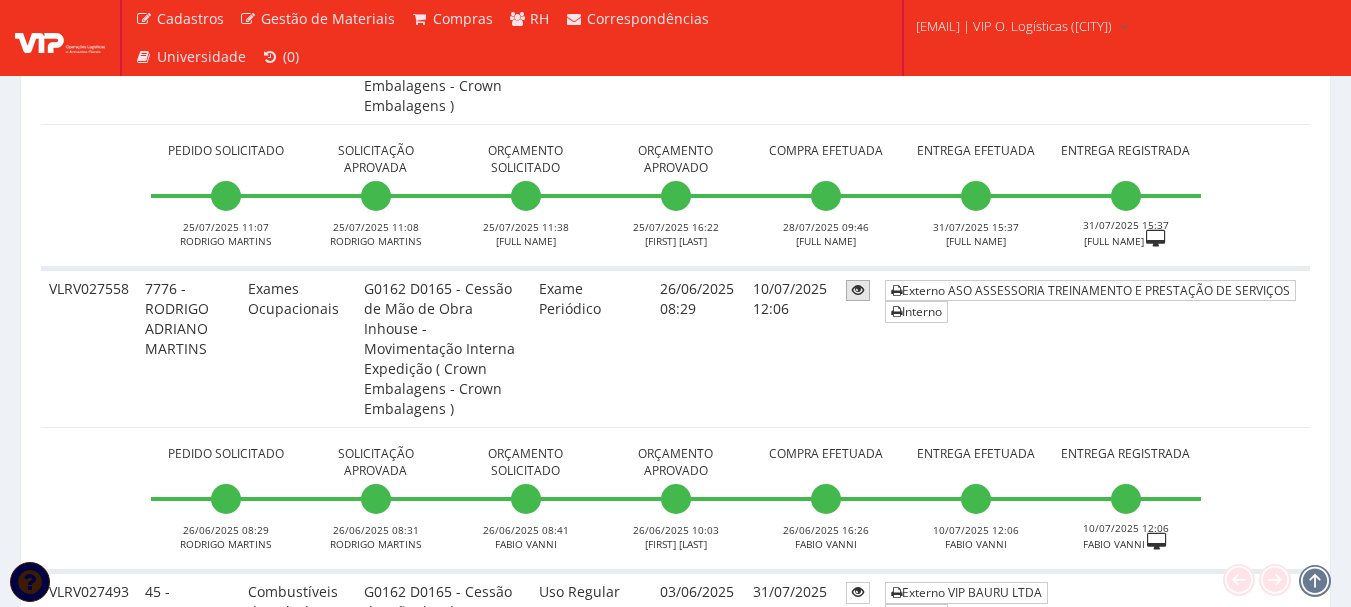 click at bounding box center (858, 290) 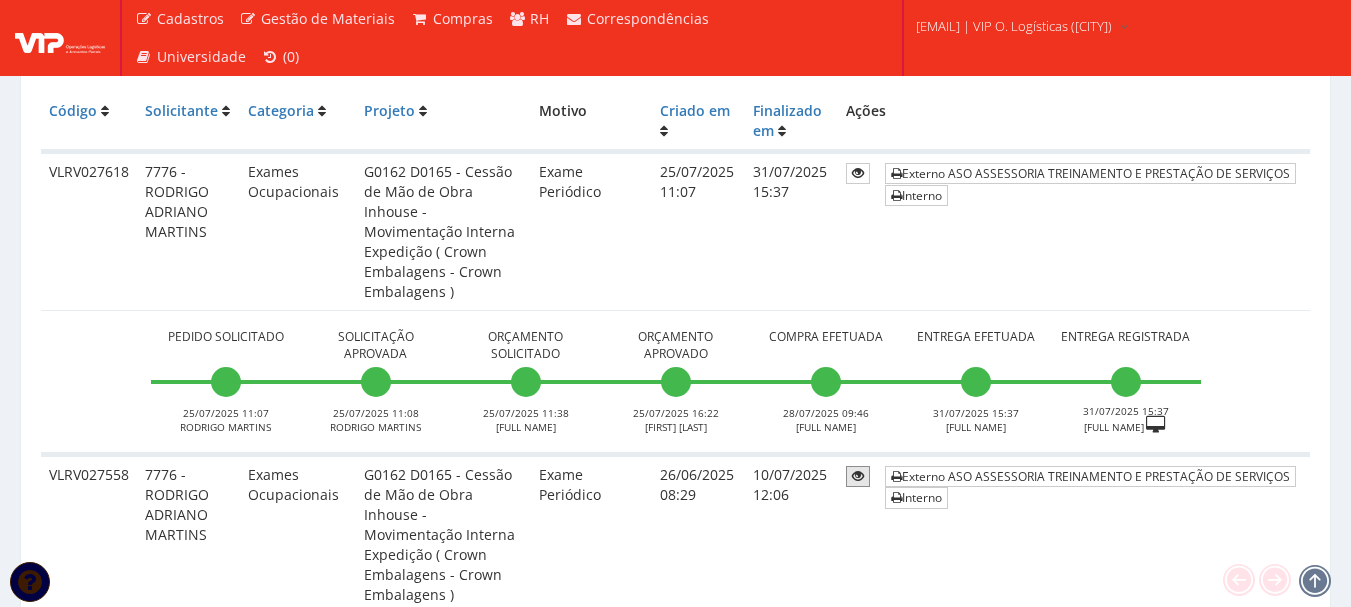 scroll, scrollTop: 400, scrollLeft: 0, axis: vertical 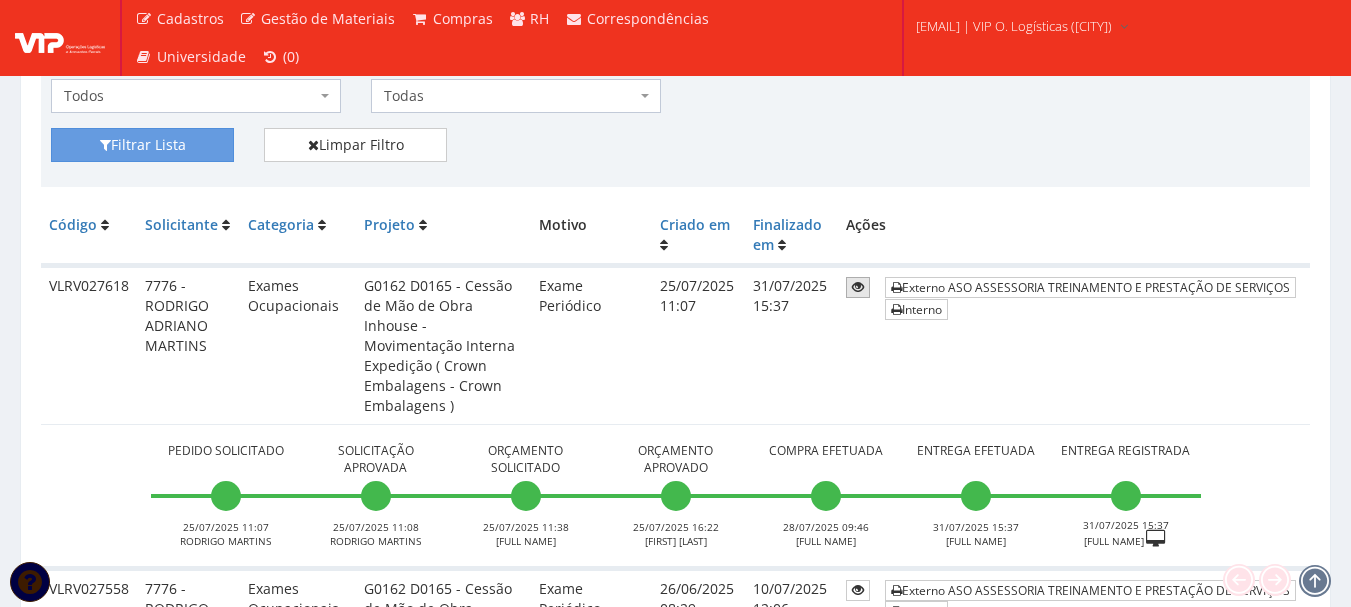 click at bounding box center (858, 287) 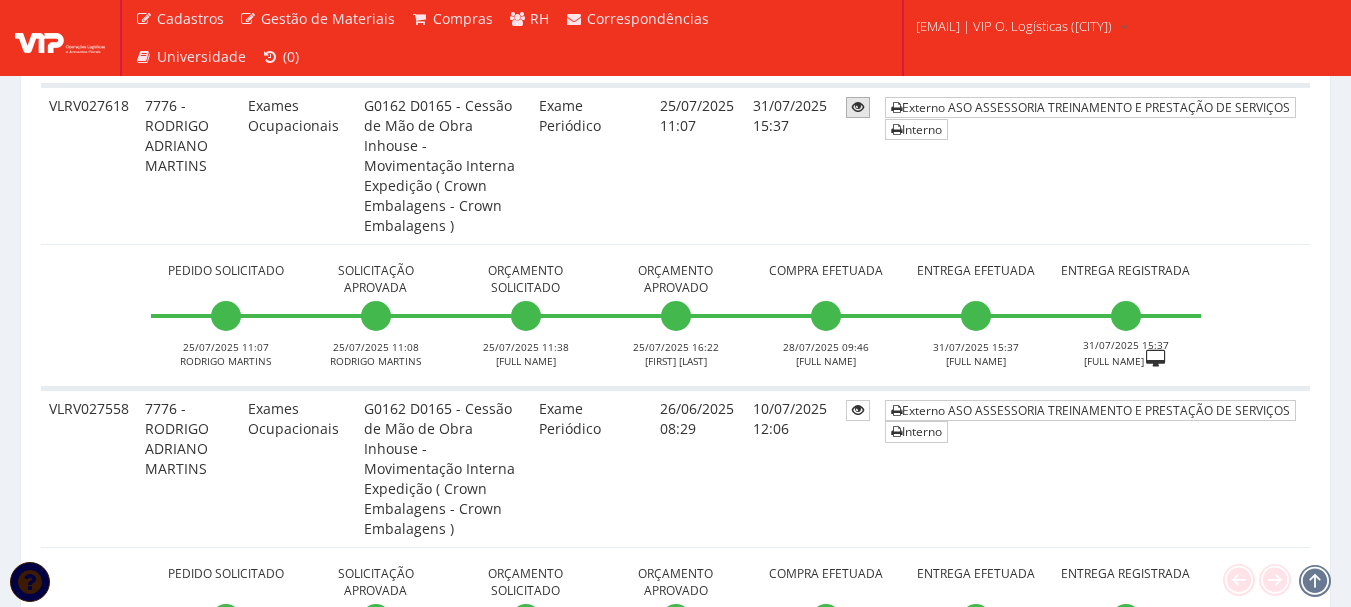scroll, scrollTop: 600, scrollLeft: 0, axis: vertical 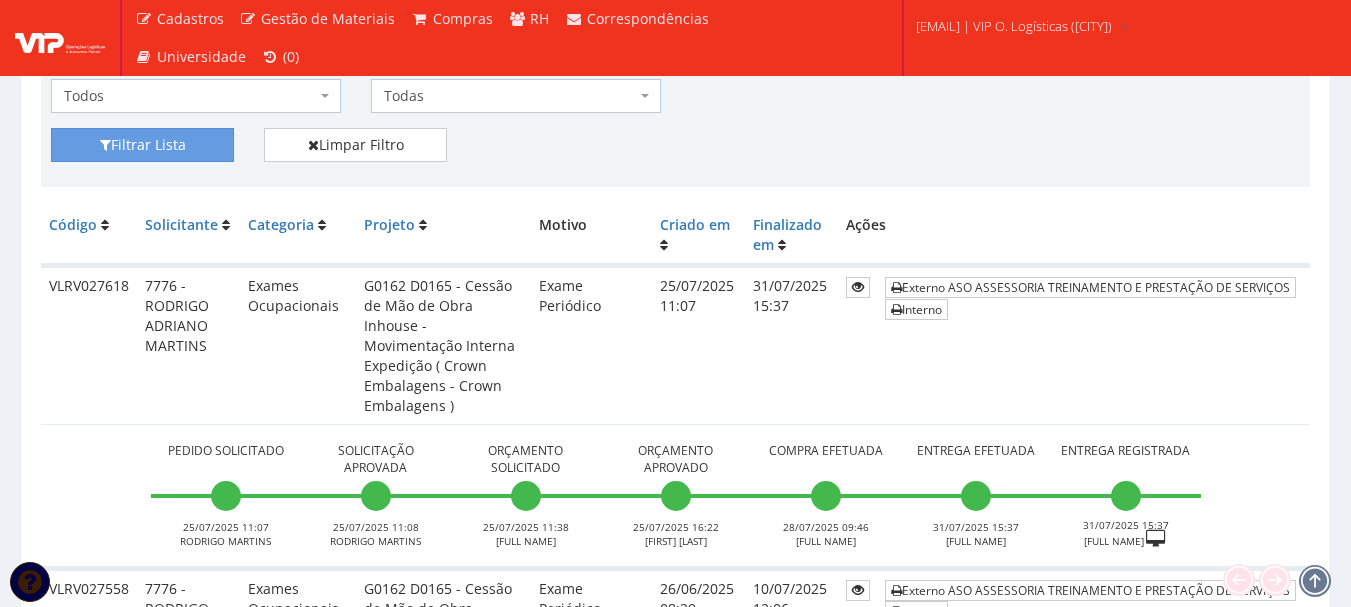 click on "Externo ASO ASSESSORIA TREINAMENTO E PRESTAÇÃO DE SERVIÇOS
Interno" at bounding box center (1093, 345) 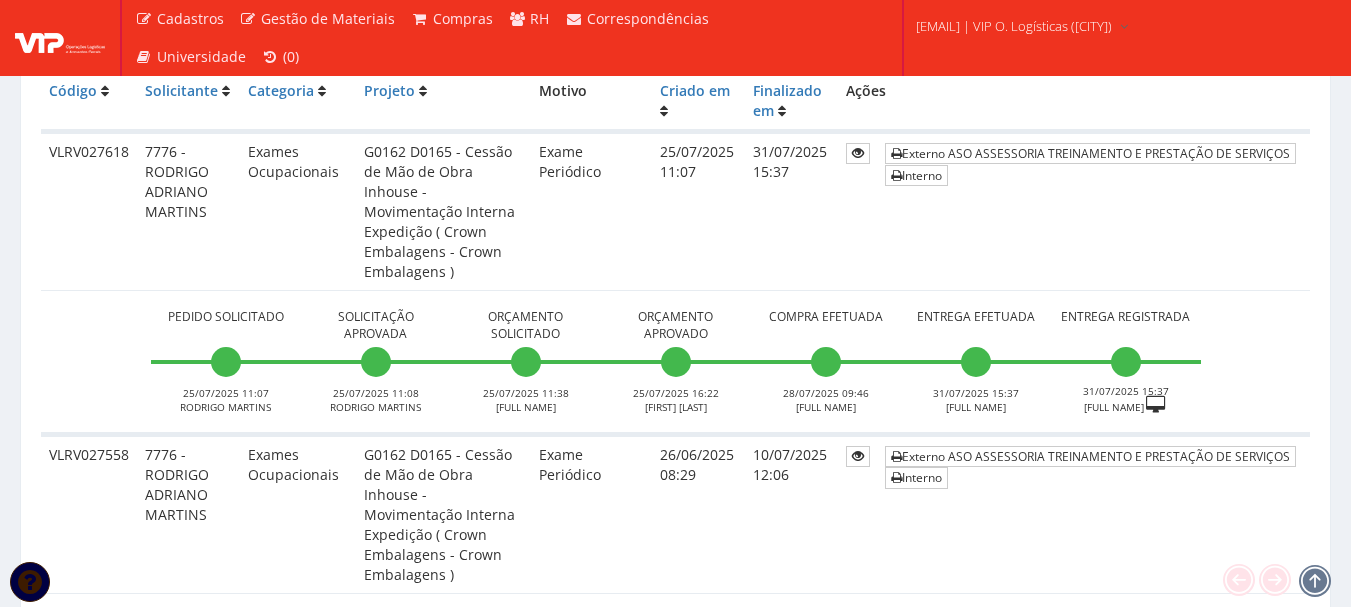 scroll, scrollTop: 500, scrollLeft: 0, axis: vertical 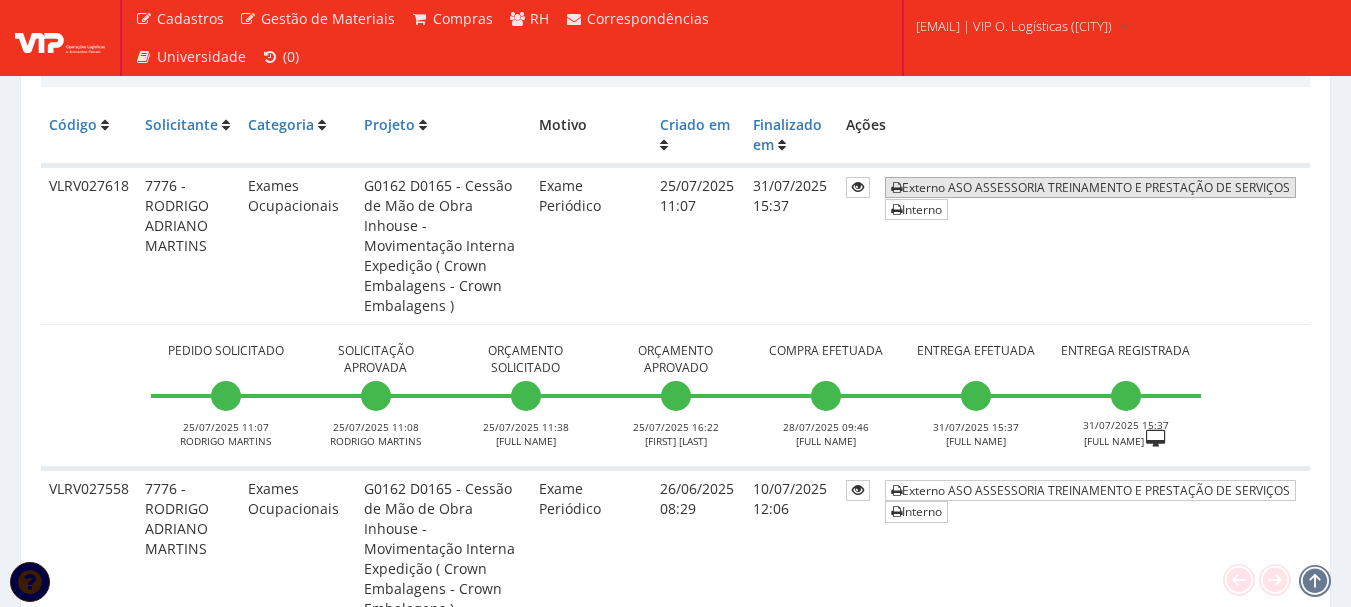 click on "Externo ASO ASSESSORIA TREINAMENTO E PRESTAÇÃO DE SERVIÇOS" at bounding box center (1090, 187) 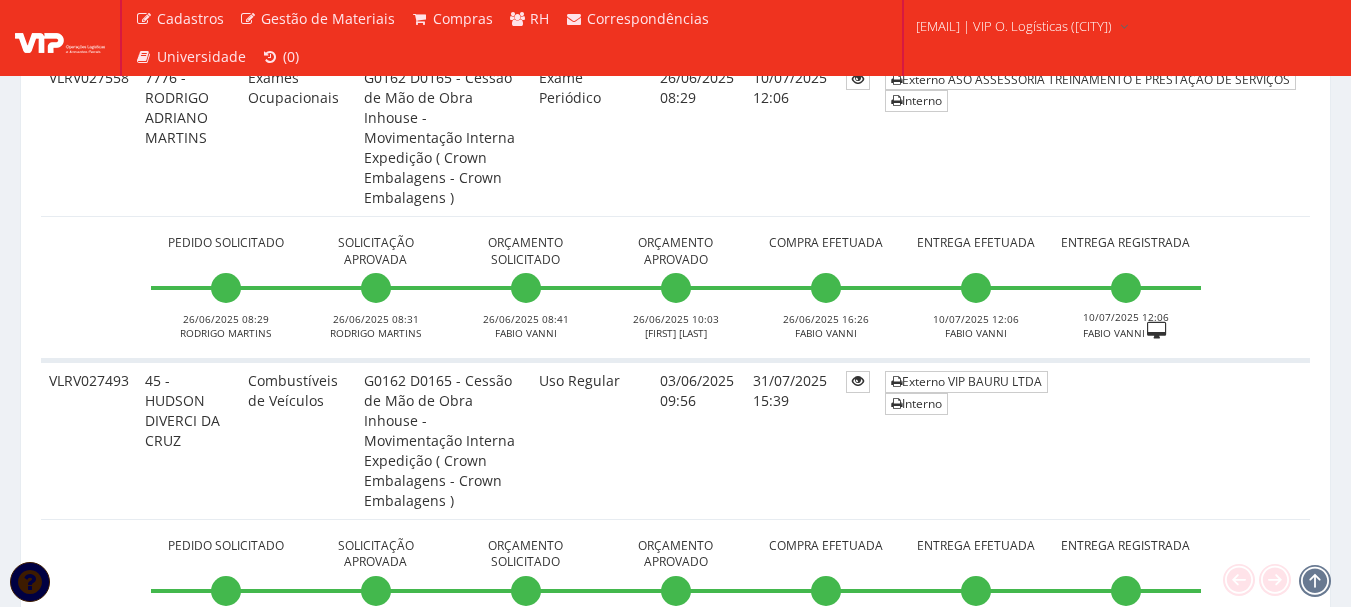 scroll, scrollTop: 1200, scrollLeft: 0, axis: vertical 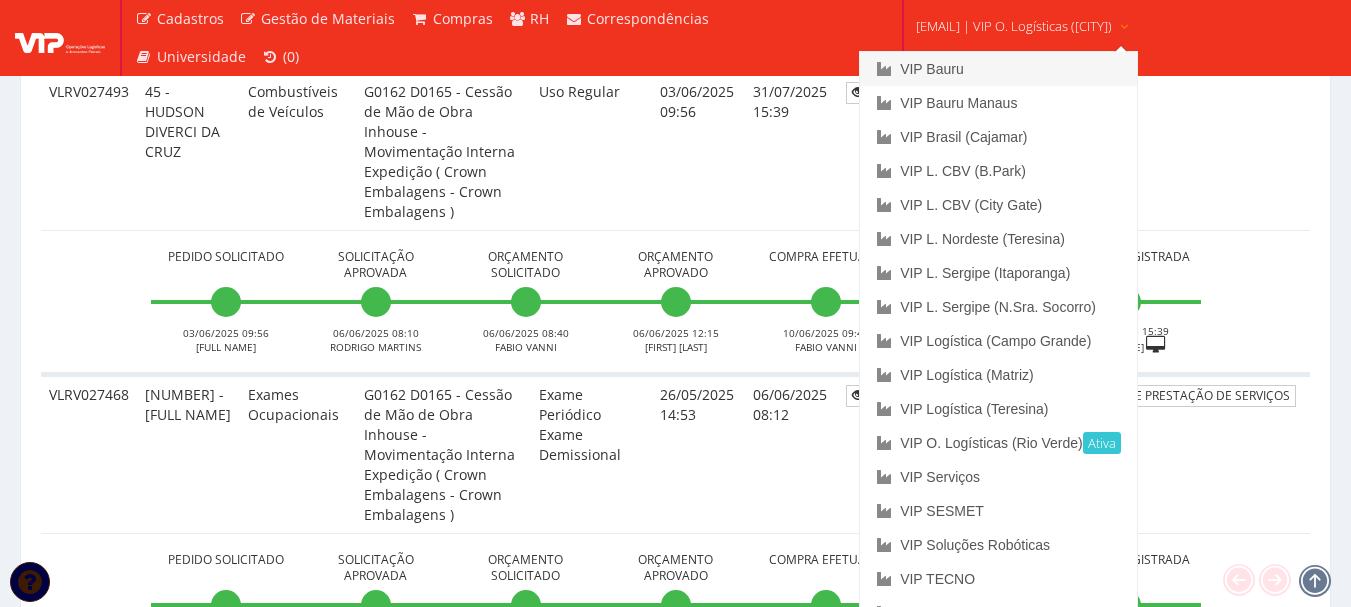 click on "VIP Bauru" at bounding box center [998, 69] 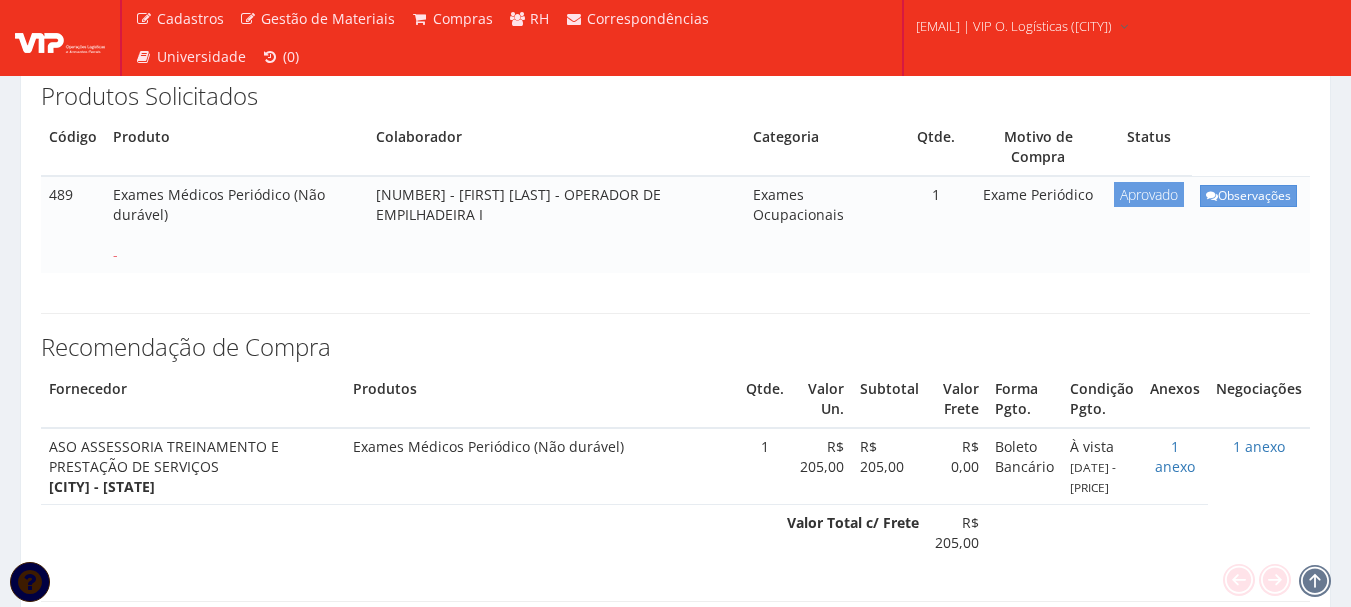 scroll, scrollTop: 500, scrollLeft: 0, axis: vertical 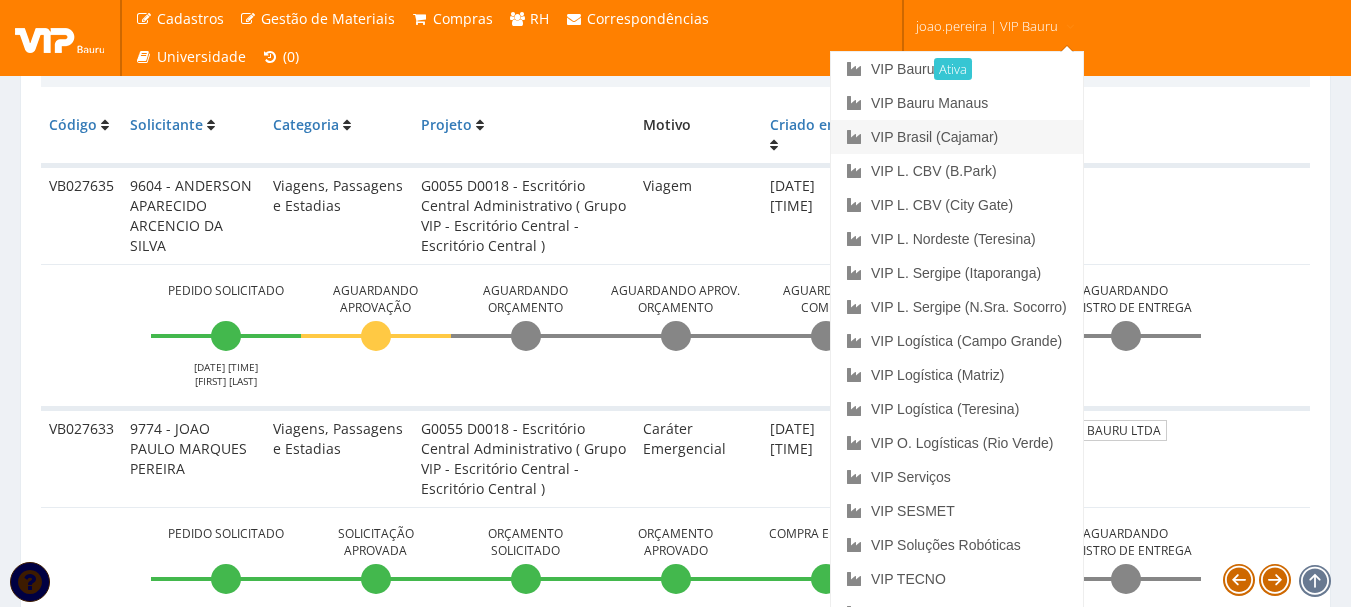 click on "VIP Brasil (Cajamar)" at bounding box center [957, 137] 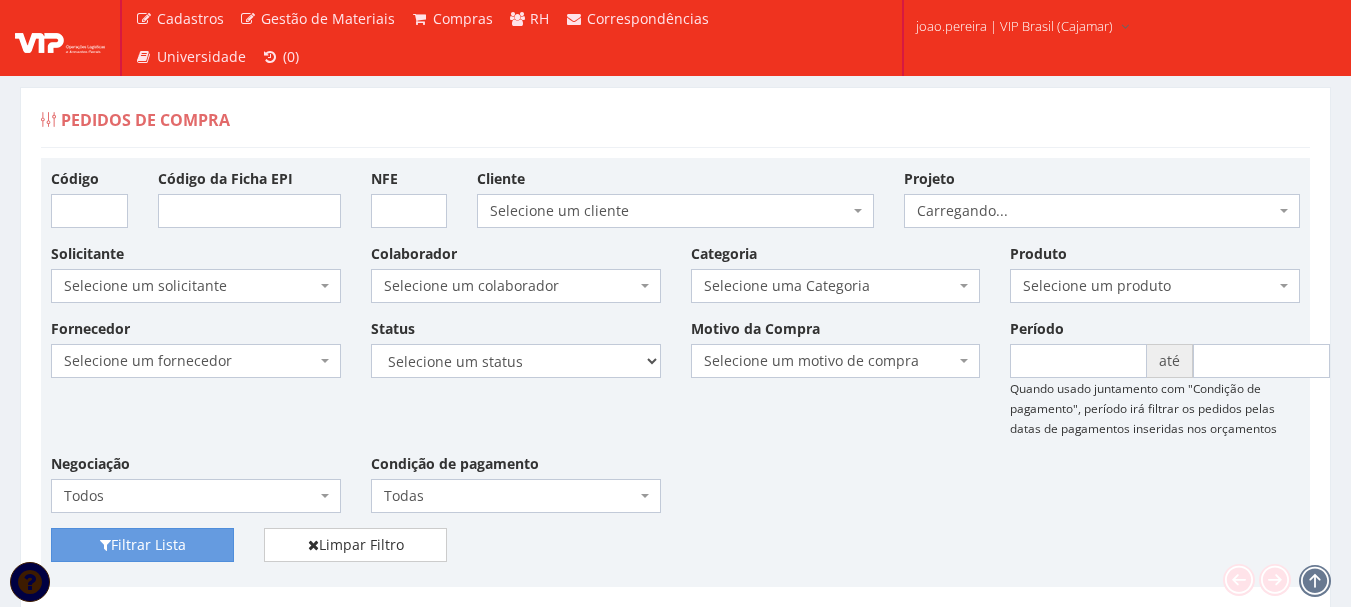 scroll, scrollTop: 400, scrollLeft: 0, axis: vertical 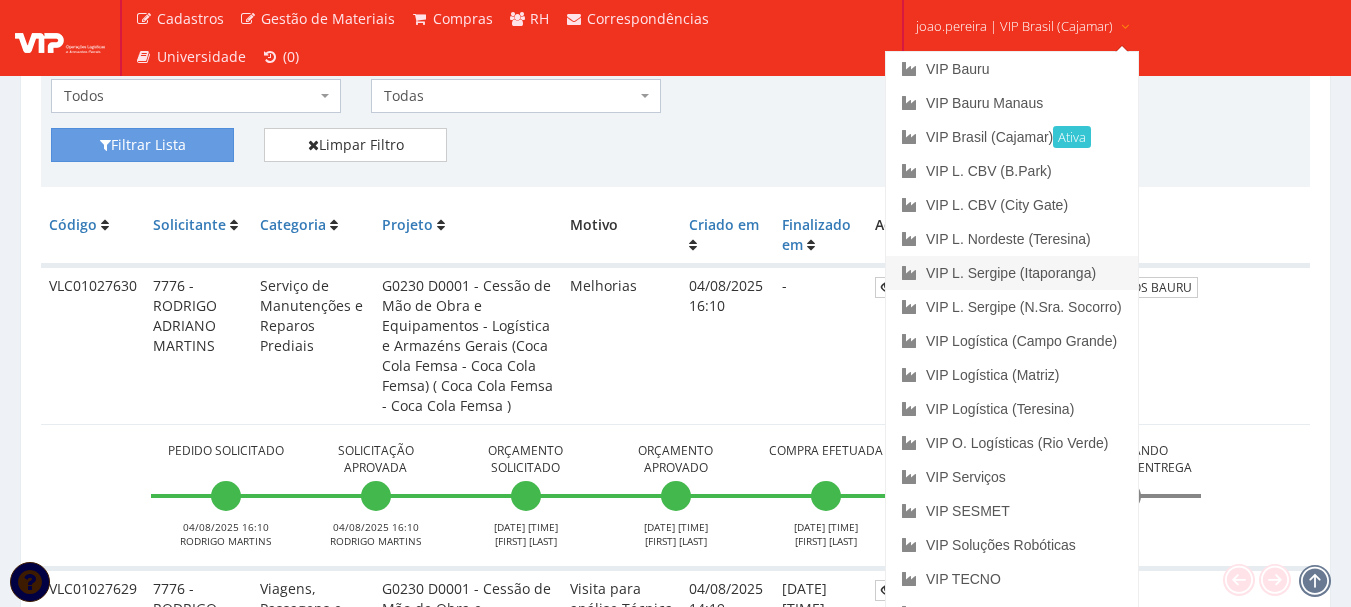 click on "VIP L. Sergipe (Itaporanga)" at bounding box center [1012, 273] 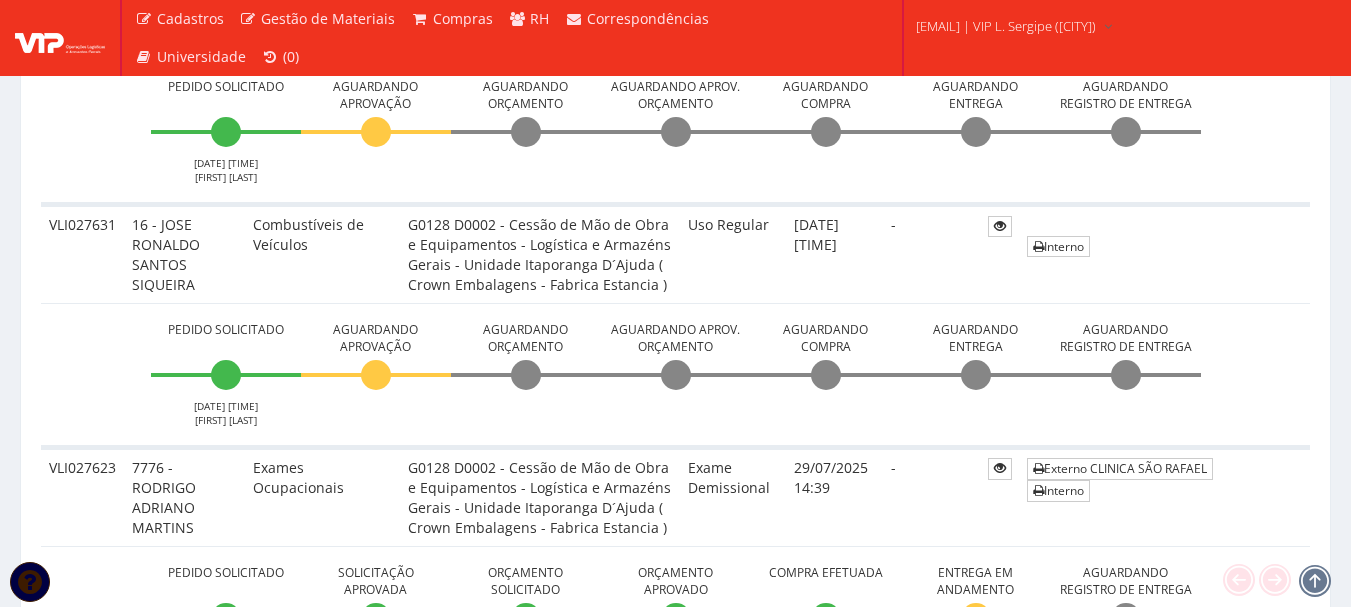 scroll, scrollTop: 700, scrollLeft: 0, axis: vertical 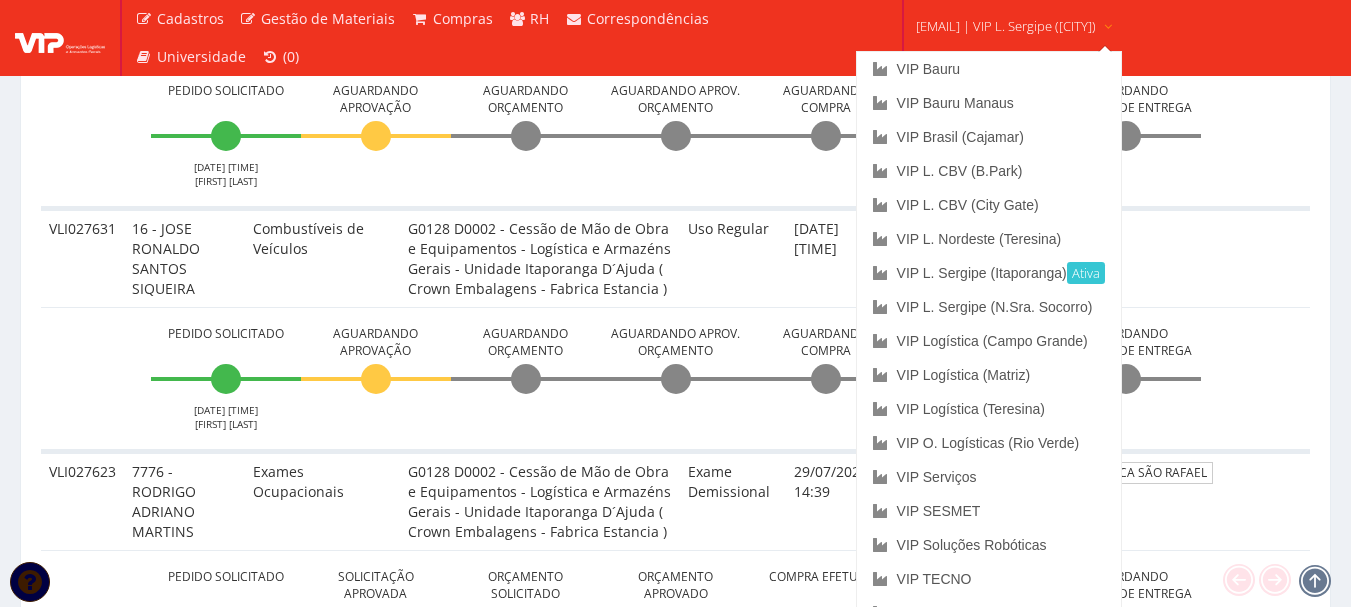 click on "[EMAIL] | VIP L. Sergipe ([CITY])" at bounding box center [1006, 26] 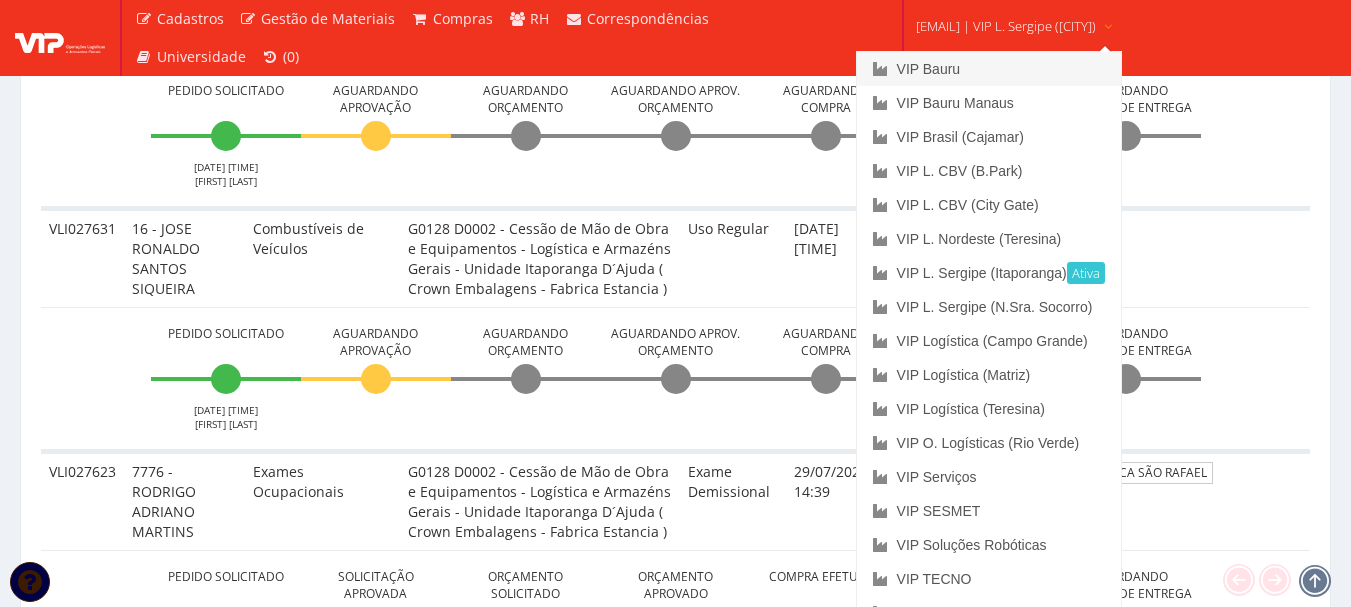 click on "VIP Bauru" at bounding box center (989, 69) 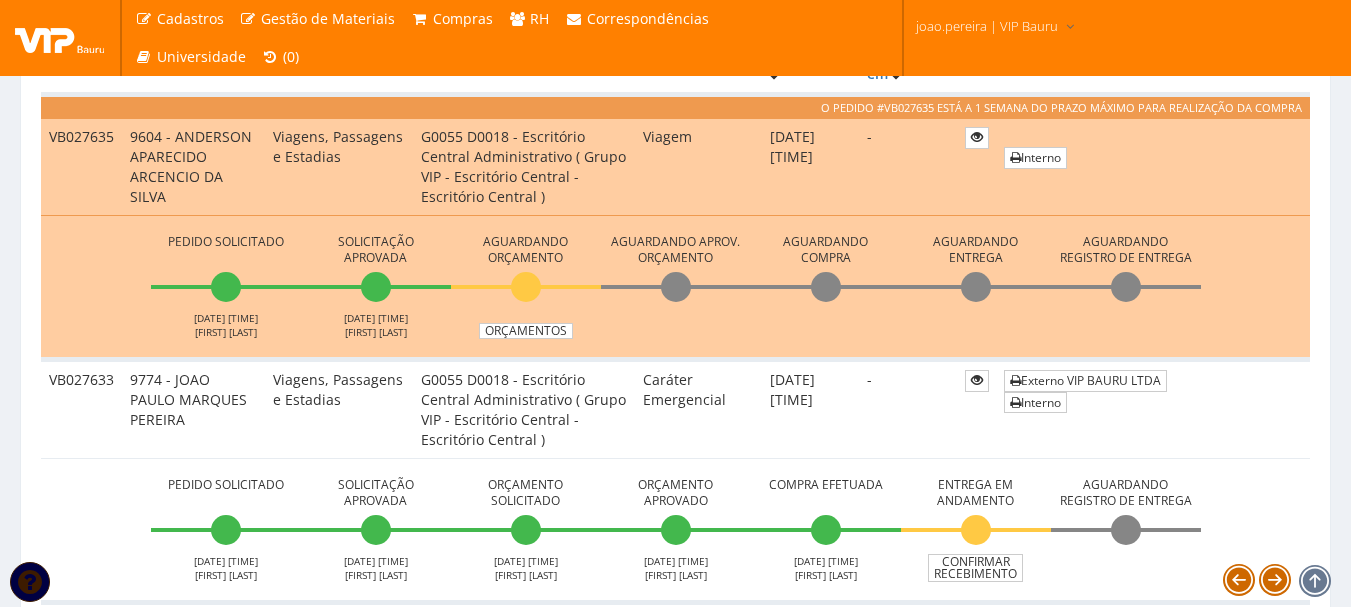 scroll, scrollTop: 600, scrollLeft: 0, axis: vertical 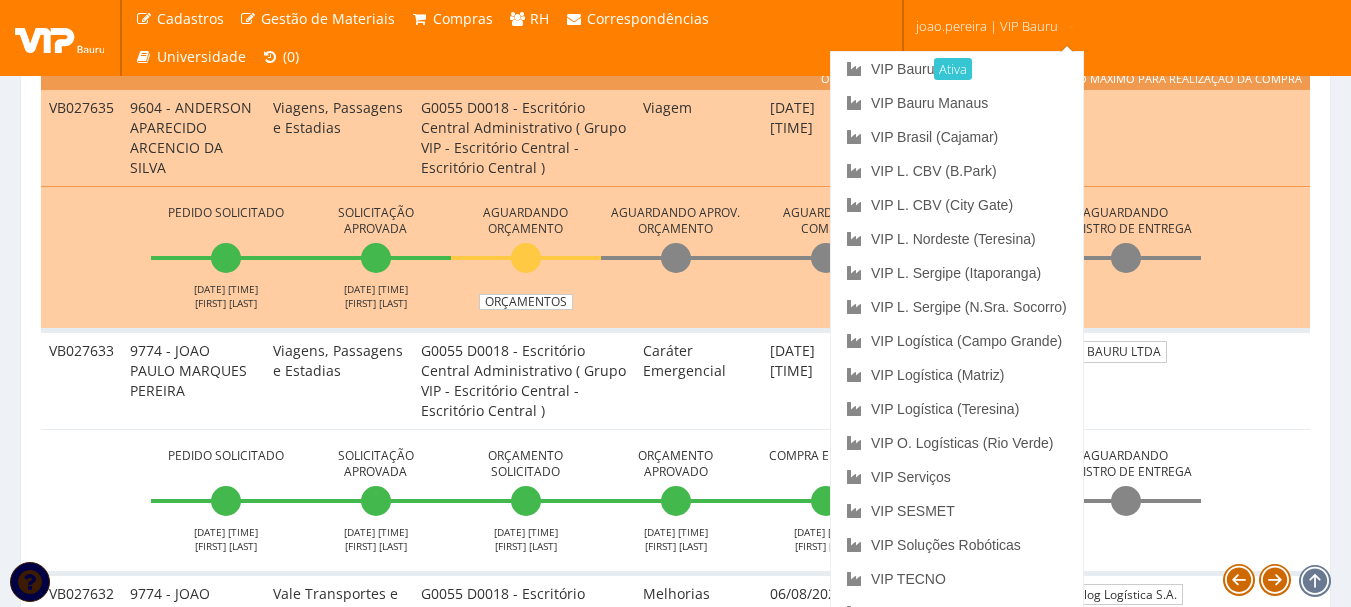 click on "joao.pereira | VIP Bauru" at bounding box center (987, 26) 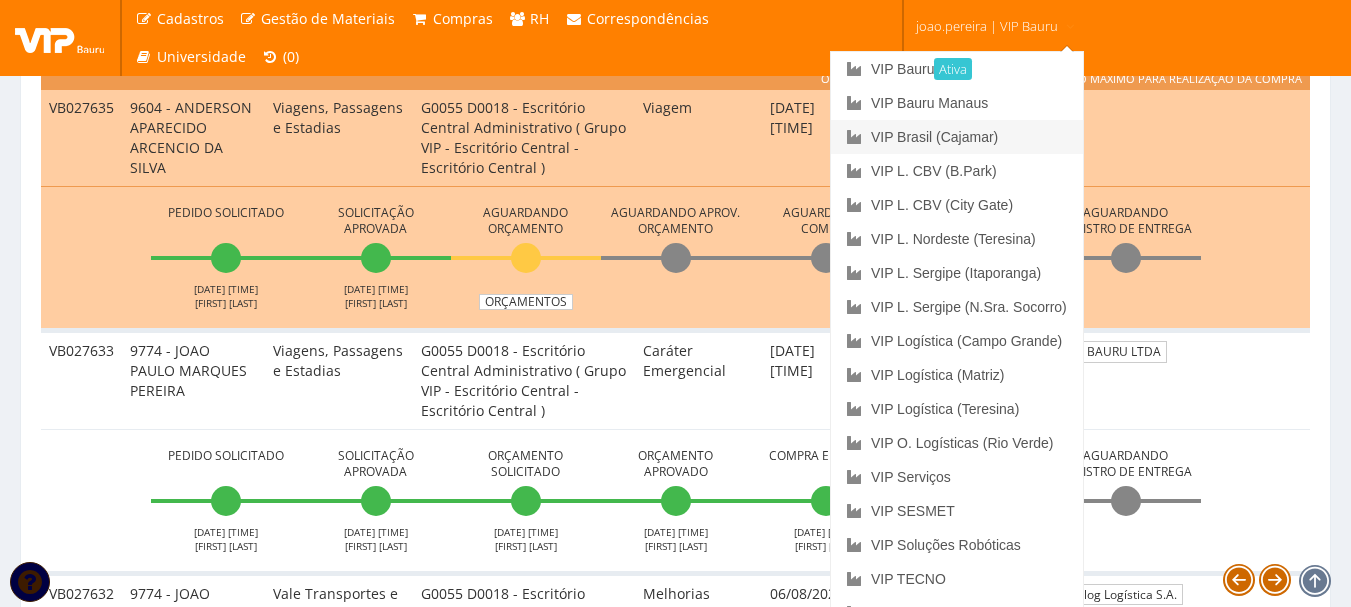 click on "VIP Brasil (Cajamar)" at bounding box center [957, 137] 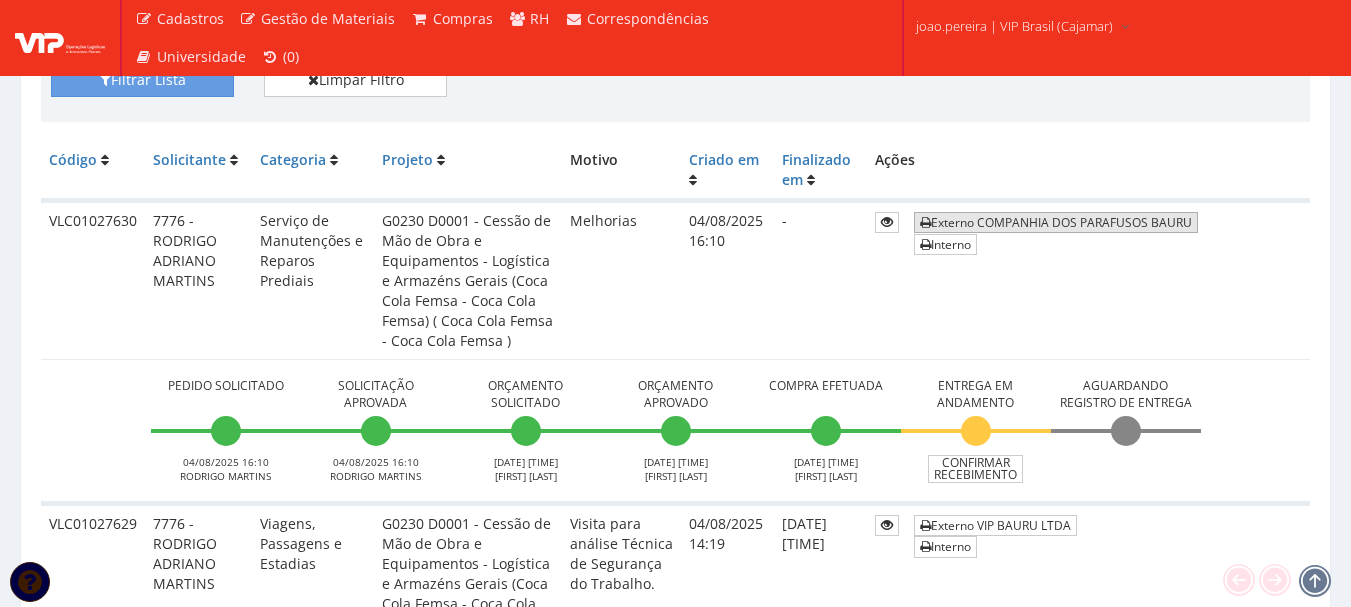 scroll, scrollTop: 500, scrollLeft: 0, axis: vertical 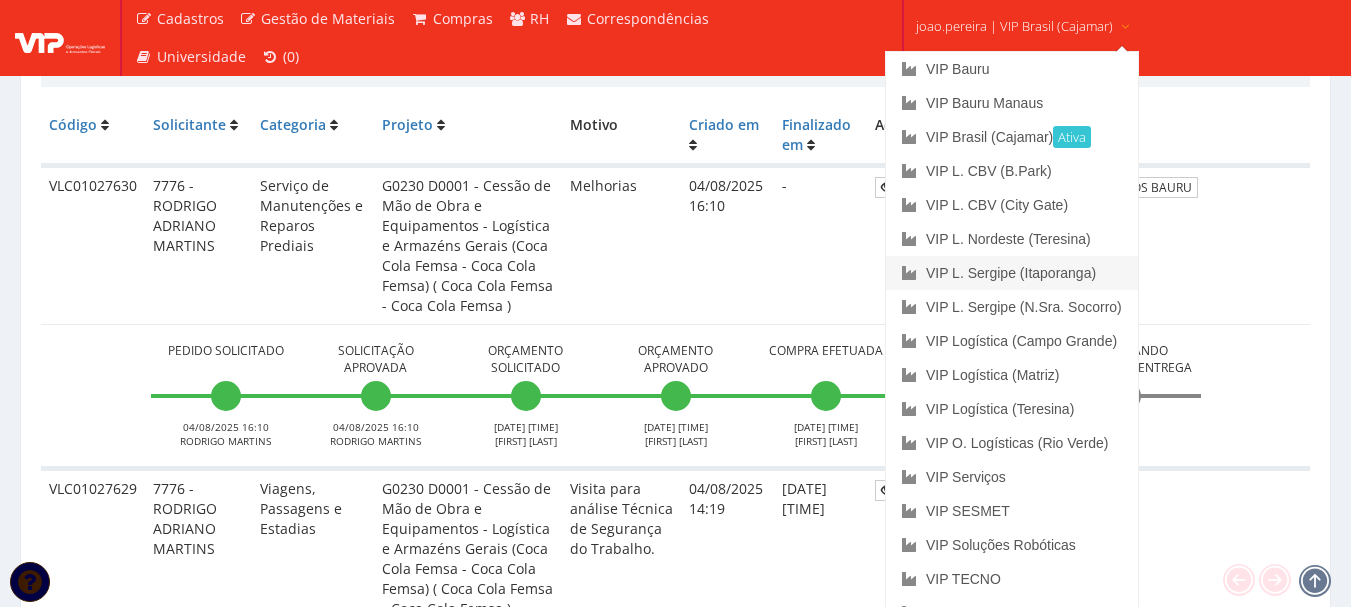 click on "VIP L. Sergipe (Itaporanga)" at bounding box center (1012, 273) 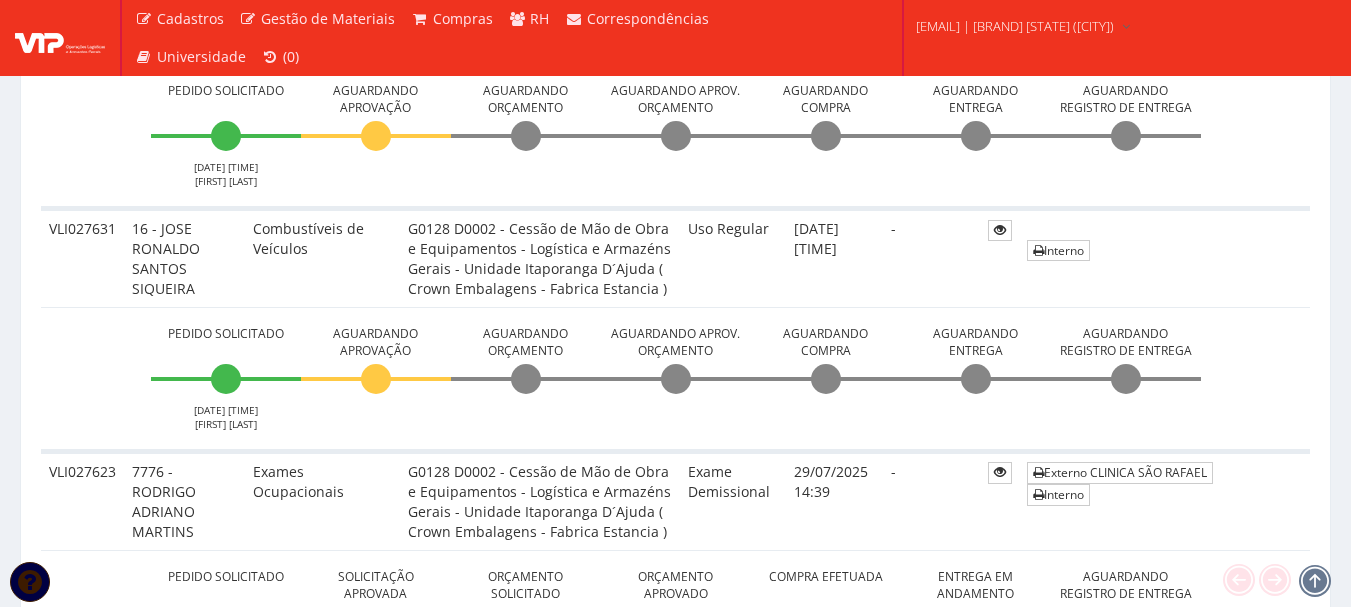 scroll, scrollTop: 1000, scrollLeft: 0, axis: vertical 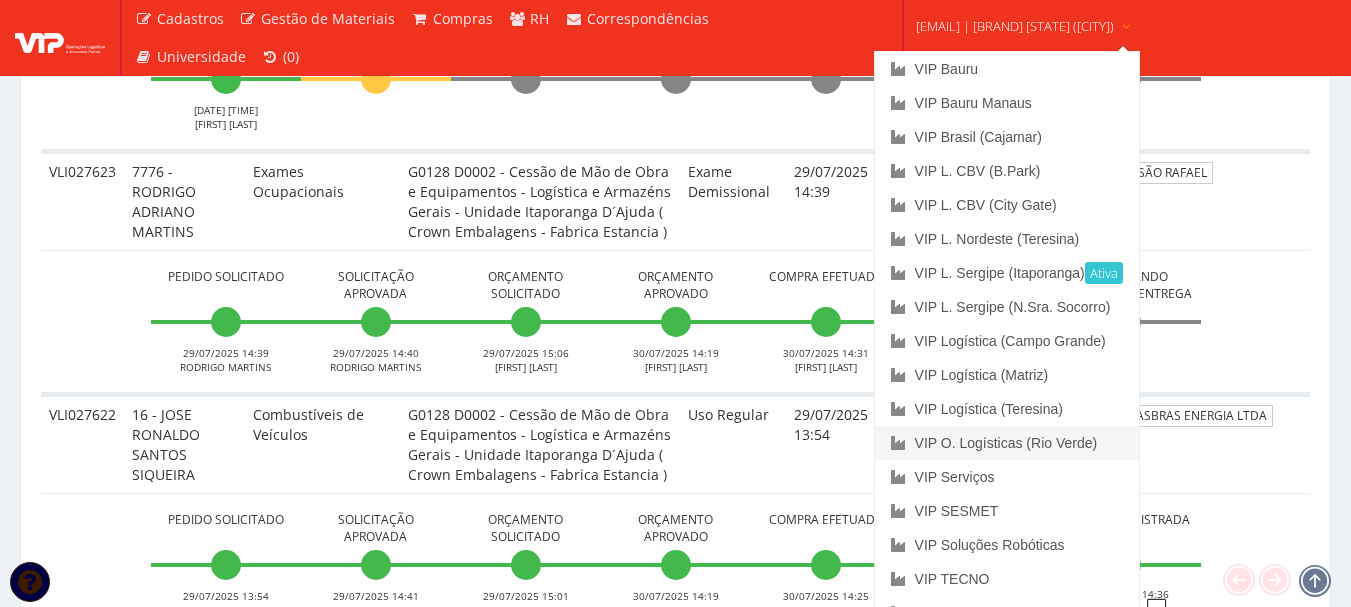click on "VIP O. Logísticas (Rio Verde)" at bounding box center (1007, 443) 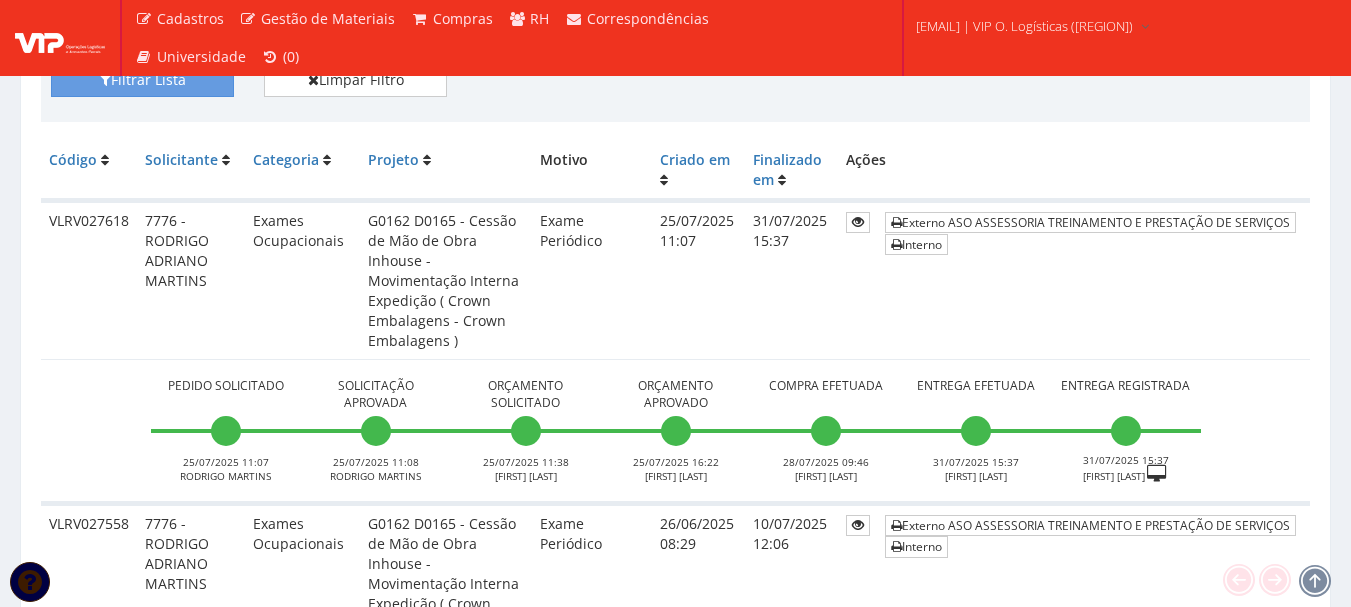 scroll, scrollTop: 500, scrollLeft: 0, axis: vertical 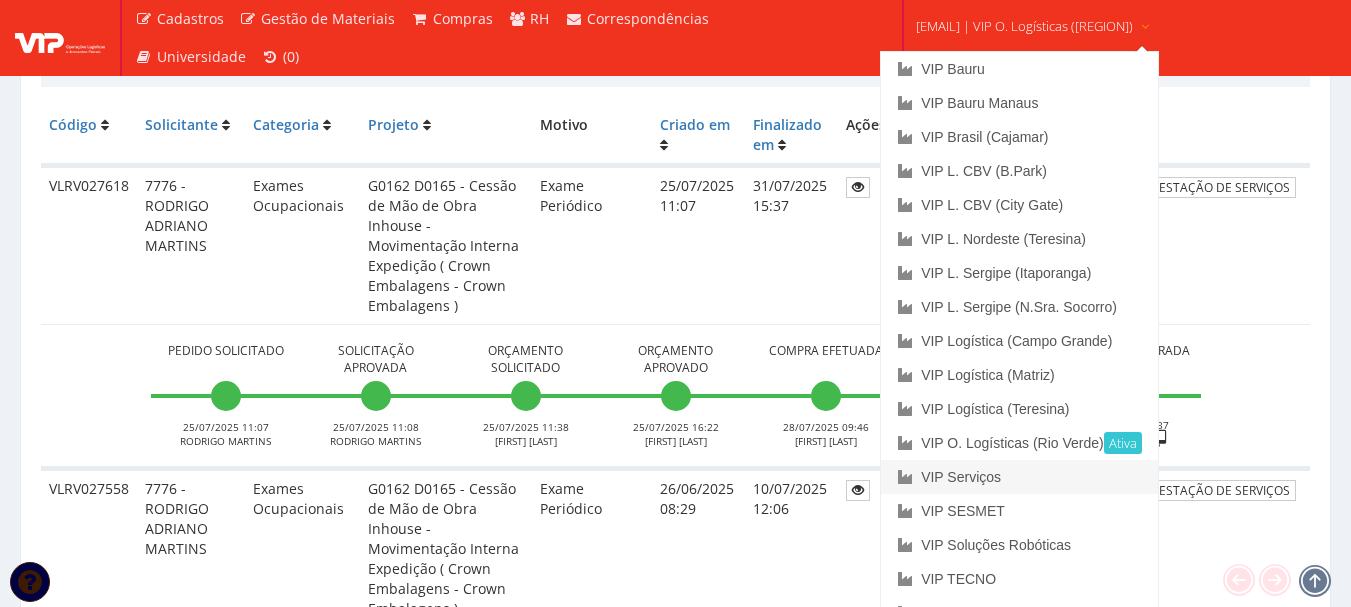 click on "VIP Serviços" at bounding box center (1019, 477) 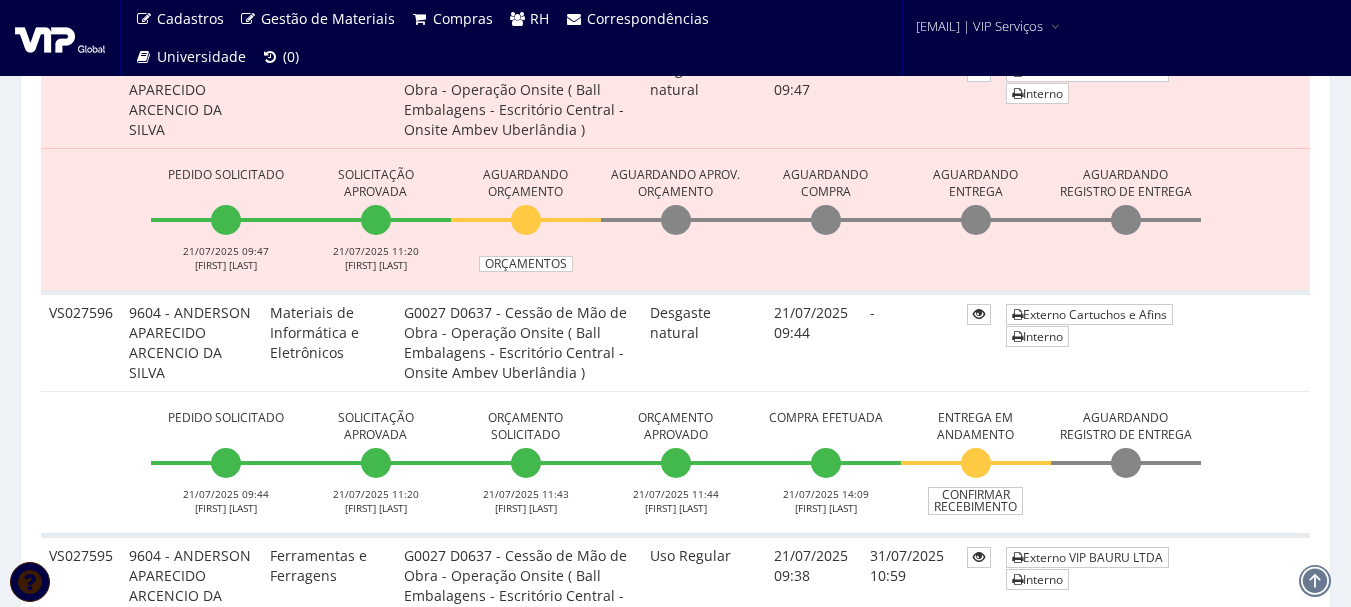 scroll, scrollTop: 1600, scrollLeft: 0, axis: vertical 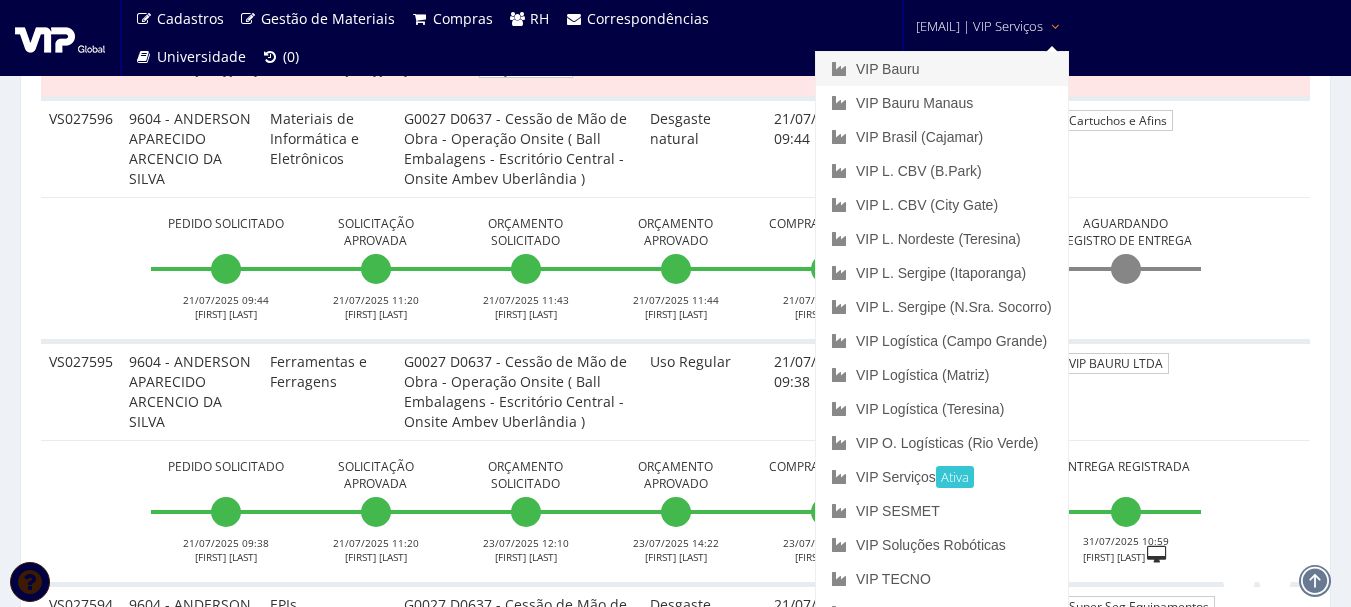 click on "VIP Bauru" at bounding box center (942, 69) 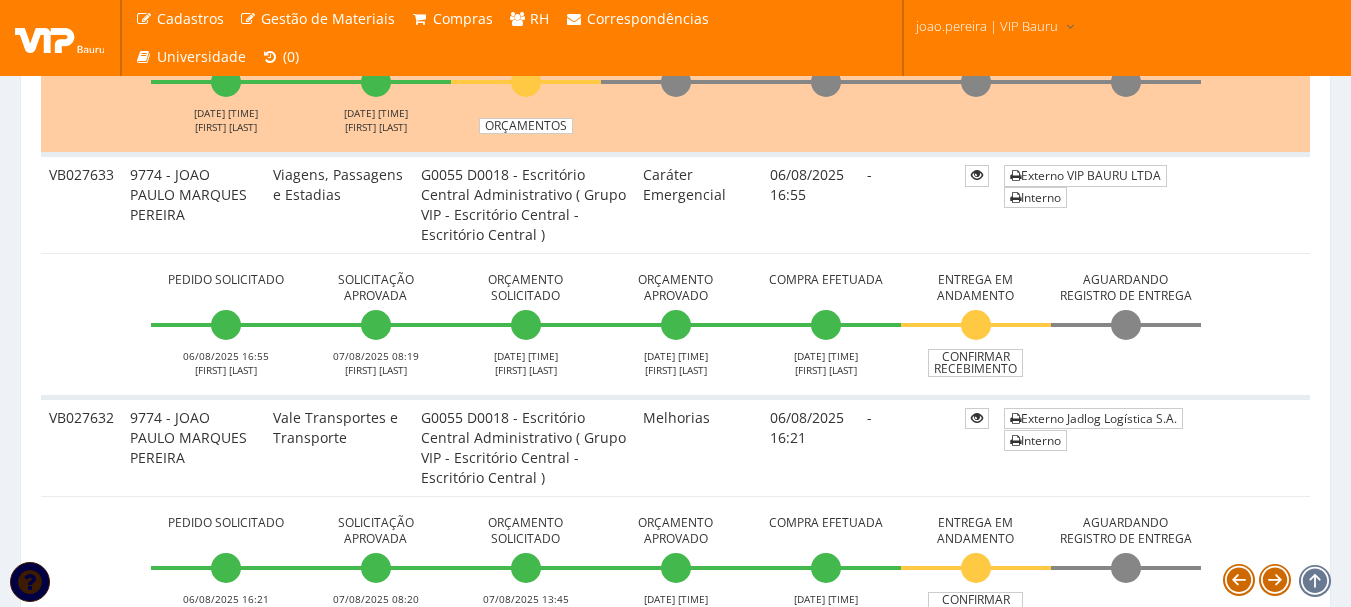 scroll, scrollTop: 600, scrollLeft: 0, axis: vertical 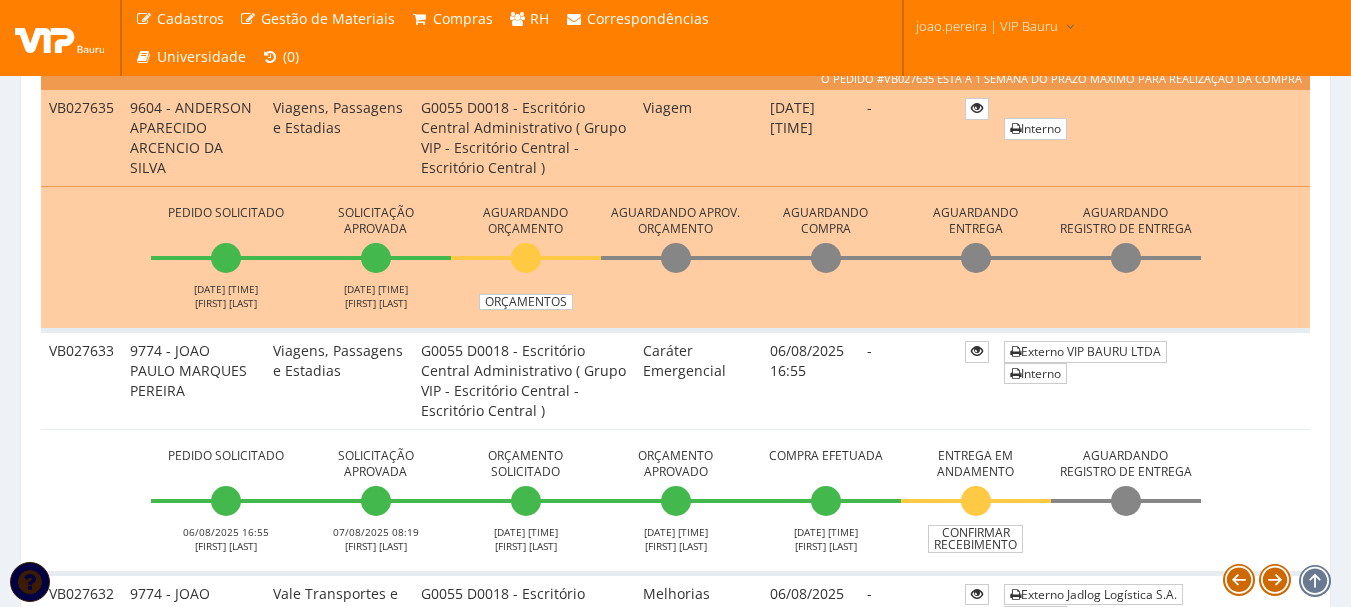 click on "Aguardando Orçamento
Orçamentos" at bounding box center [526, 255] 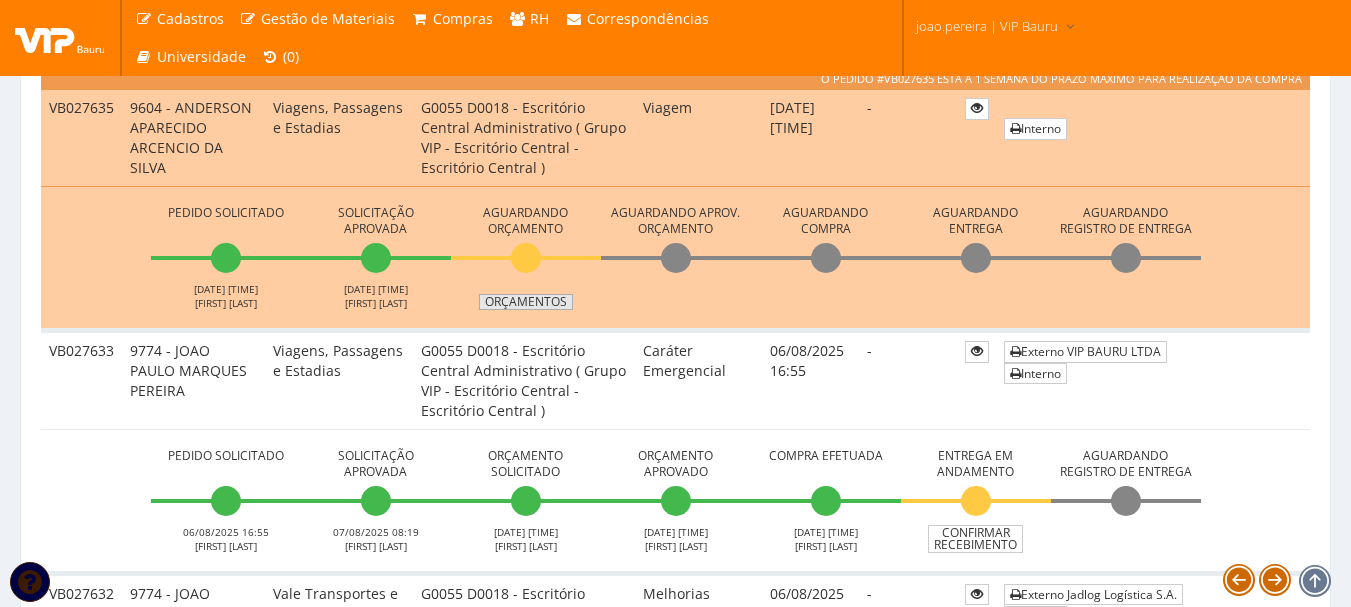 click on "Orçamentos" at bounding box center (526, 302) 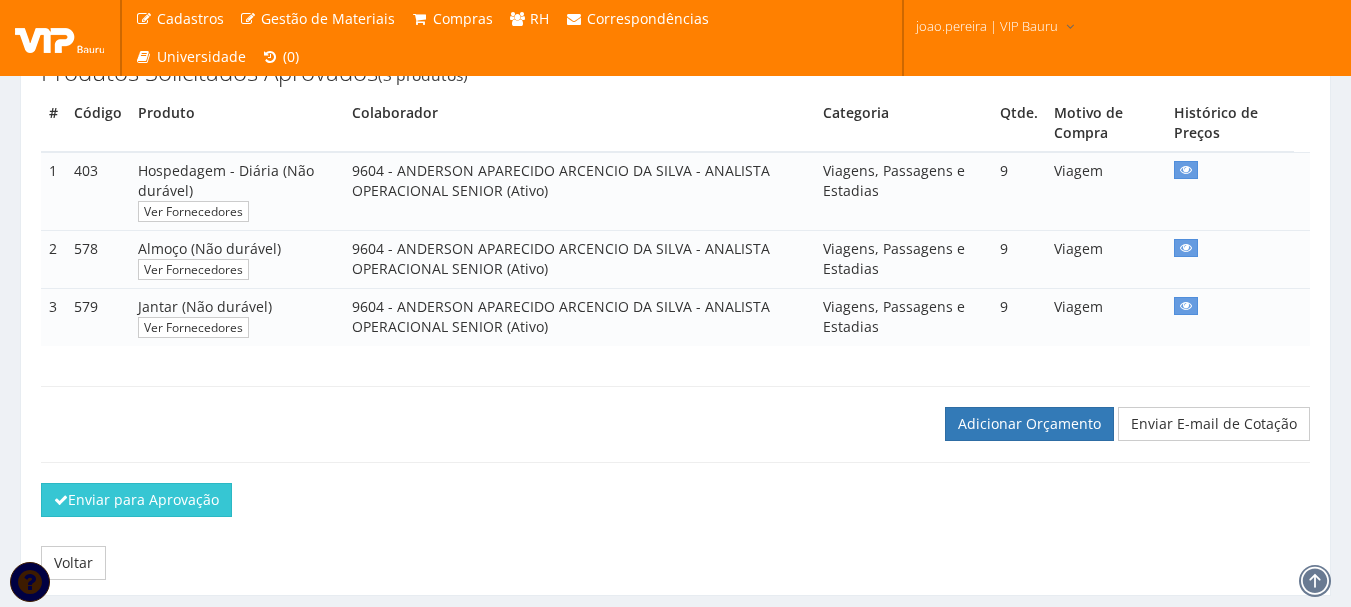 scroll, scrollTop: 457, scrollLeft: 0, axis: vertical 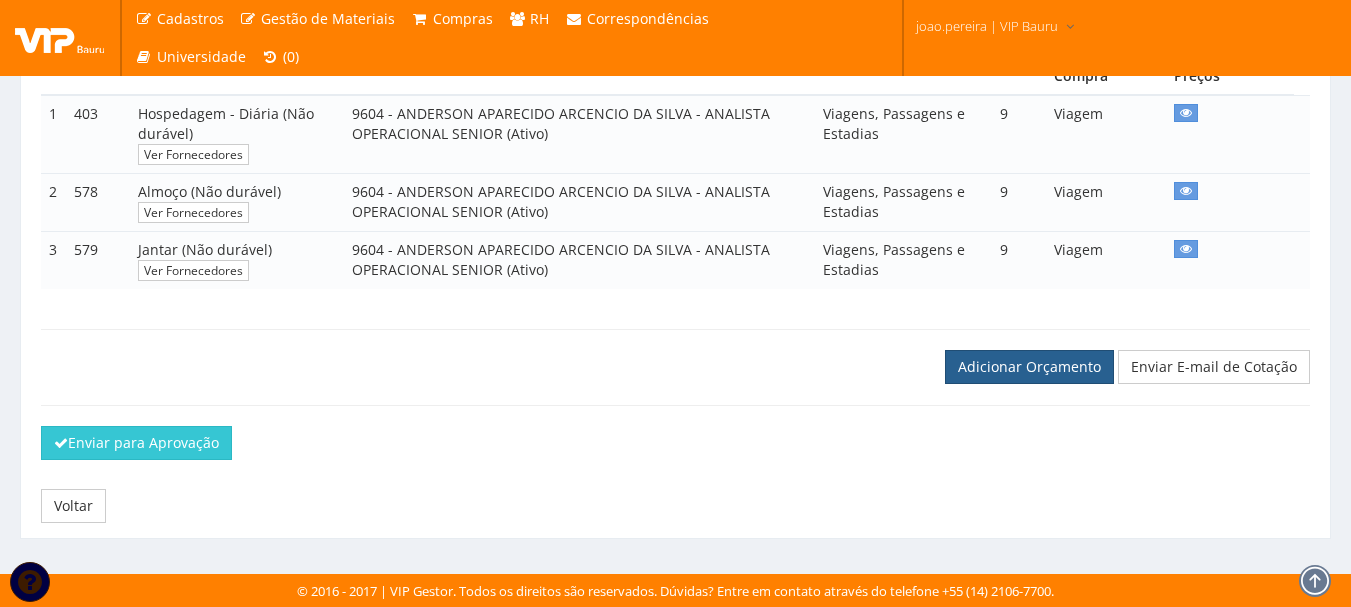click on "Adicionar Orçamento" at bounding box center [1029, 367] 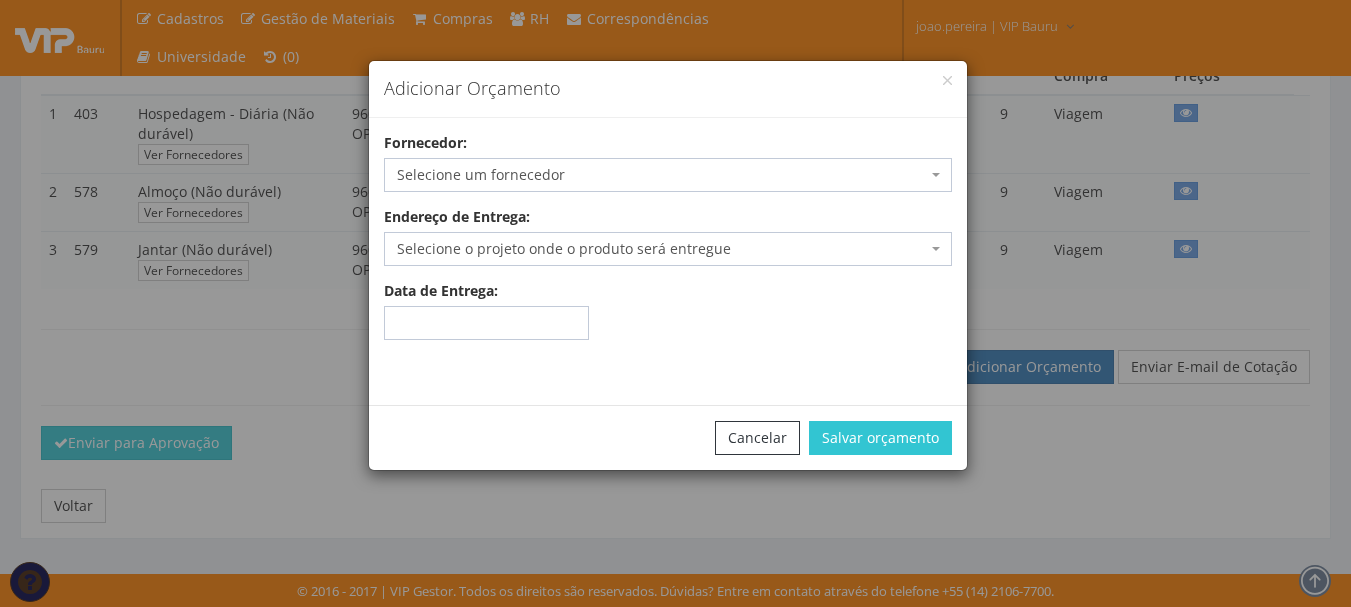 click on "Selecione um fornecedor" at bounding box center [662, 175] 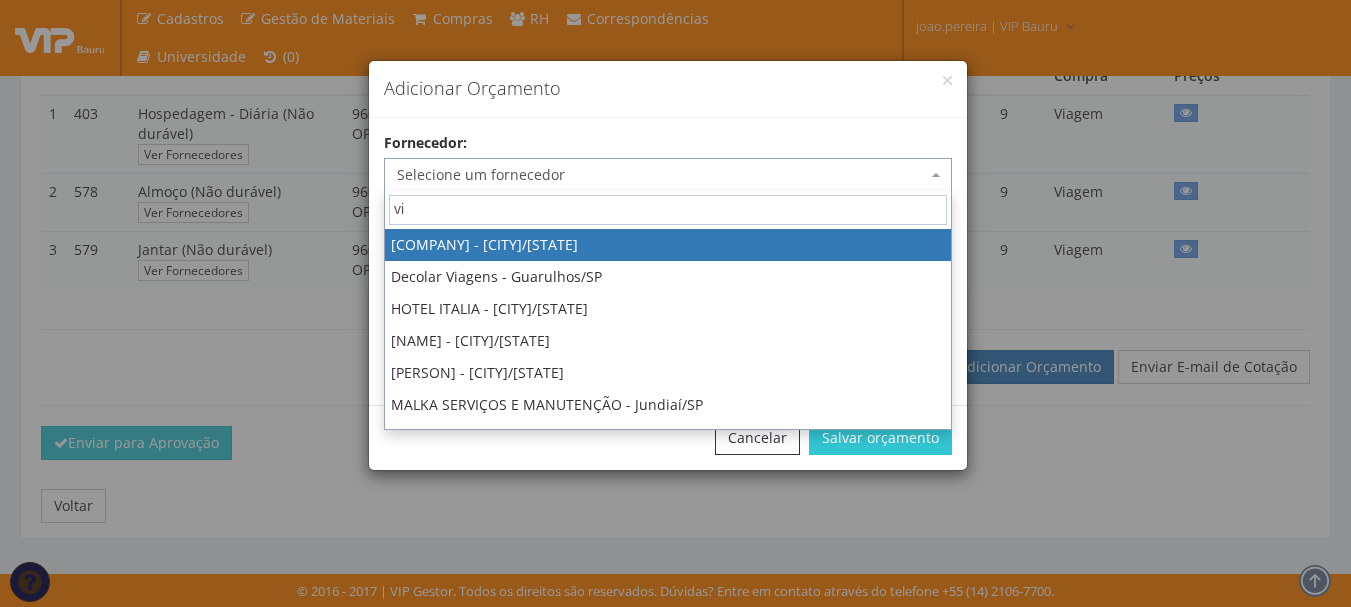 type on "vip" 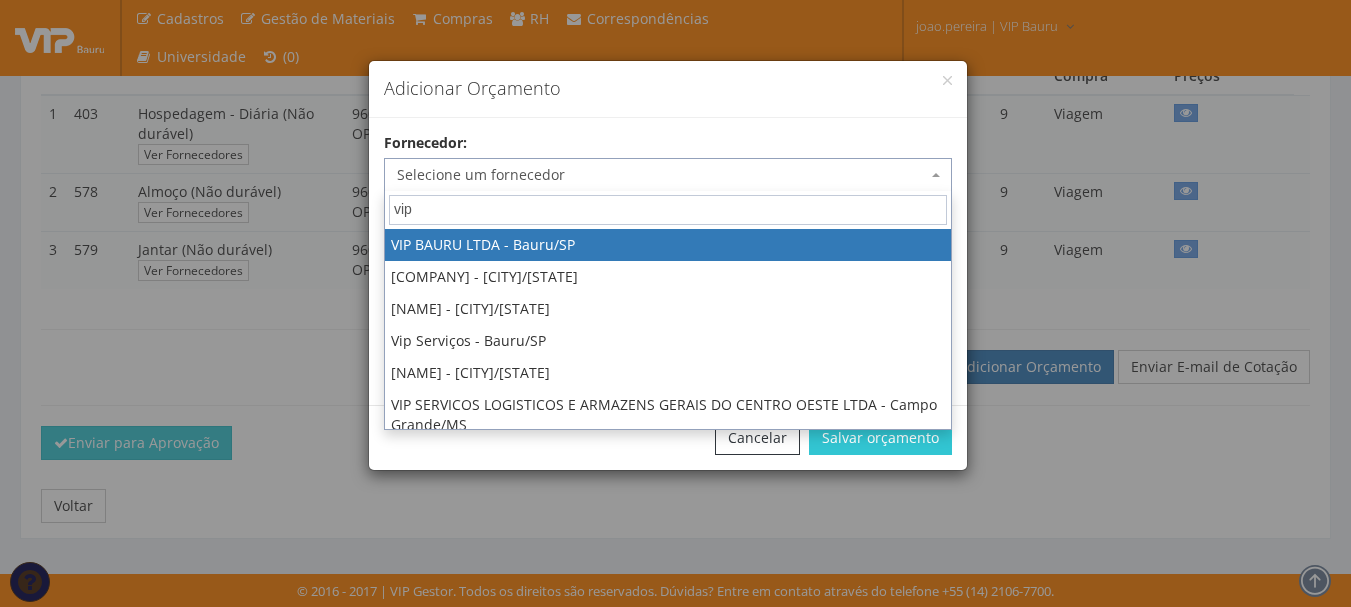 select on "532" 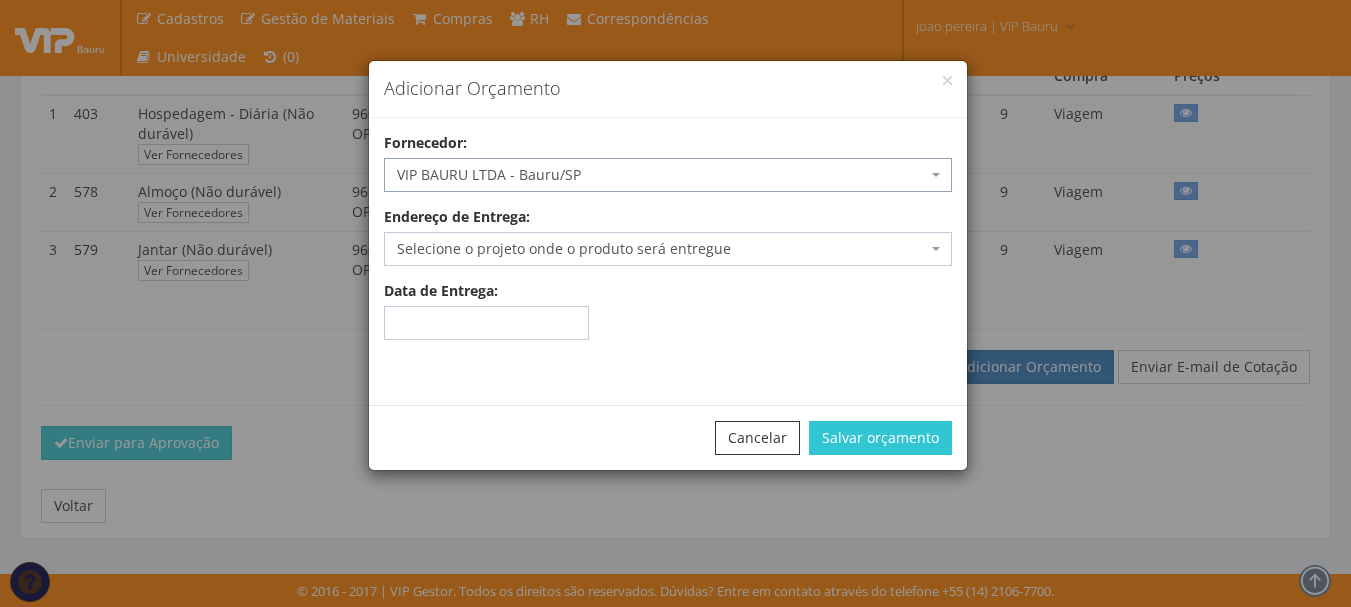 click on "Selecione o projeto onde o produto será entregue" at bounding box center [662, 249] 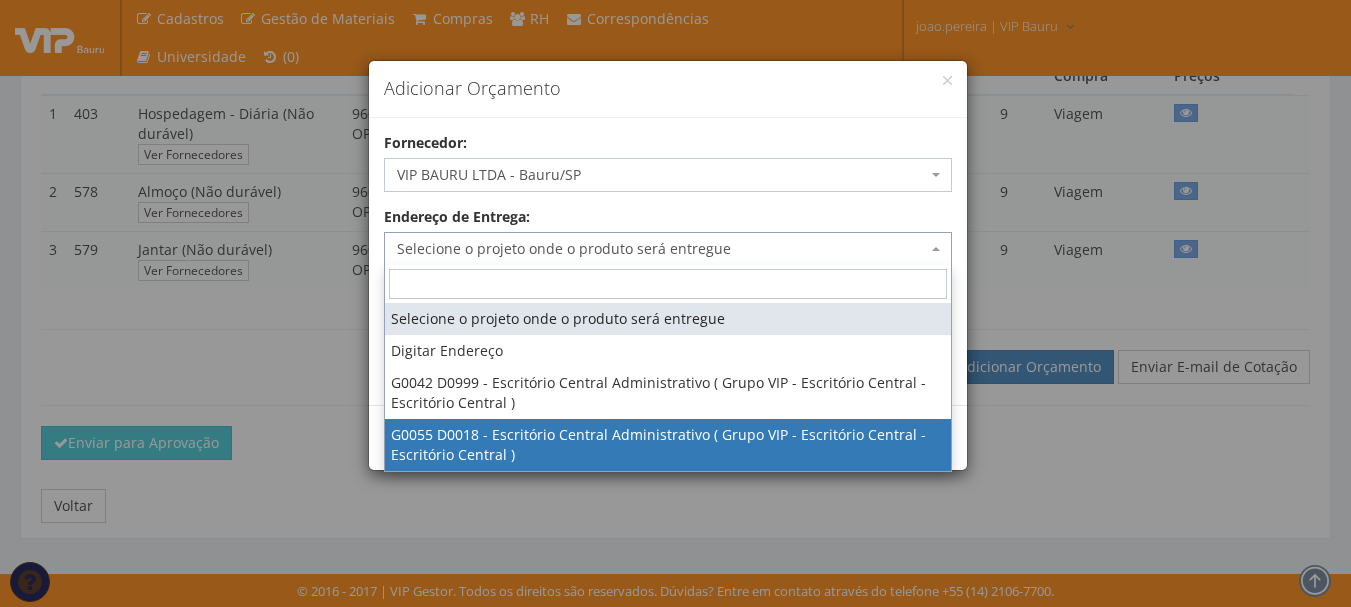 select on "55" 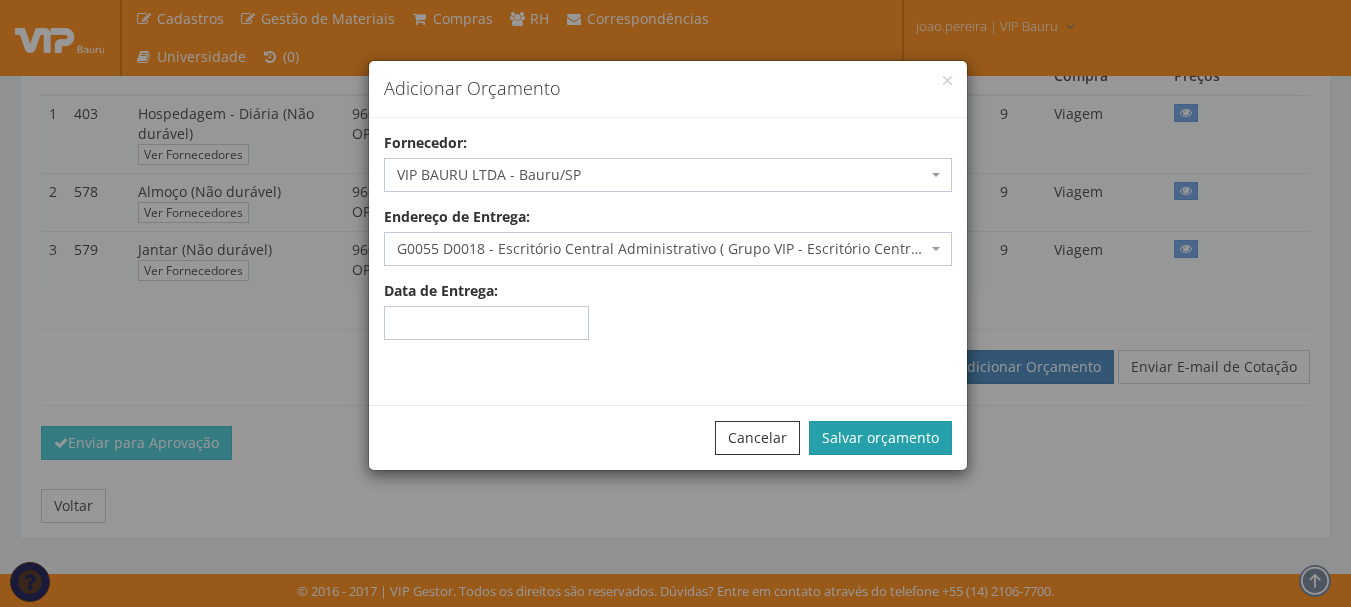 click on "Salvar orçamento" at bounding box center [880, 438] 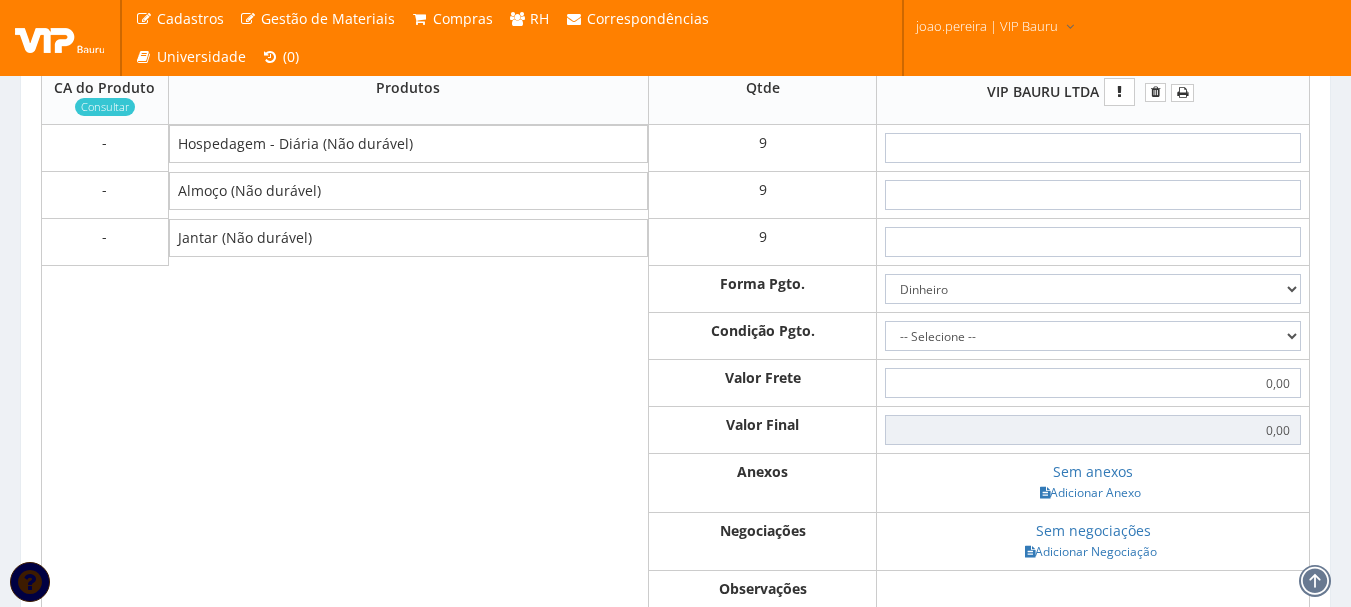 scroll, scrollTop: 700, scrollLeft: 0, axis: vertical 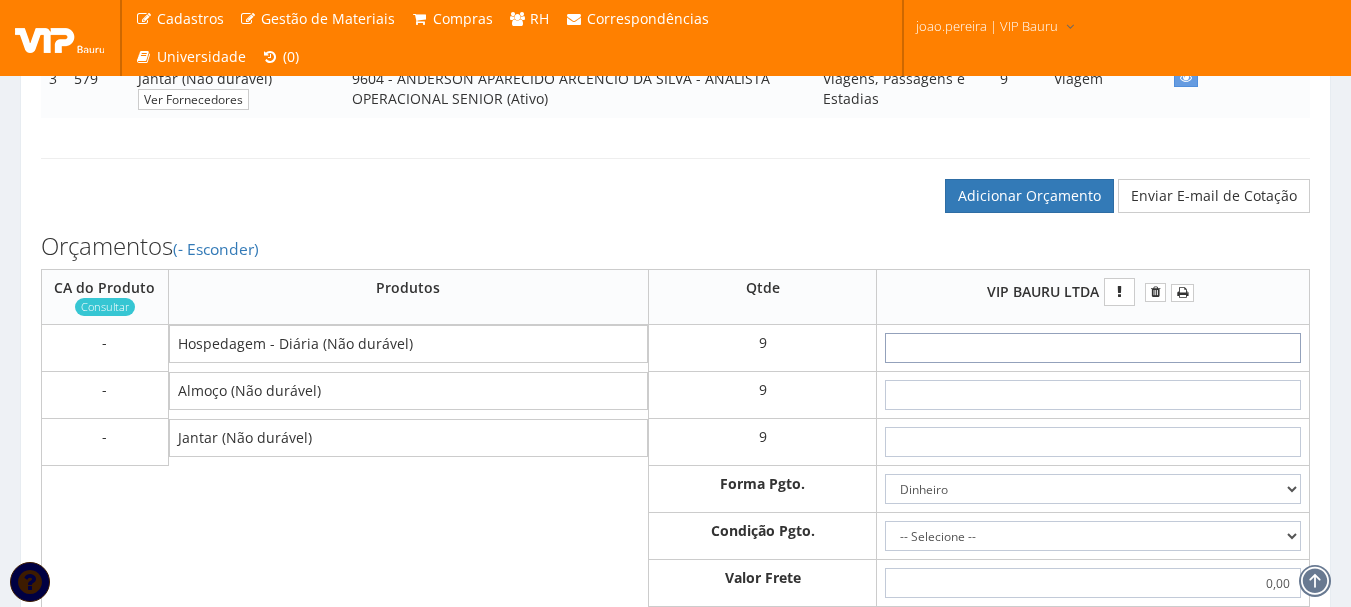click at bounding box center (1093, 348) 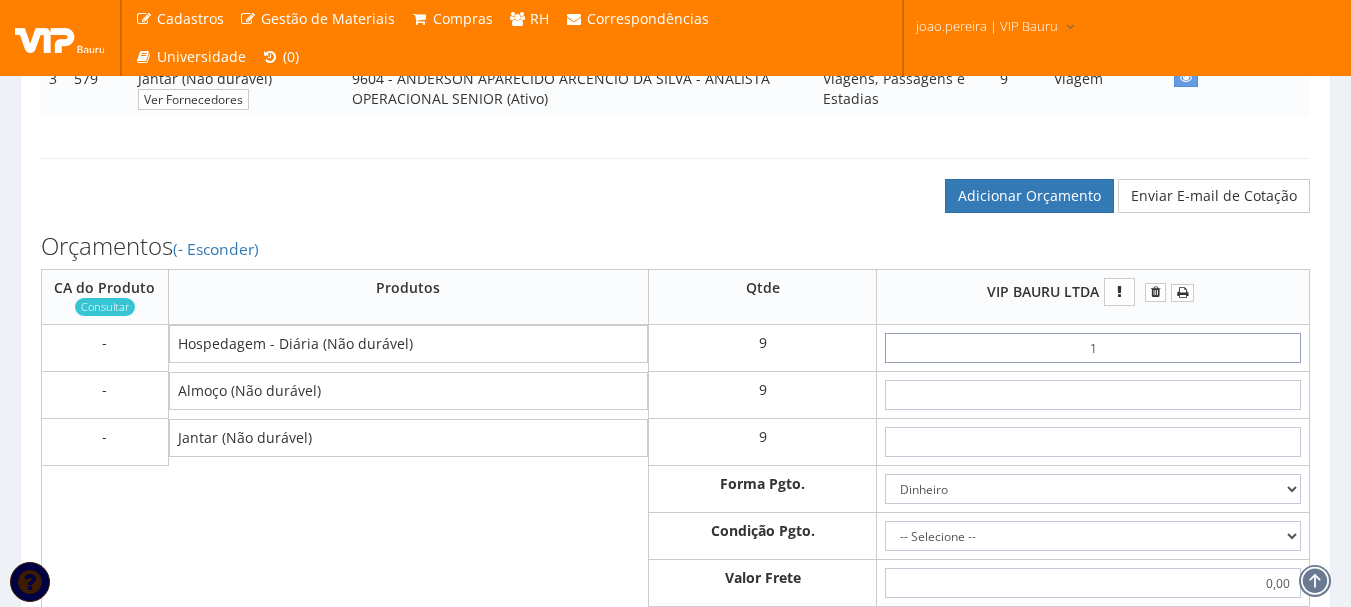 type on "15" 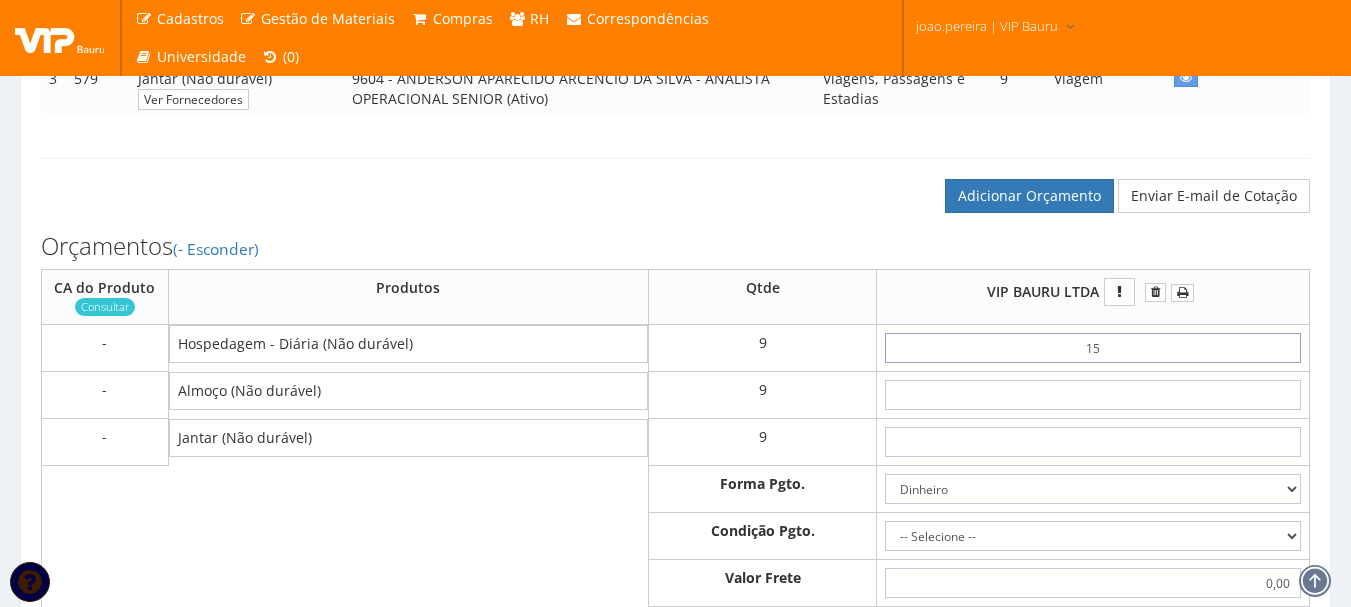 type on "135,00" 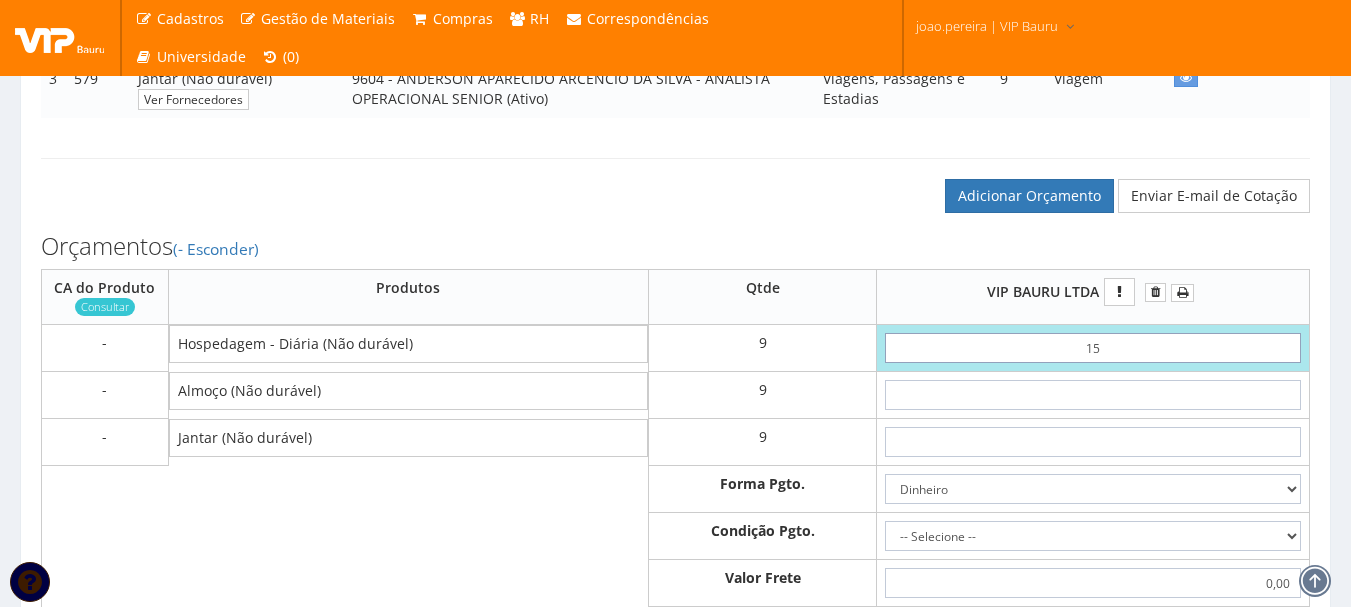 type on "1,50" 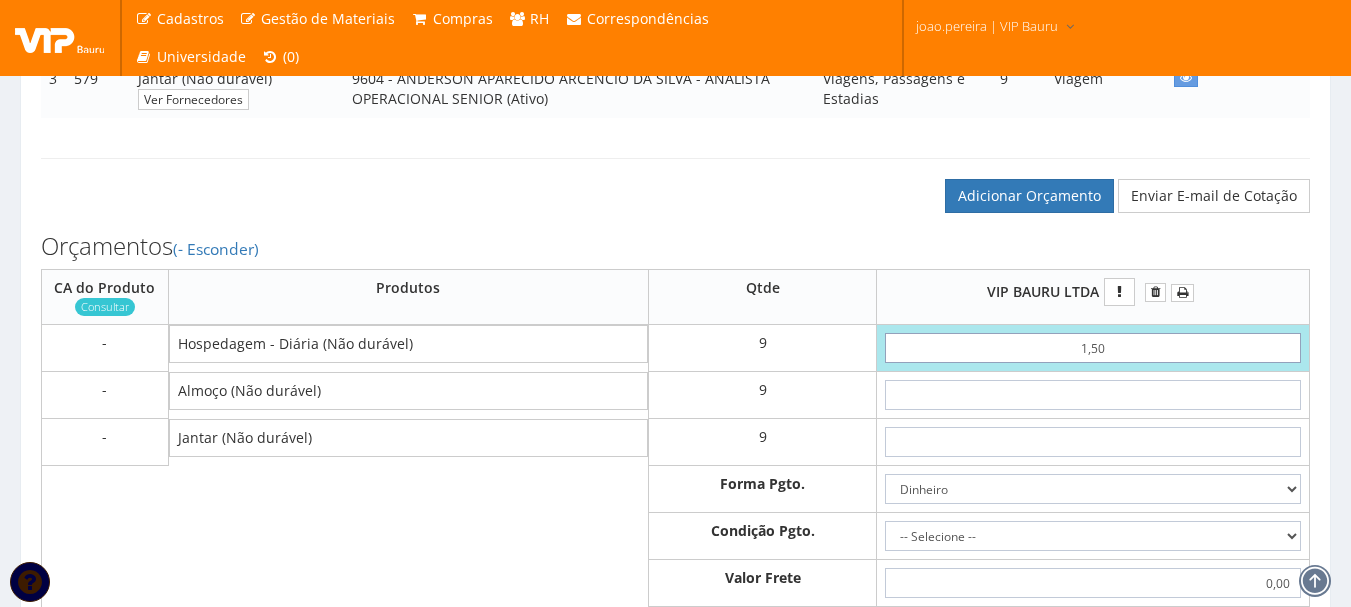 type on "13,50" 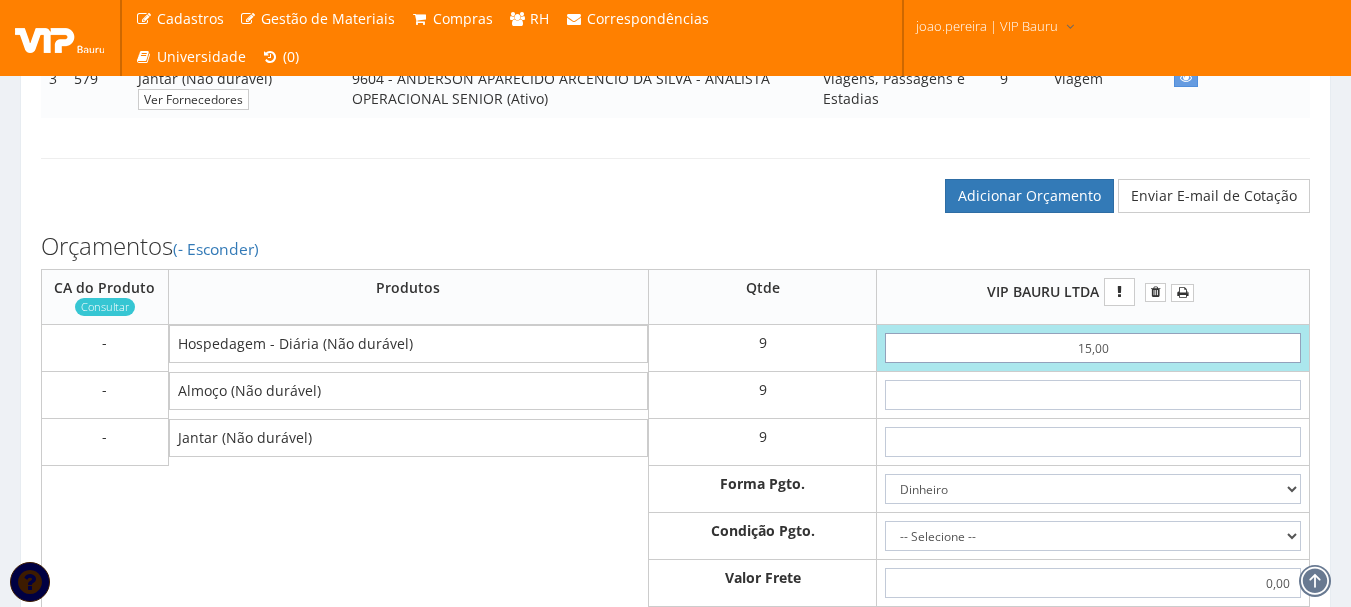 type on "135,00" 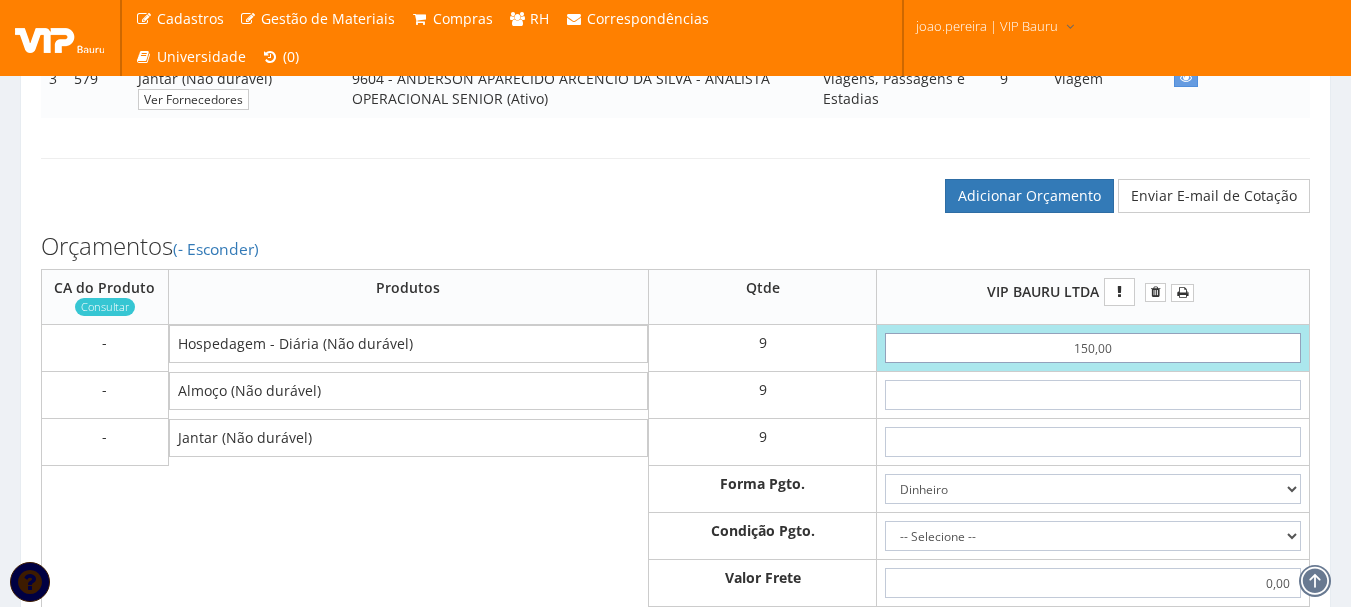 type on "1350,00" 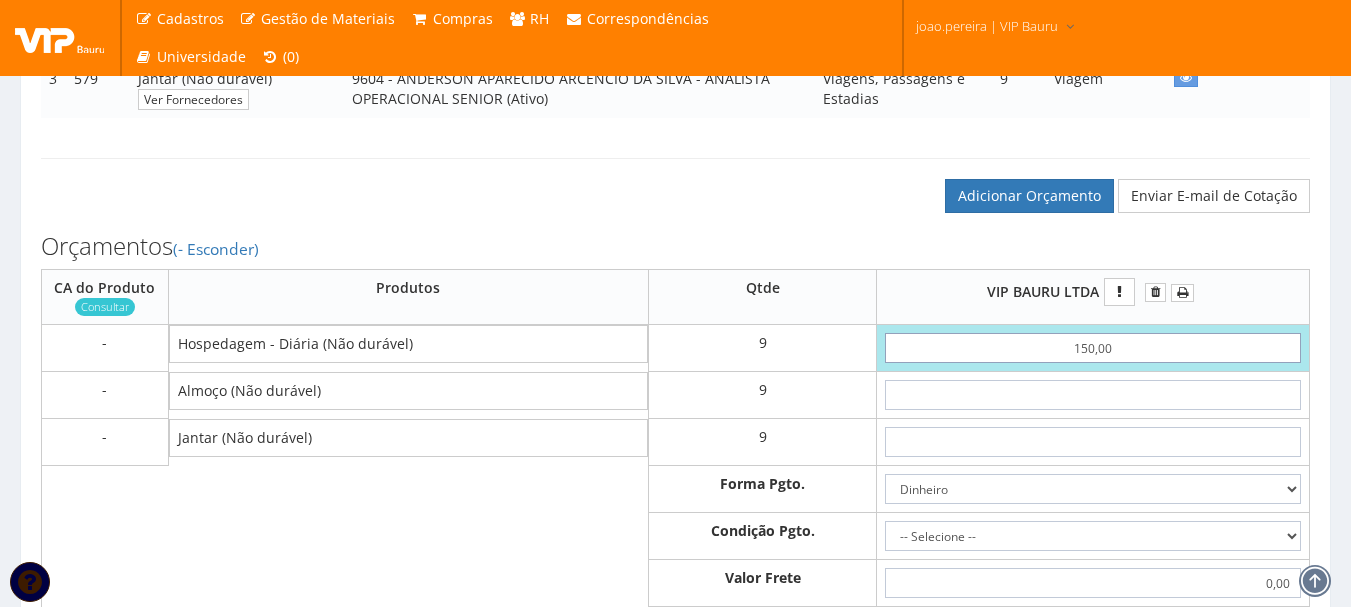 type on "150,00" 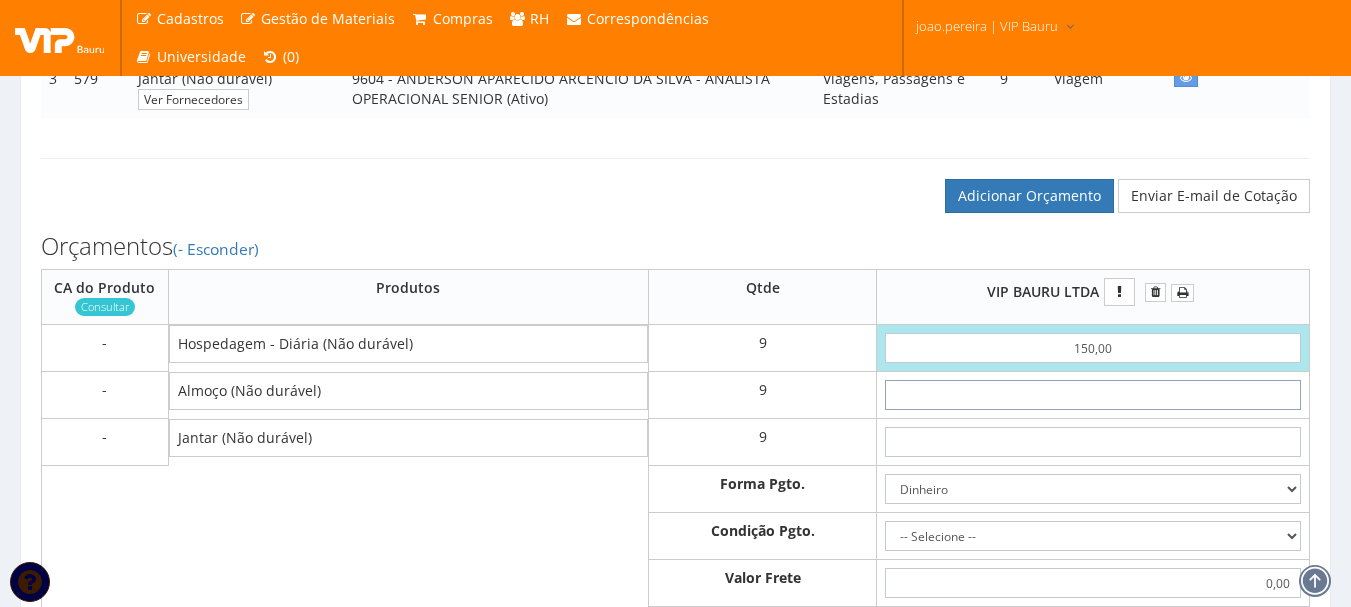 type on "4" 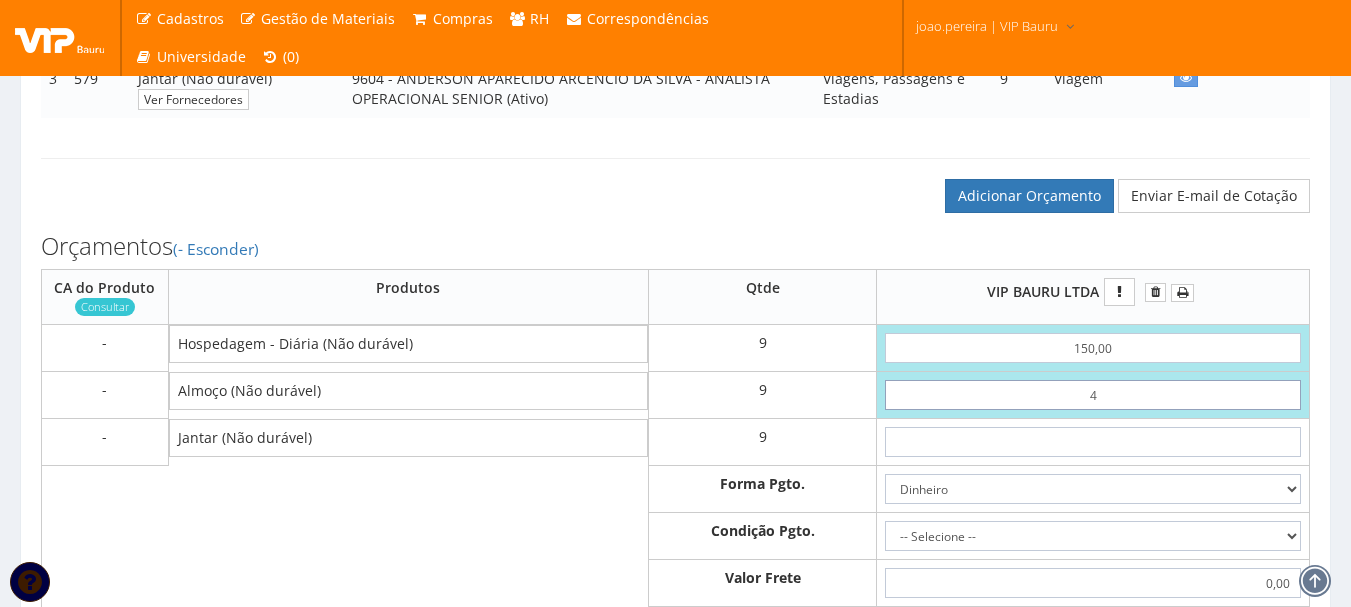 type on "1386,00" 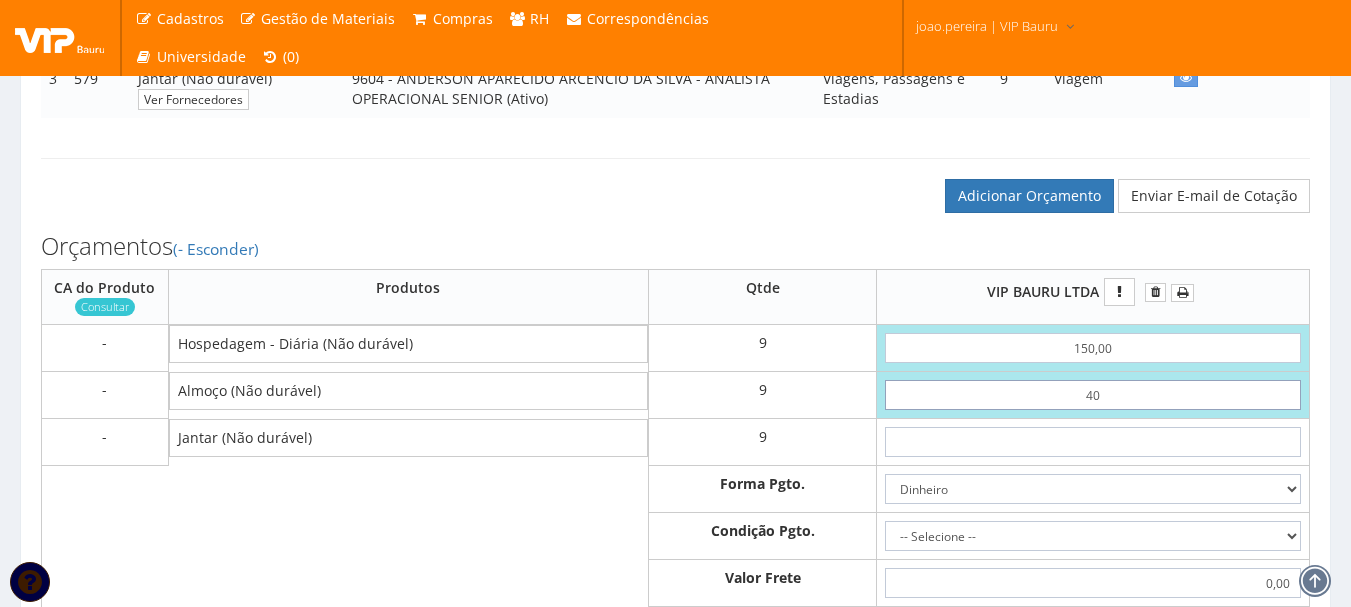 type on "1710,00" 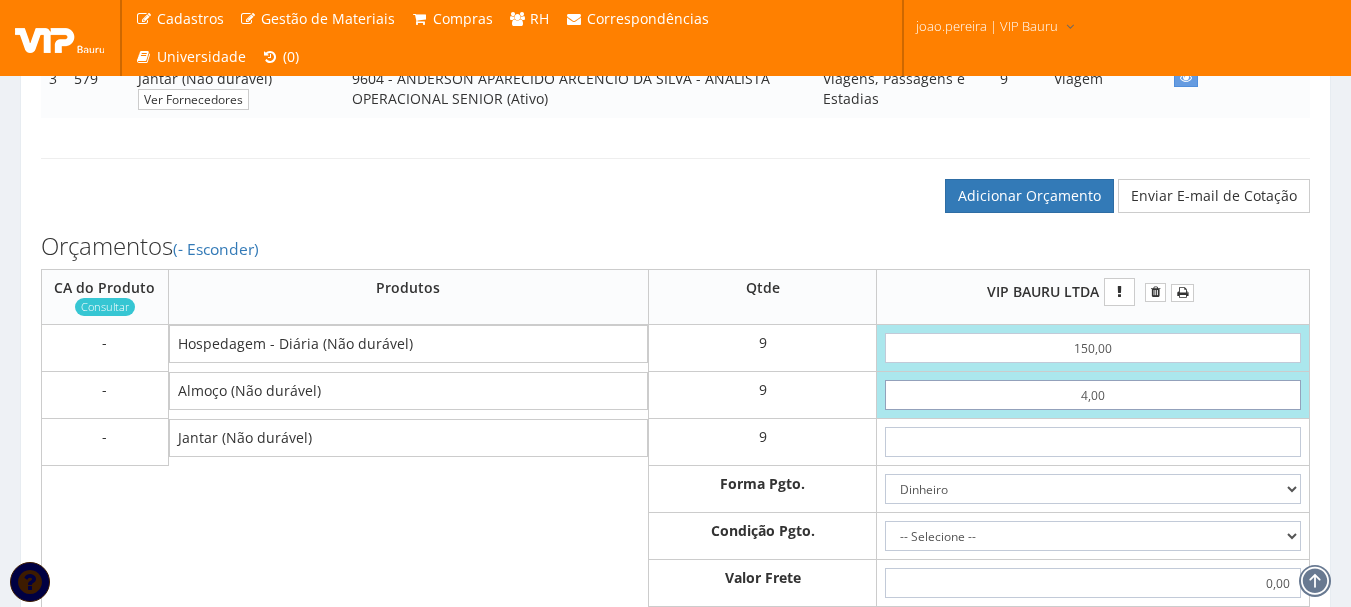 type on "1386,00" 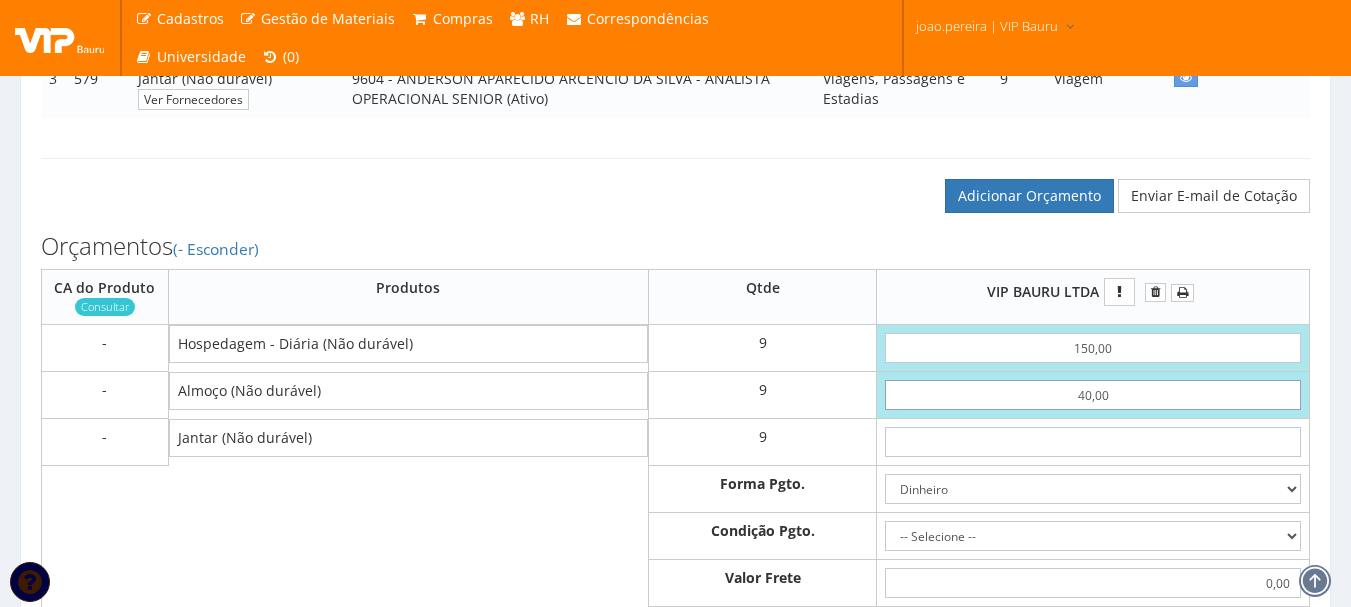 type on "1710,00" 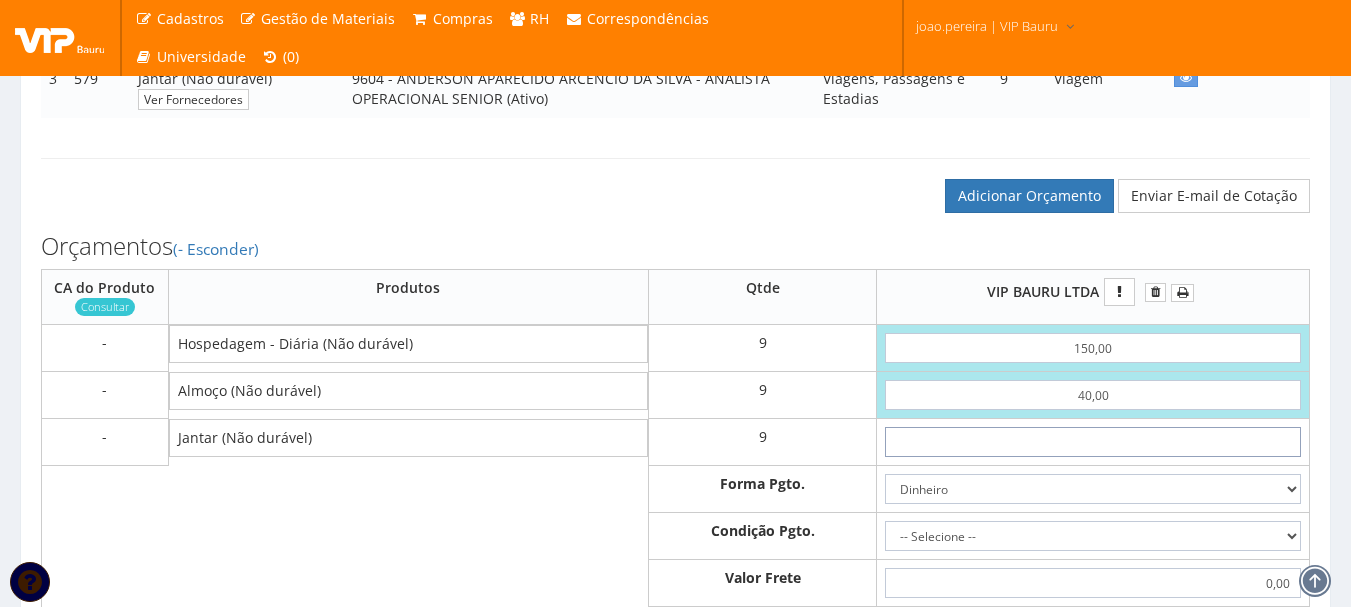 type on "4" 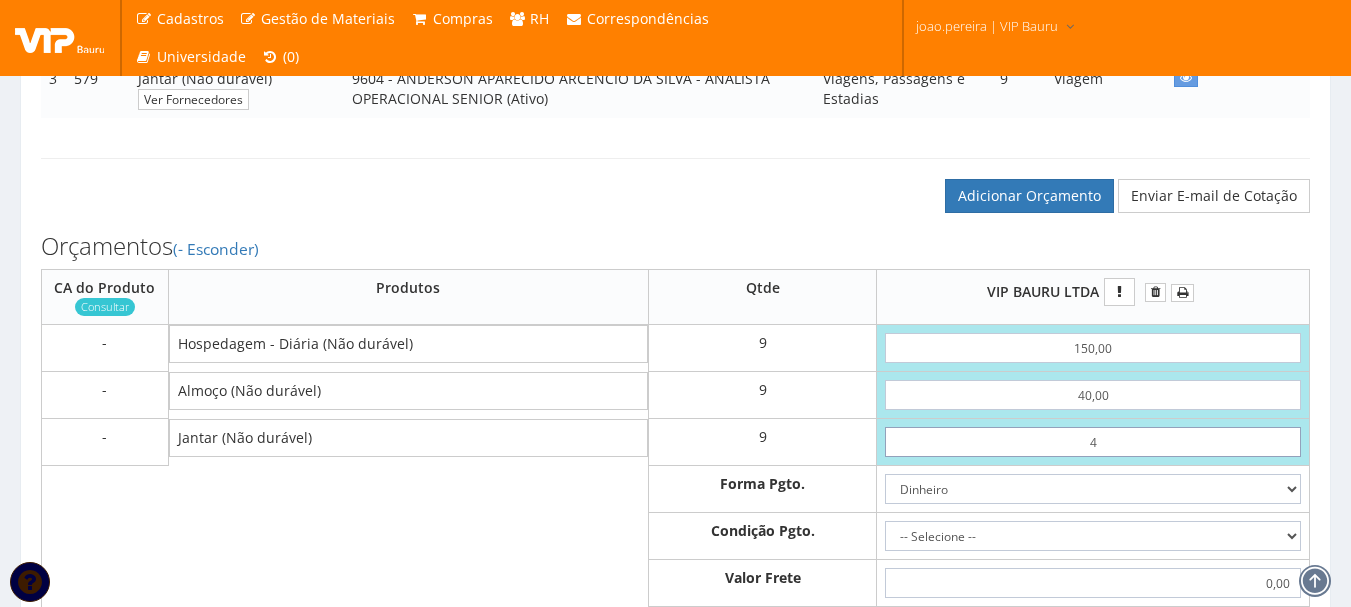 type on "1746,00" 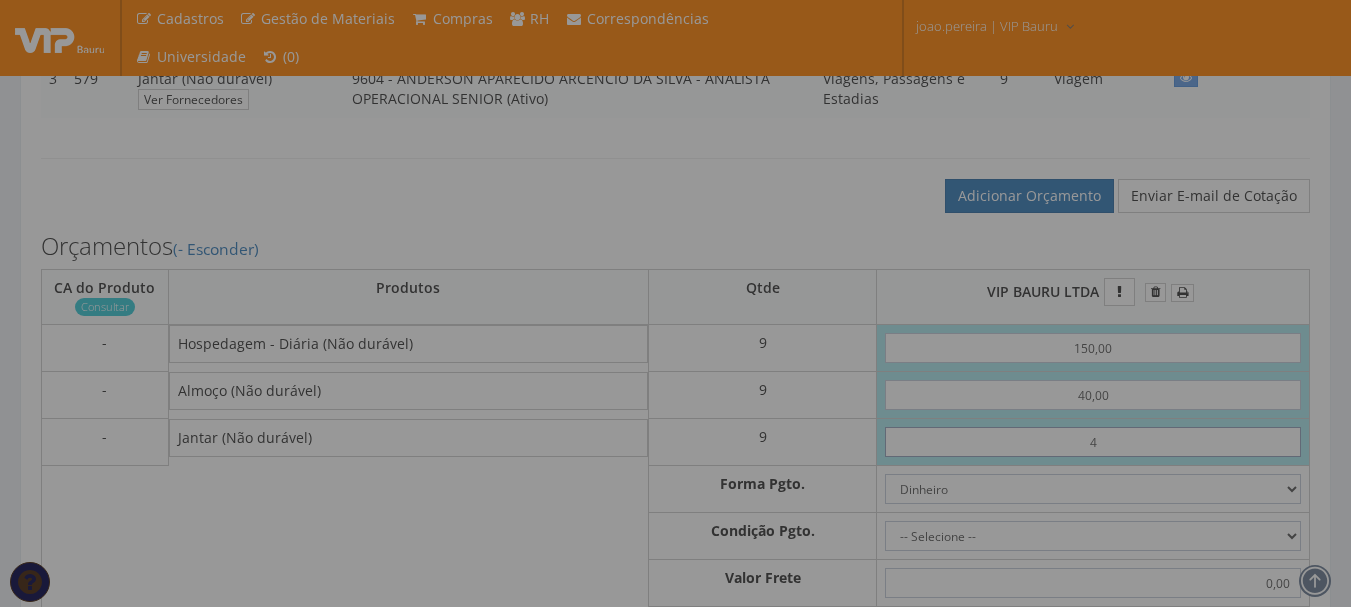 type on "40" 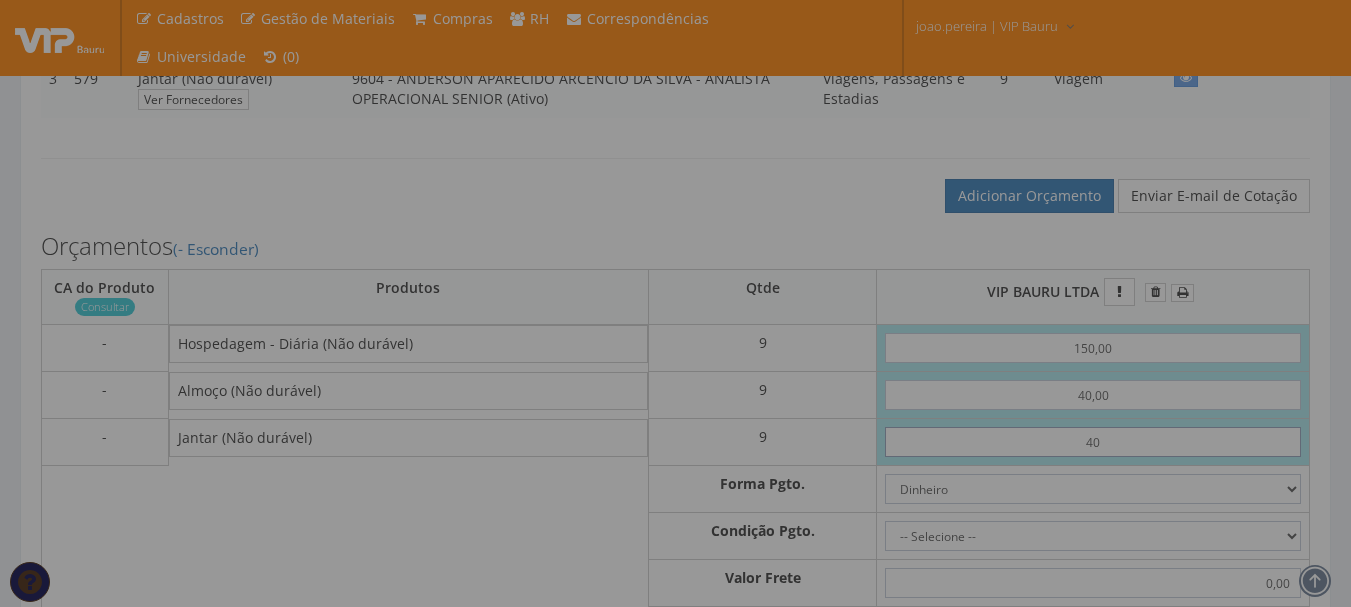 type on "[PRICE]" 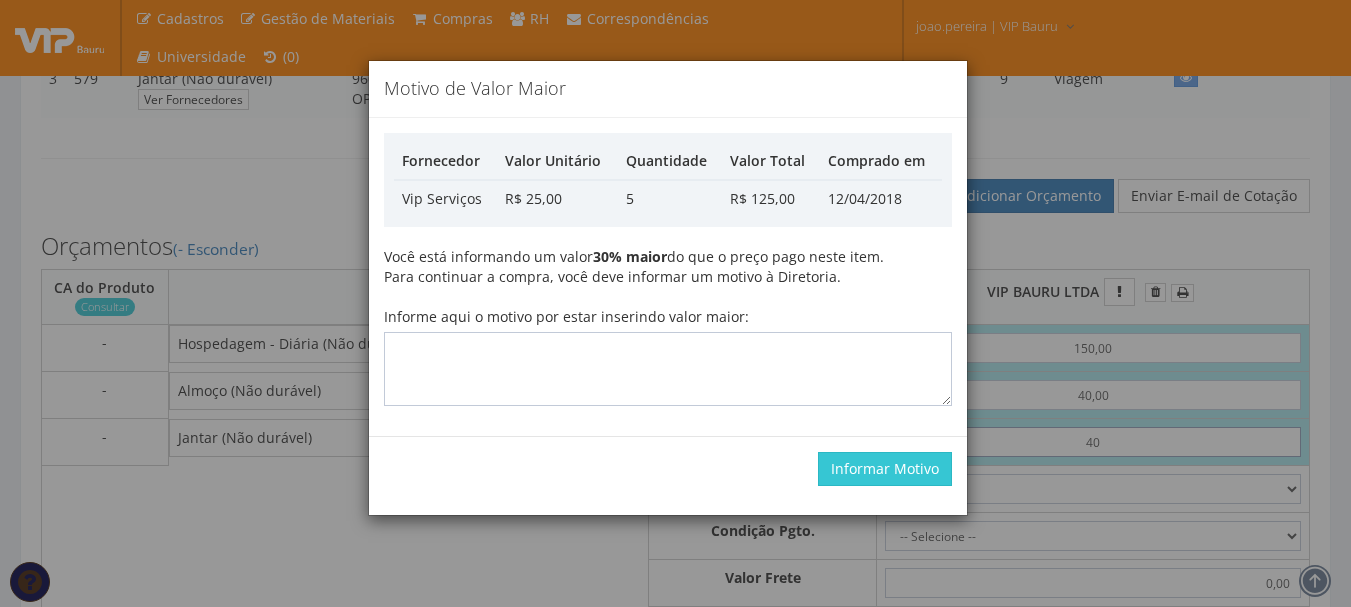 type on "40" 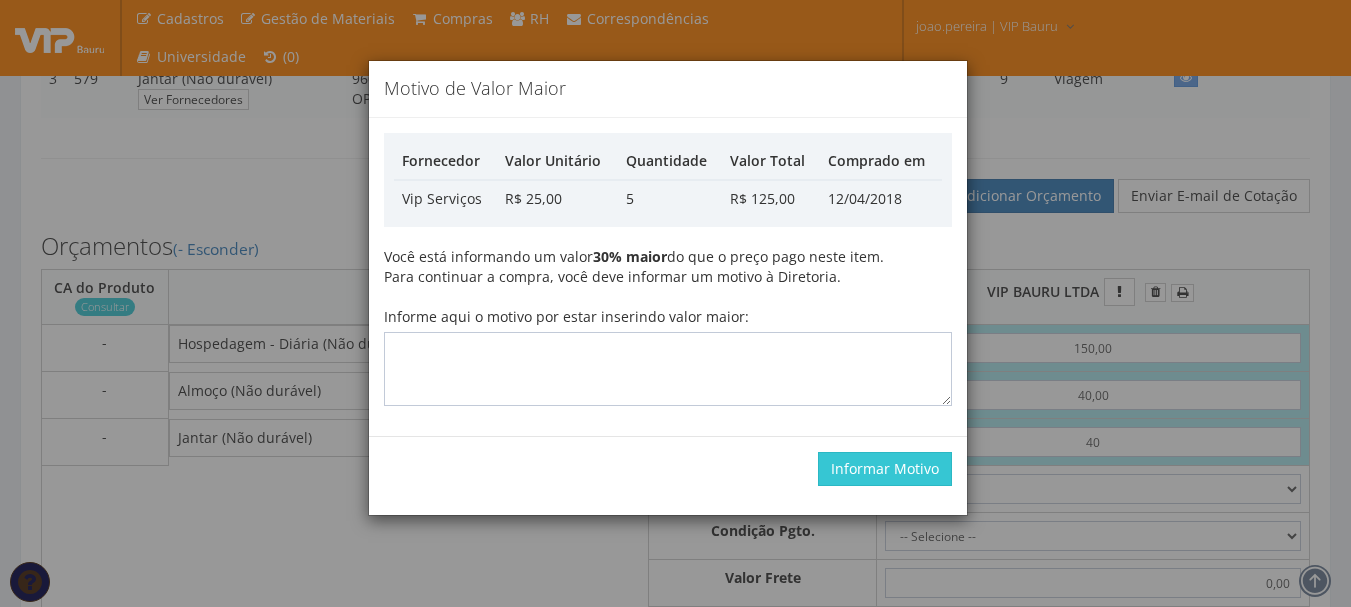 click on "Fornecedor
Valor Unitário
Quantidade
Valor Total
Comprado em
Vip Serviços
R$ 25,00
5
R$ 125,00
12/04/2018
30% maior" at bounding box center [668, 269] 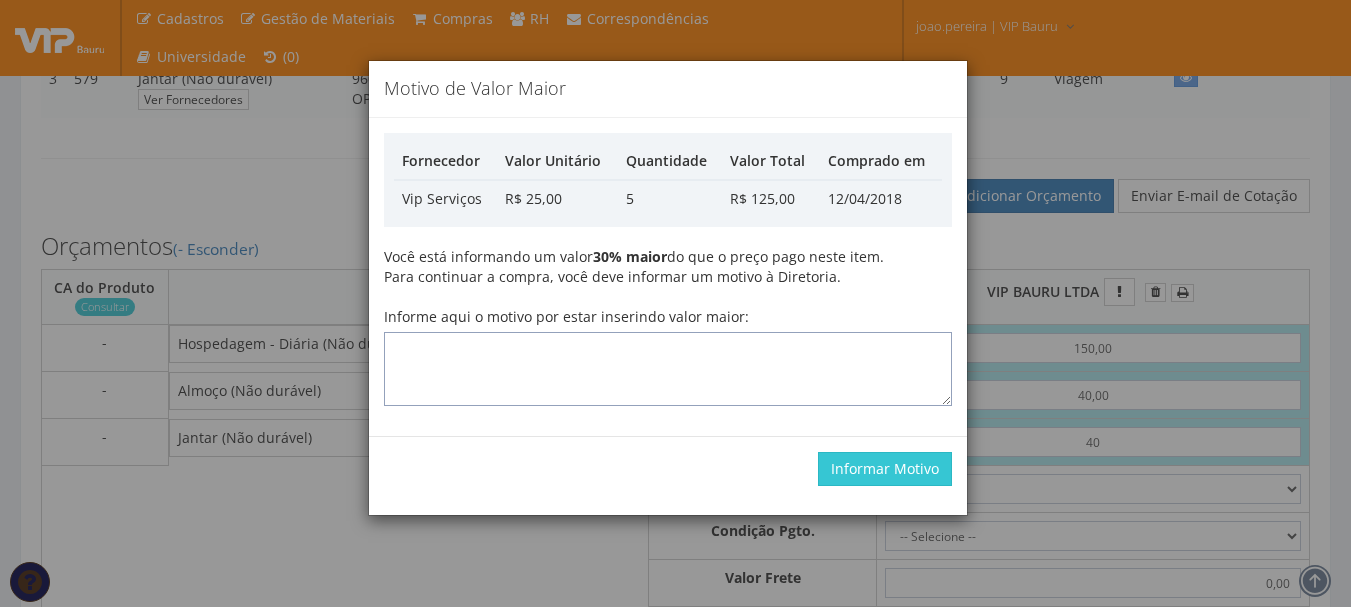 click on "Informe aqui o motivo por estar inserindo valor maior:" at bounding box center [668, 369] 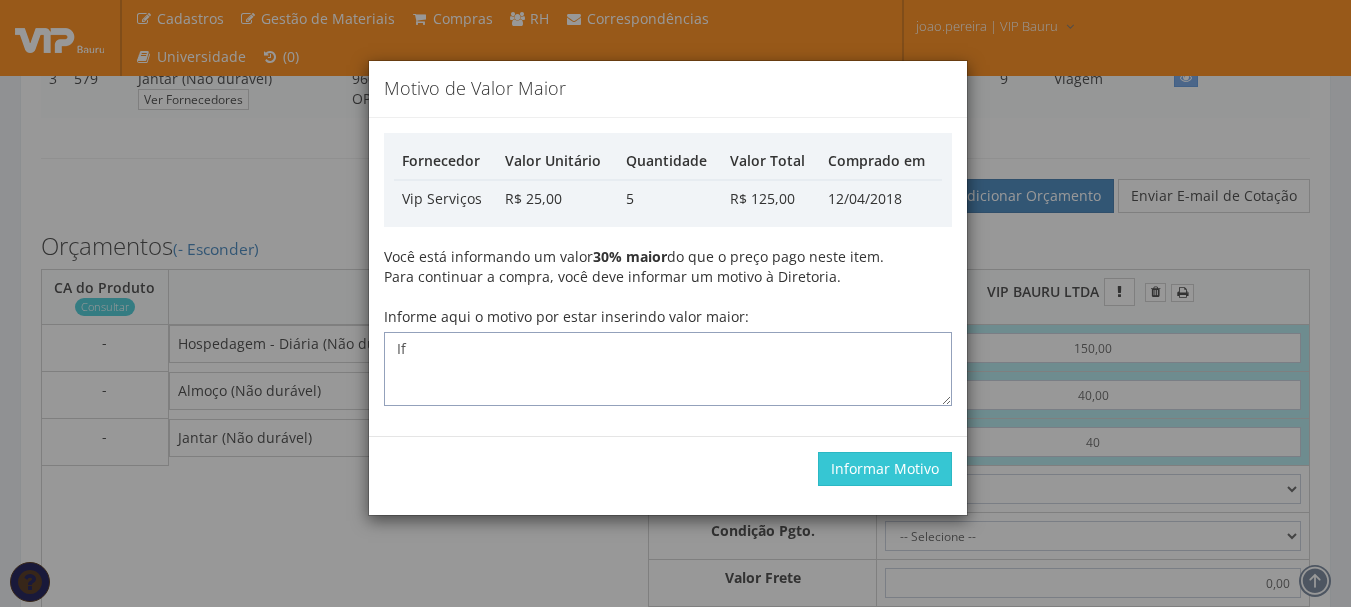 type on "I" 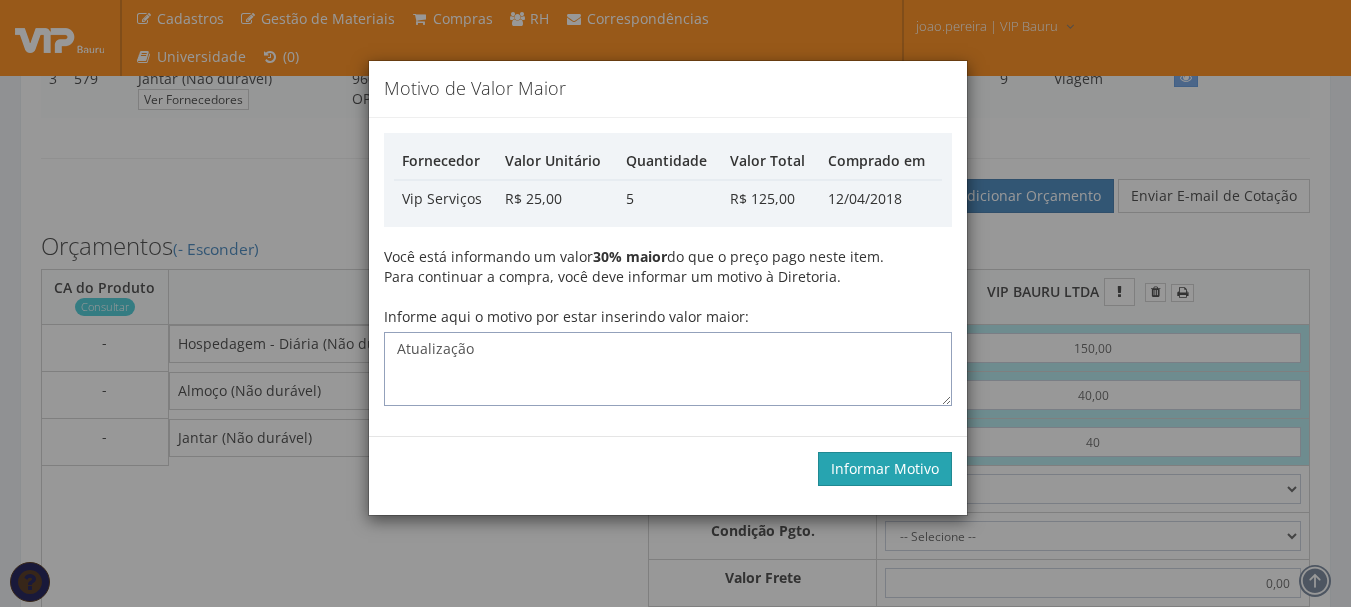 type on "Atualização" 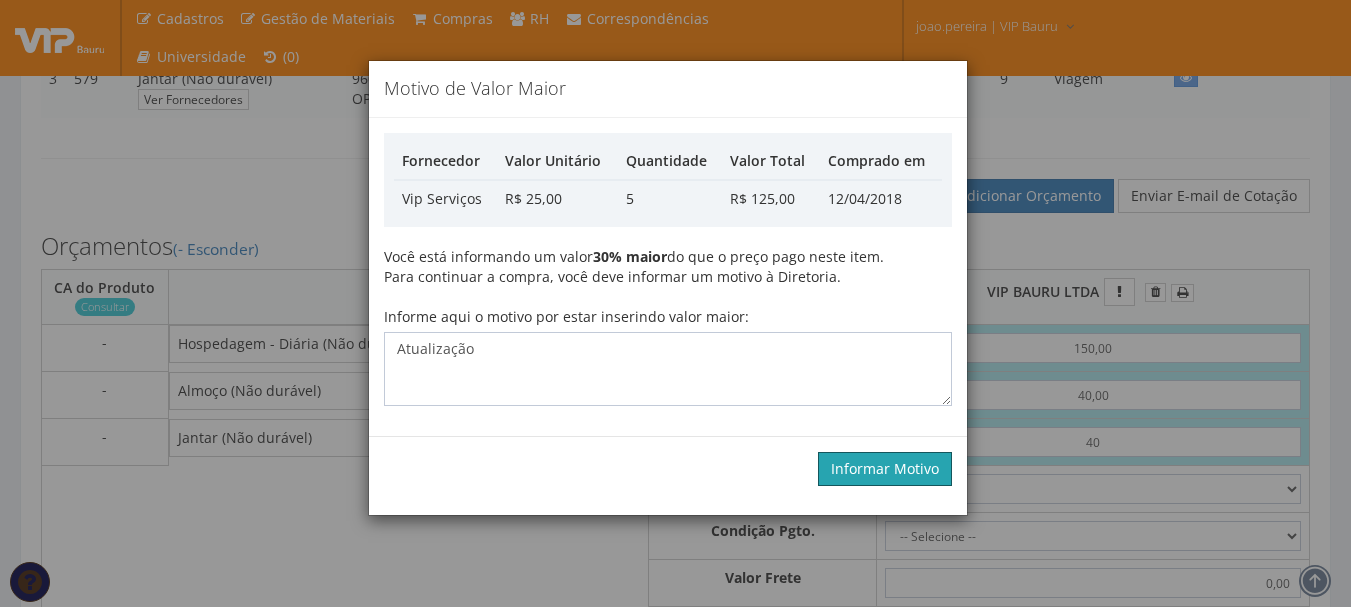 click on "Informar Motivo" at bounding box center [885, 469] 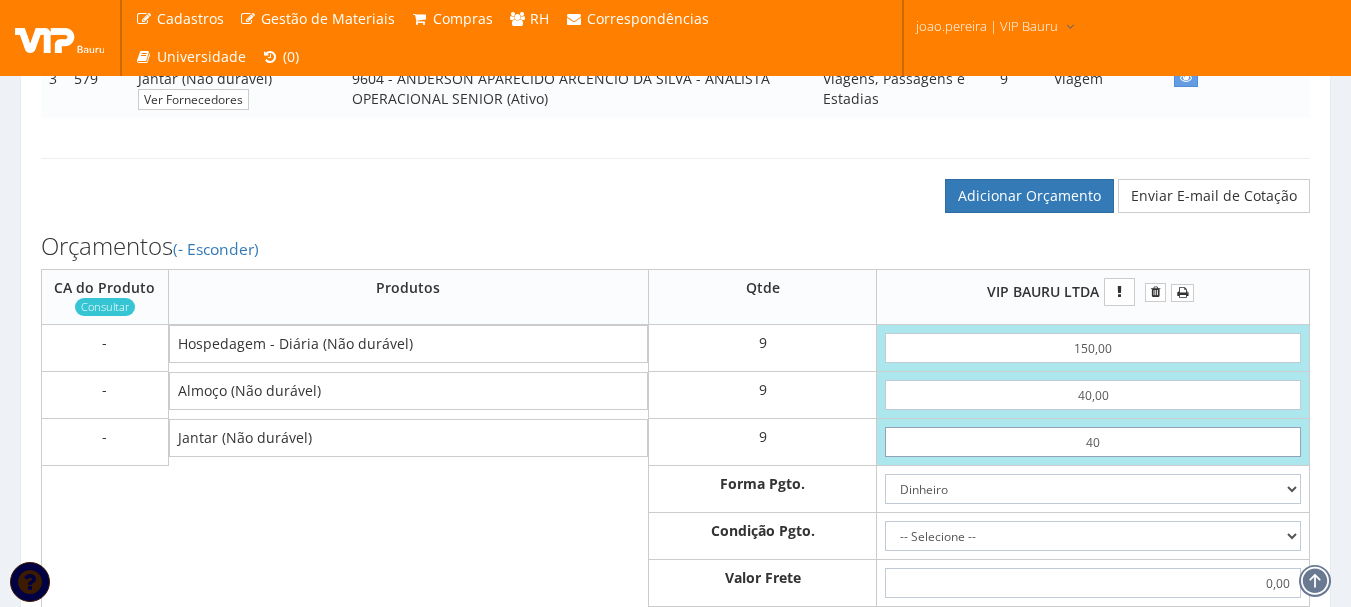 click on "40" at bounding box center (1093, 442) 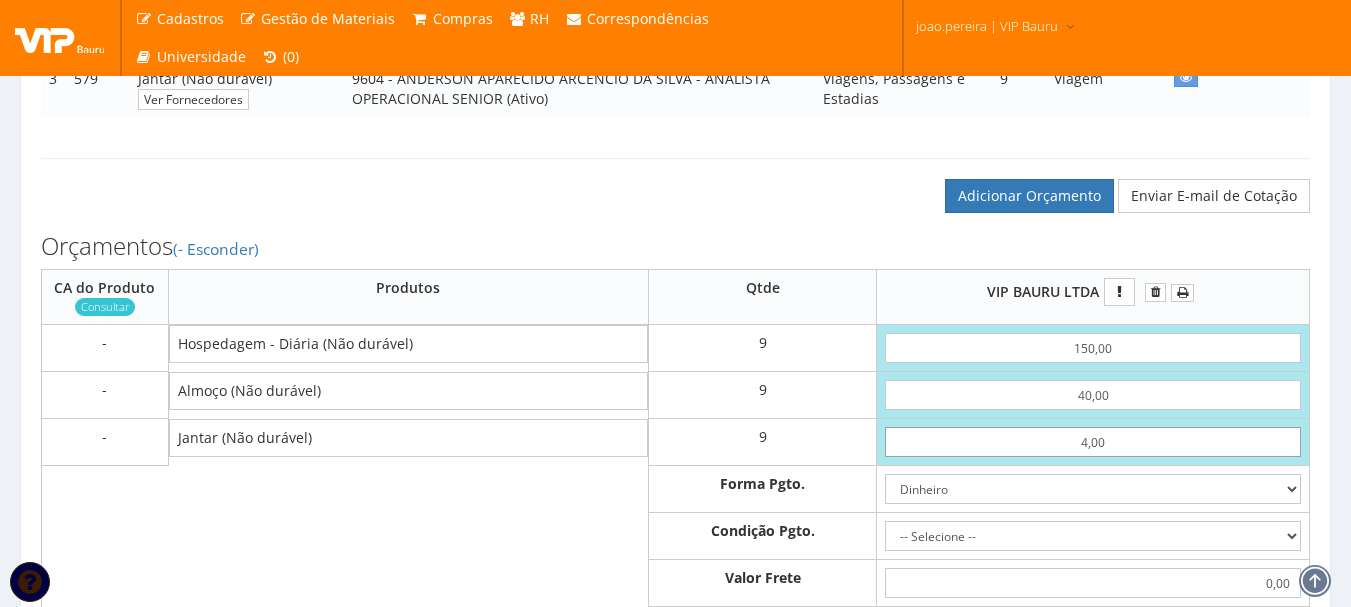 type on "1746,00" 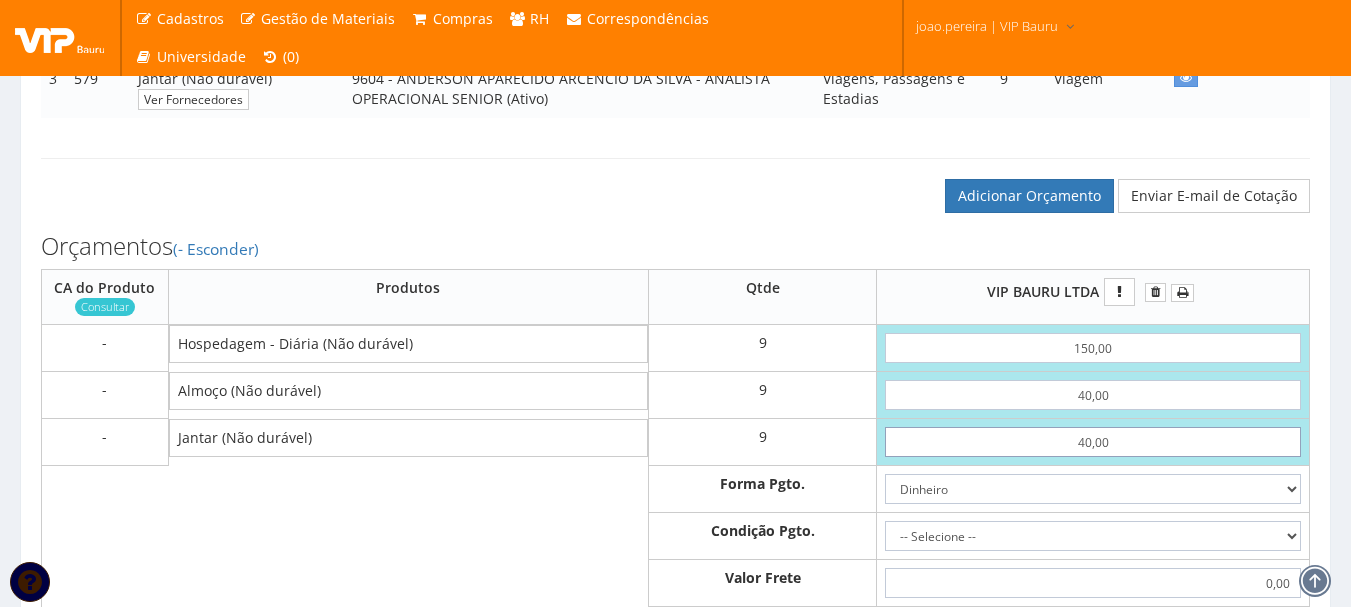 type on "[PRICE]" 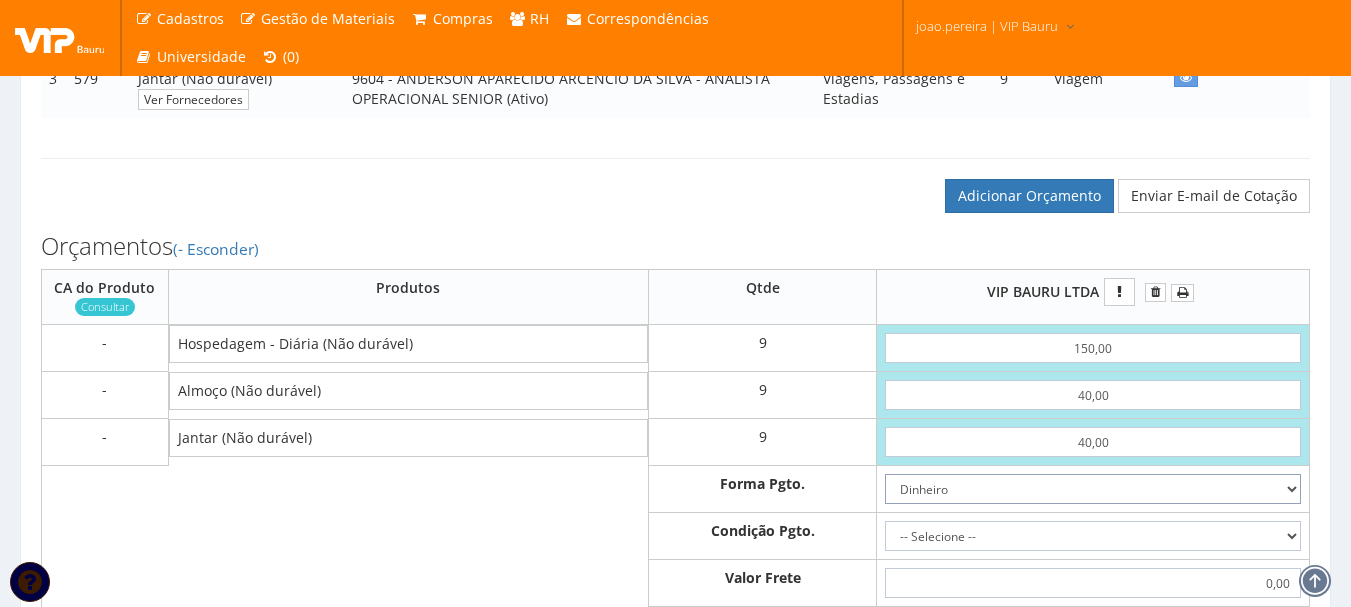 drag, startPoint x: 1292, startPoint y: 490, endPoint x: 1283, endPoint y: 499, distance: 12.727922 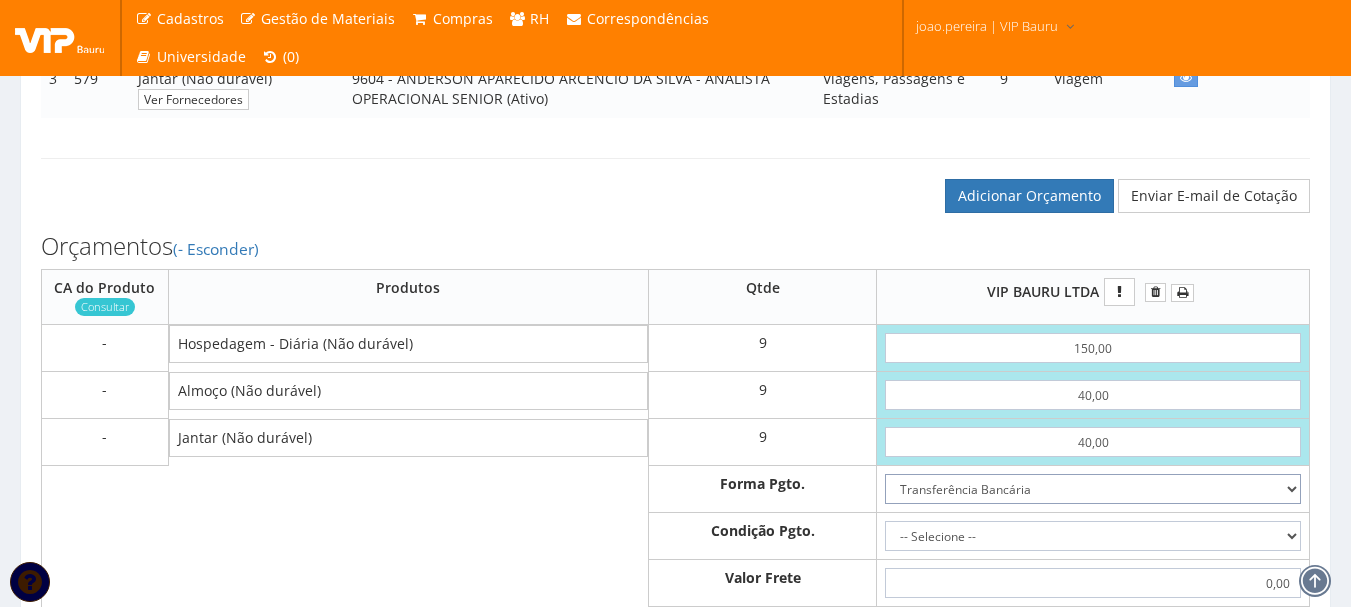 click on "Dinheiro Boleto Bancário Depósito Transferência Bancária Cartão de Crédito Cartão de Débito Cheque Contrato SPOT Negociações Especiais" at bounding box center (1093, 489) 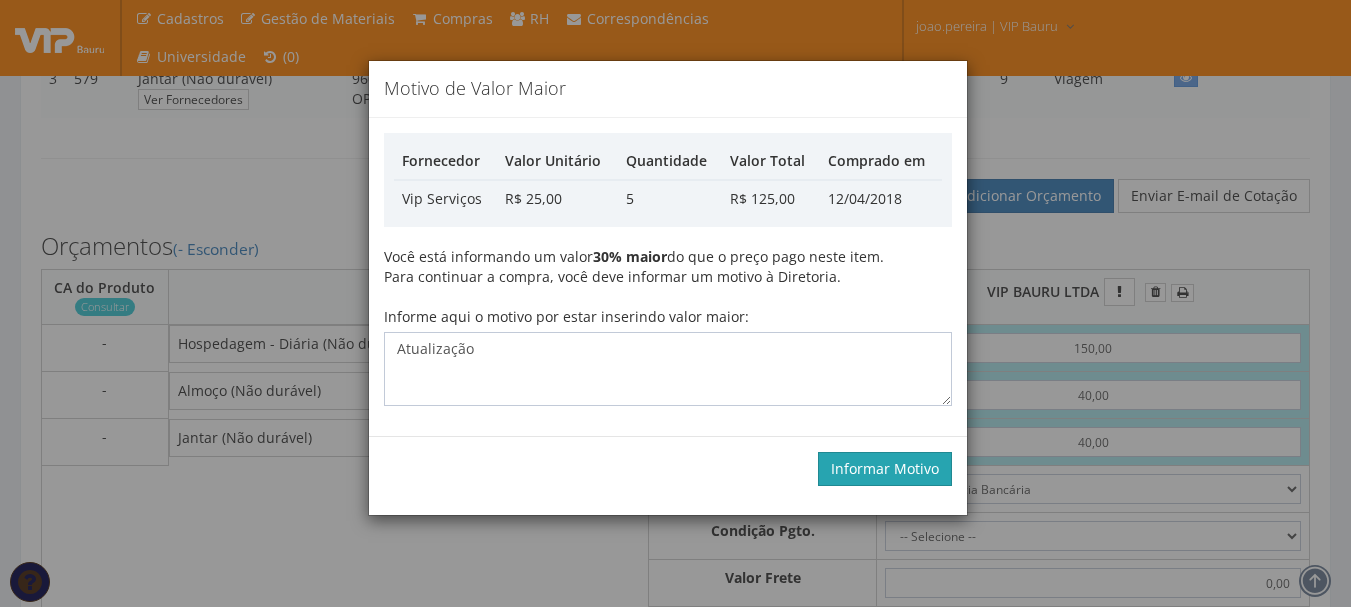 click on "Informar Motivo" at bounding box center [885, 469] 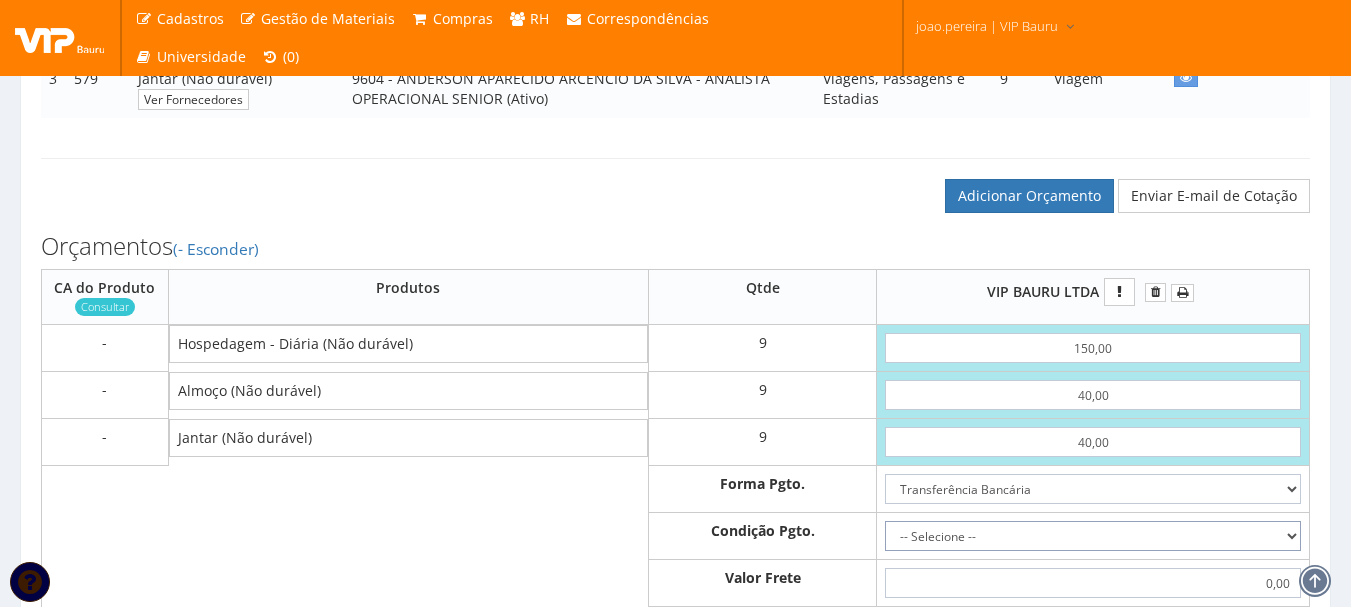 drag, startPoint x: 1290, startPoint y: 539, endPoint x: 1239, endPoint y: 532, distance: 51.47815 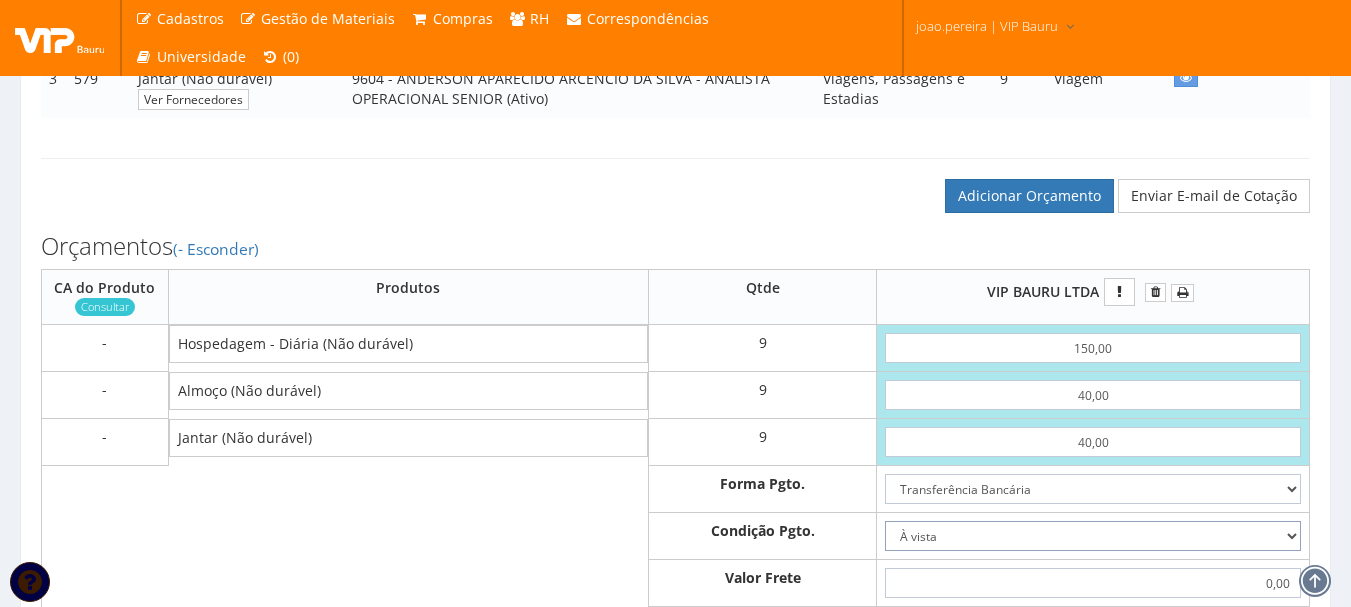 click on "-- Selecione --
À vista
7 dias
10 dias" at bounding box center [1093, 536] 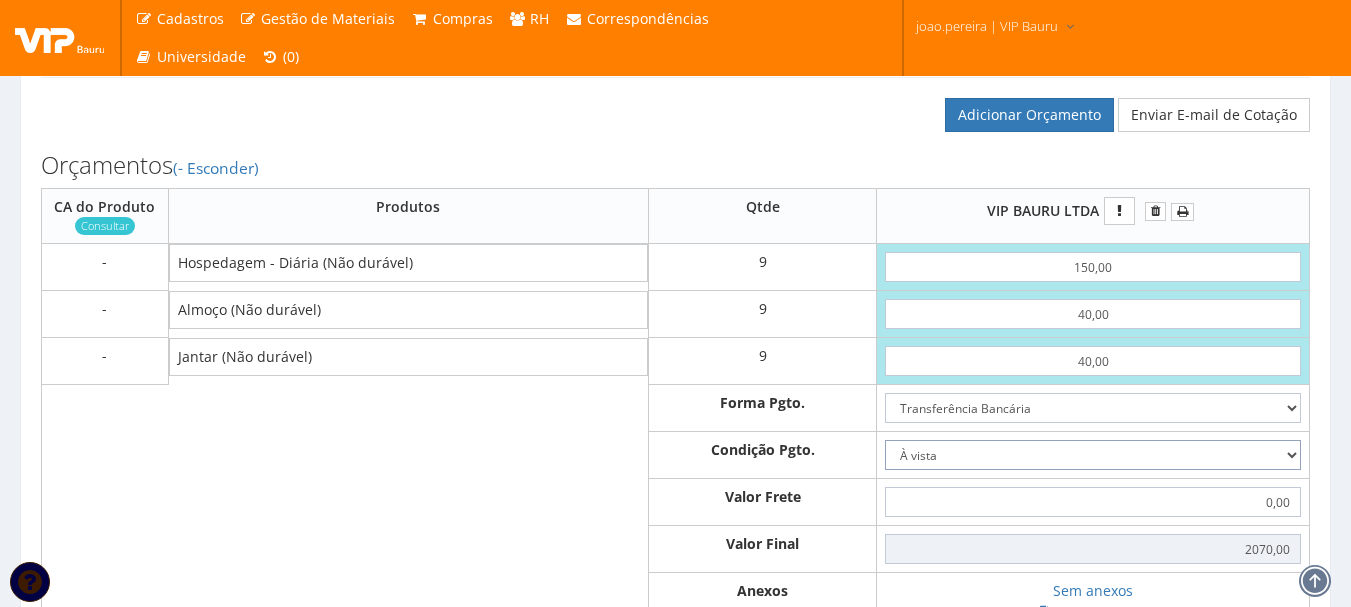 scroll, scrollTop: 900, scrollLeft: 0, axis: vertical 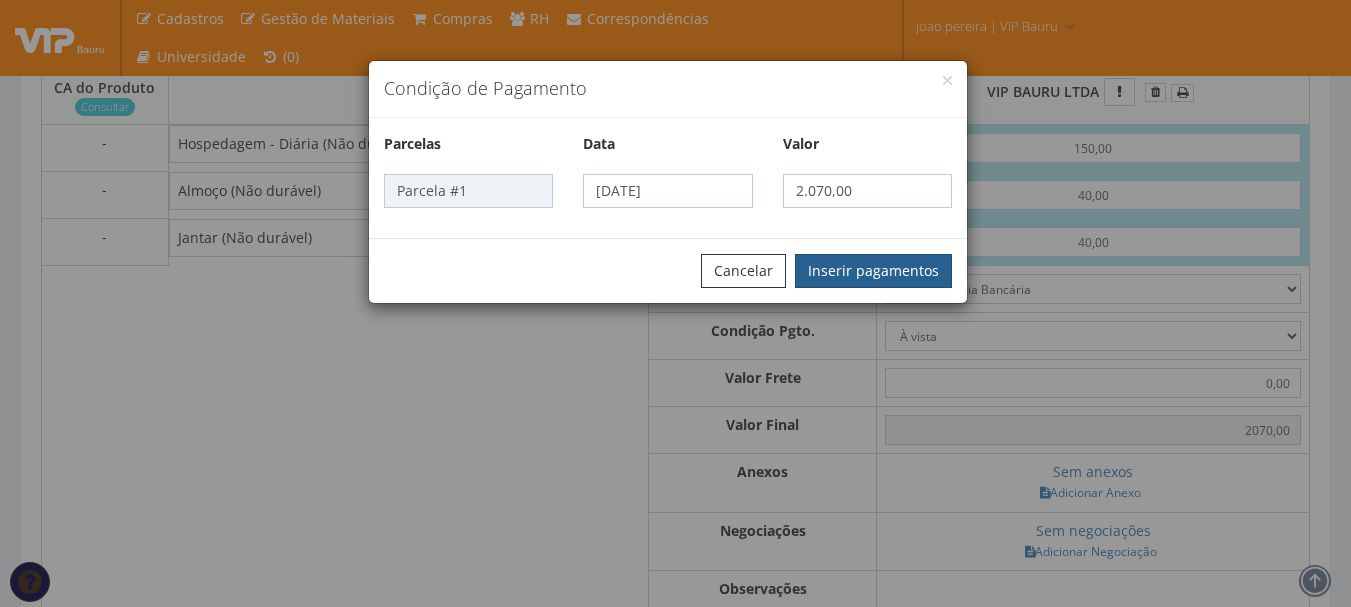 click on "Inserir pagamentos" at bounding box center (873, 271) 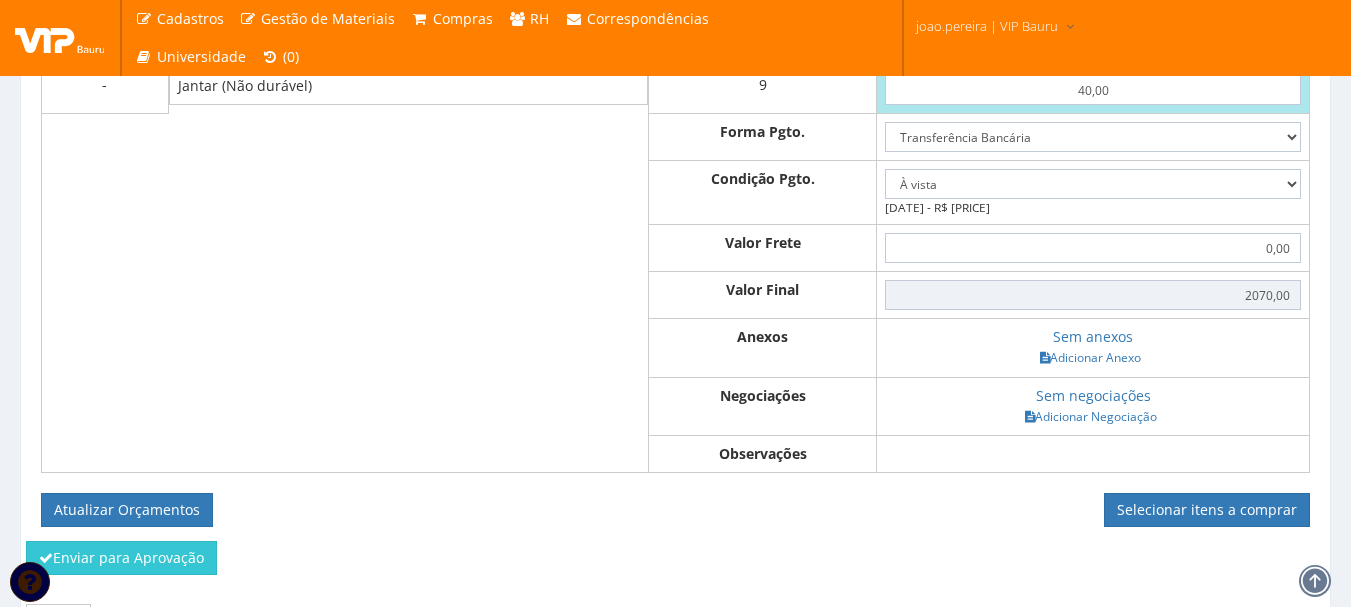 scroll, scrollTop: 1167, scrollLeft: 0, axis: vertical 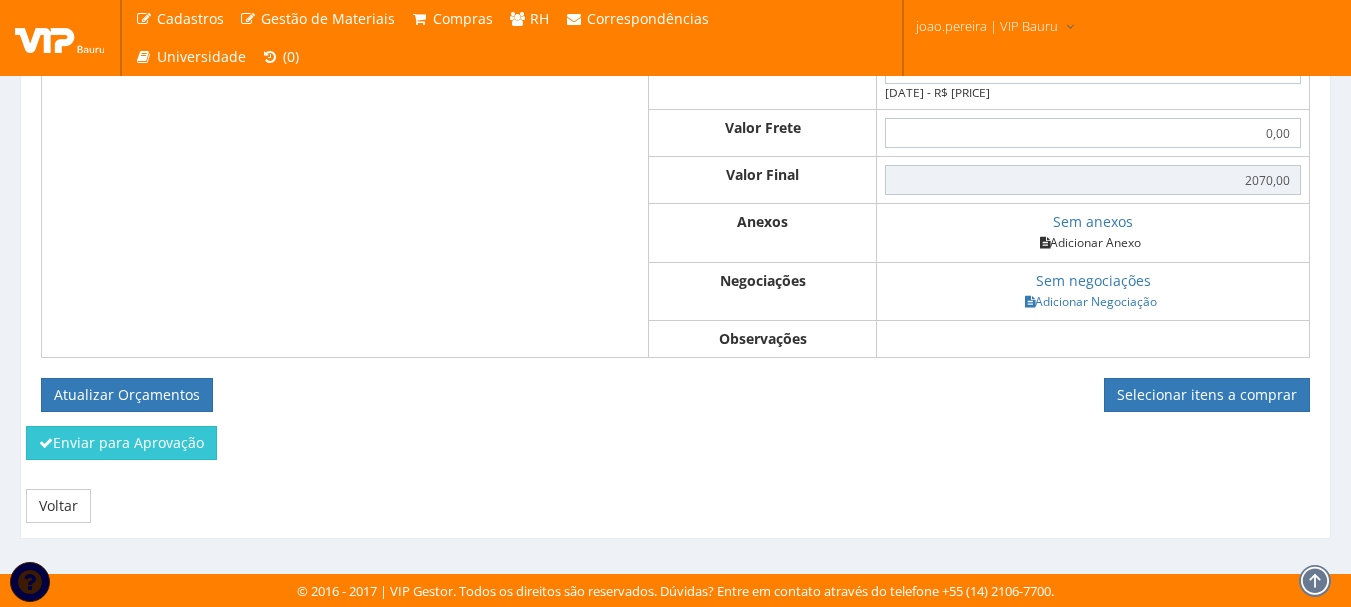 click on "Adicionar Anexo" at bounding box center (1090, 242) 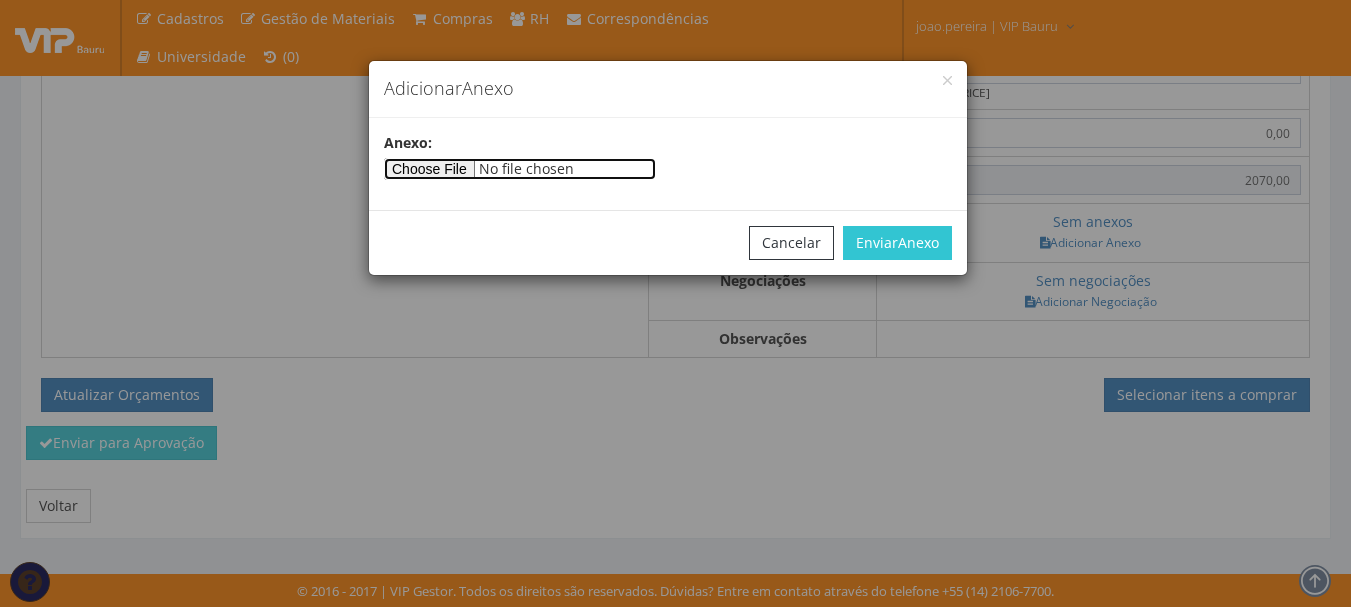 click at bounding box center (520, 169) 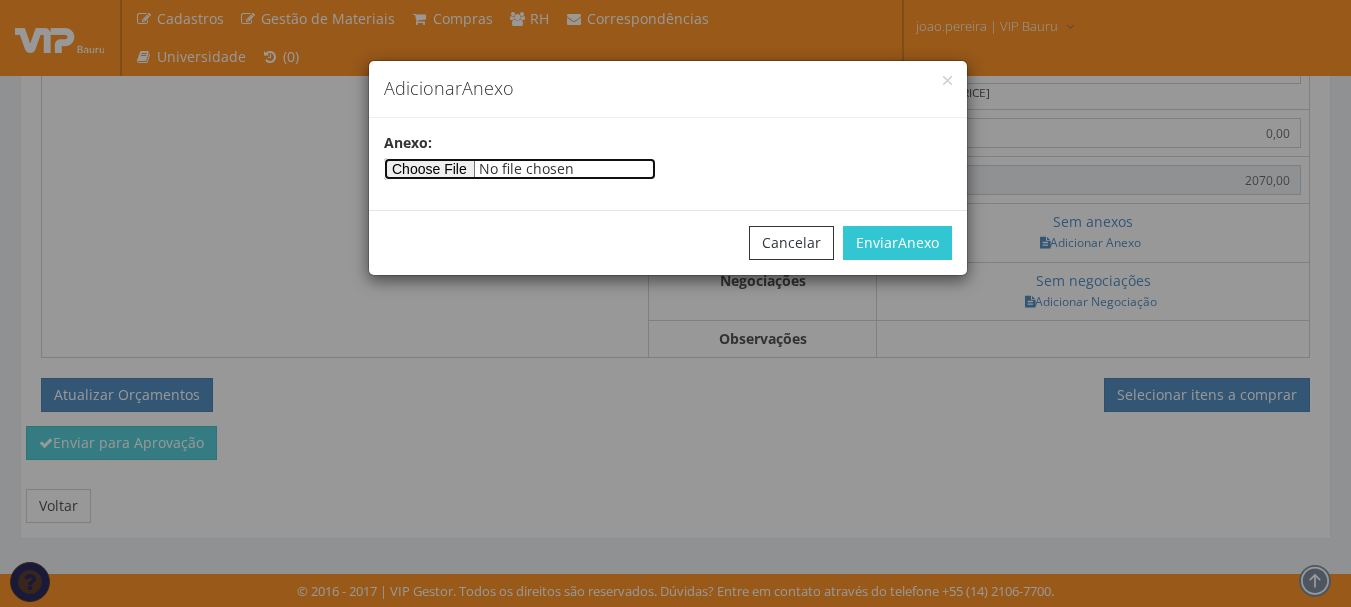 type on "C:\fakepath\ARCENCIO  14-08.docx" 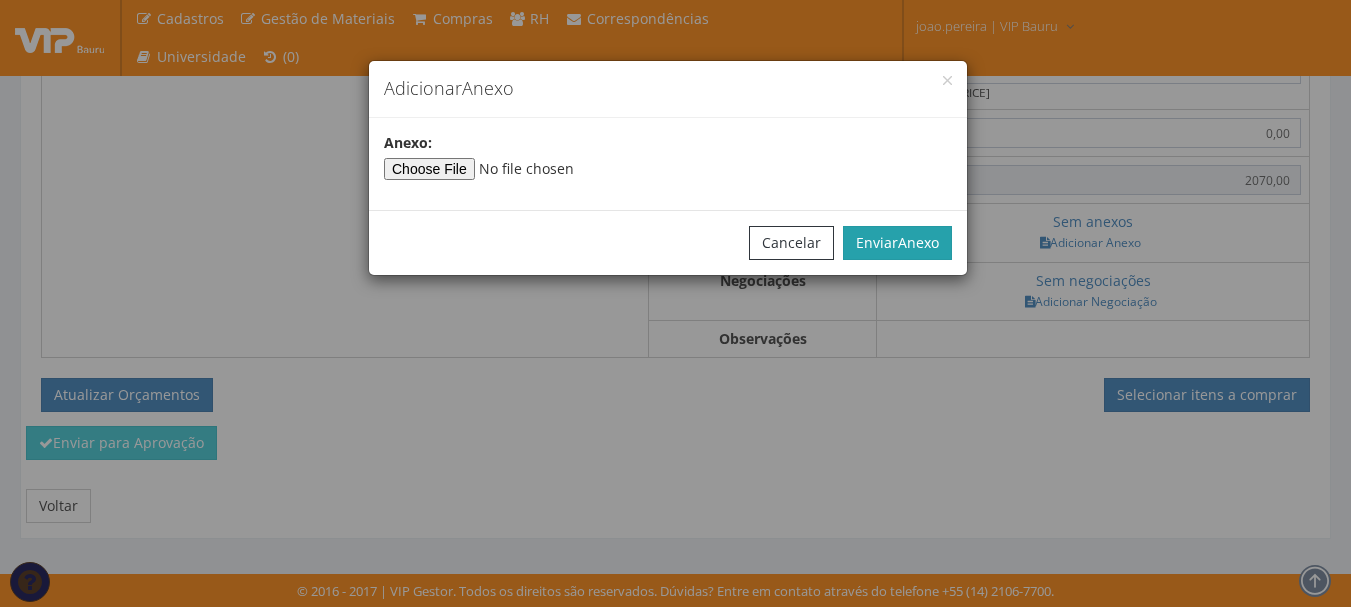 click on "Enviar  Anexo" at bounding box center [897, 243] 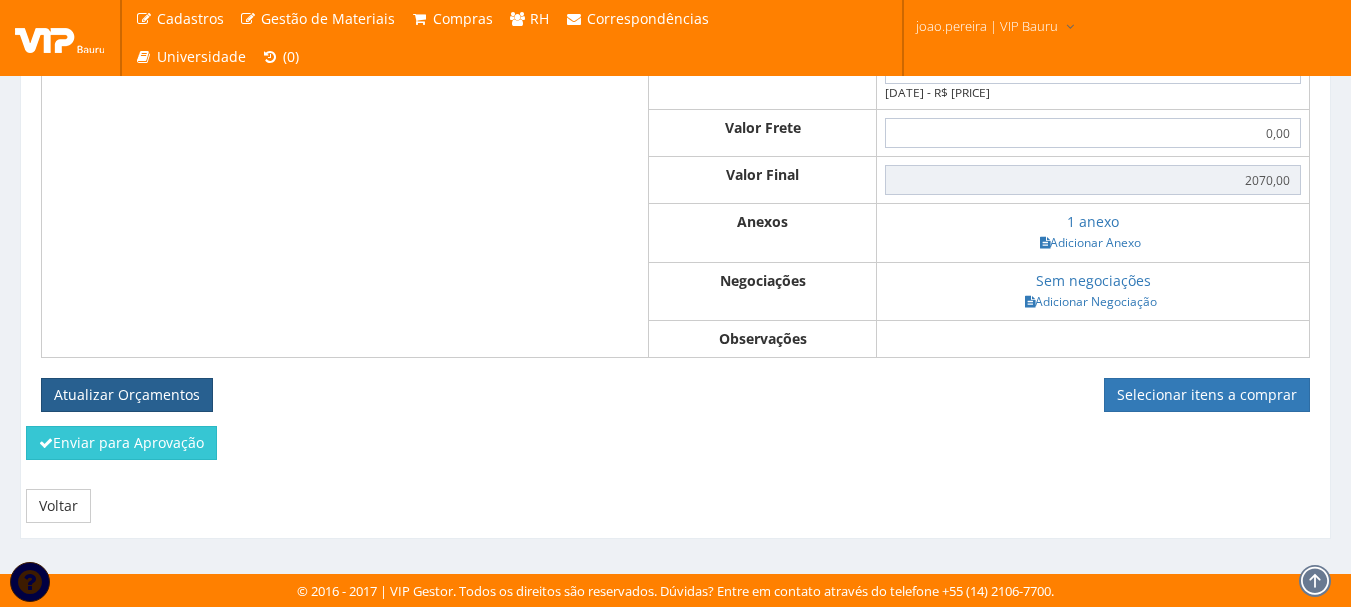 click on "Atualizar Orçamentos" at bounding box center [127, 395] 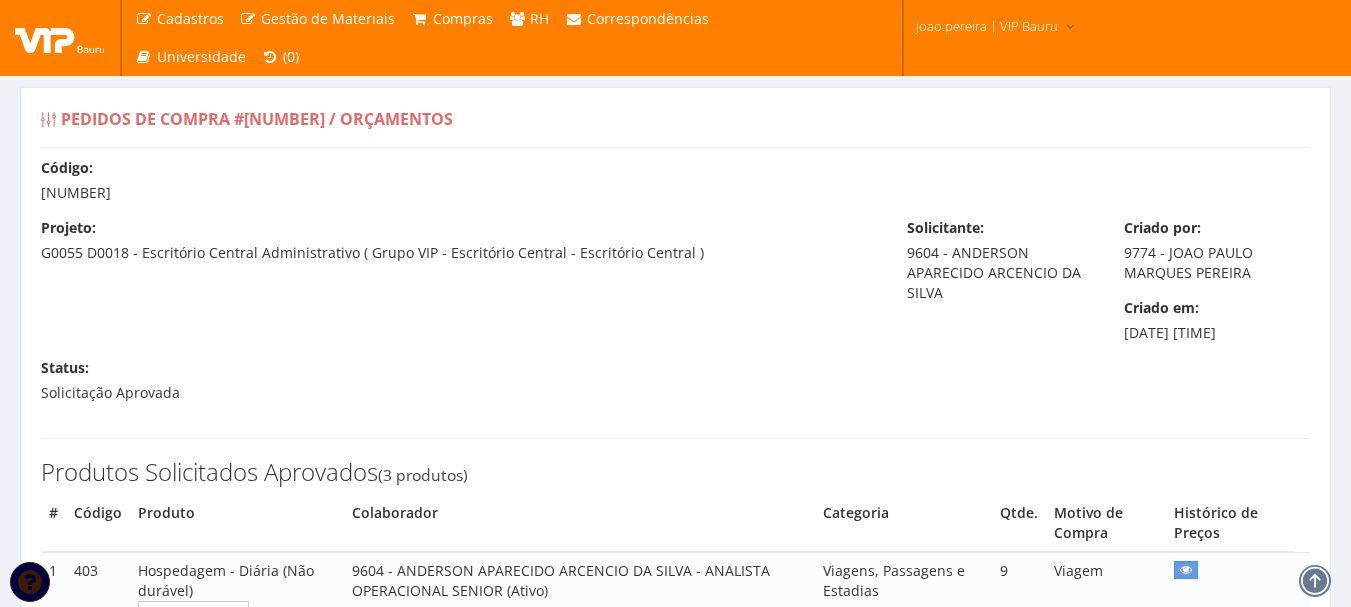 select on "0" 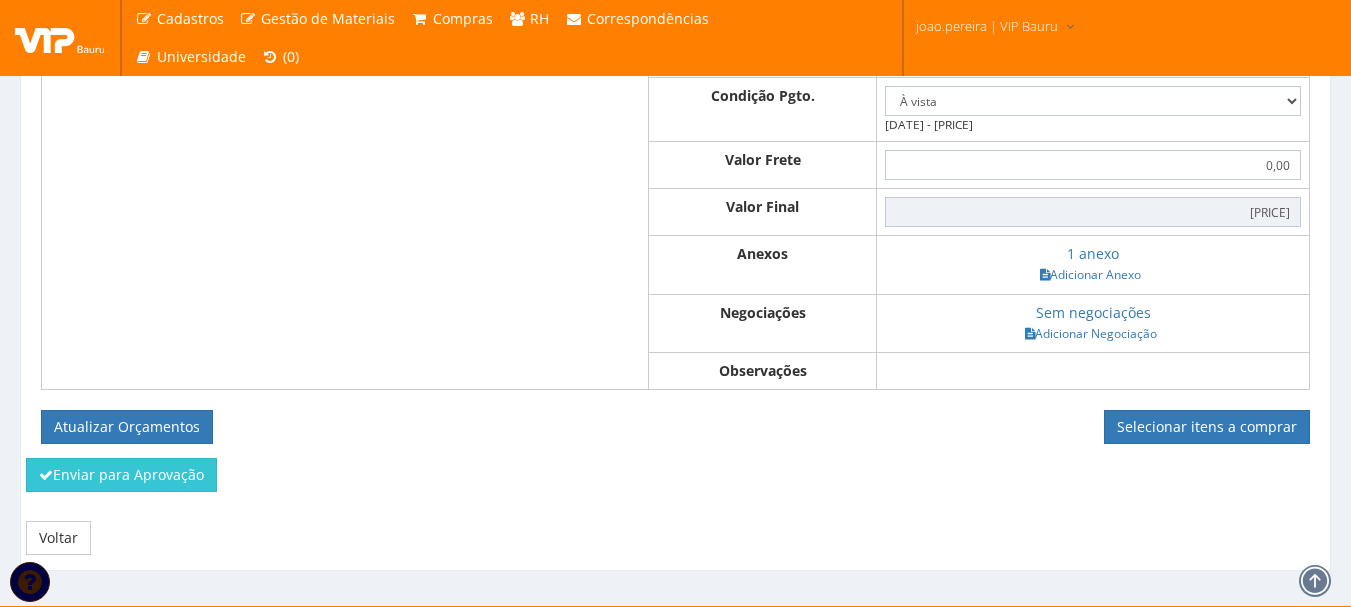 scroll, scrollTop: 1095, scrollLeft: 0, axis: vertical 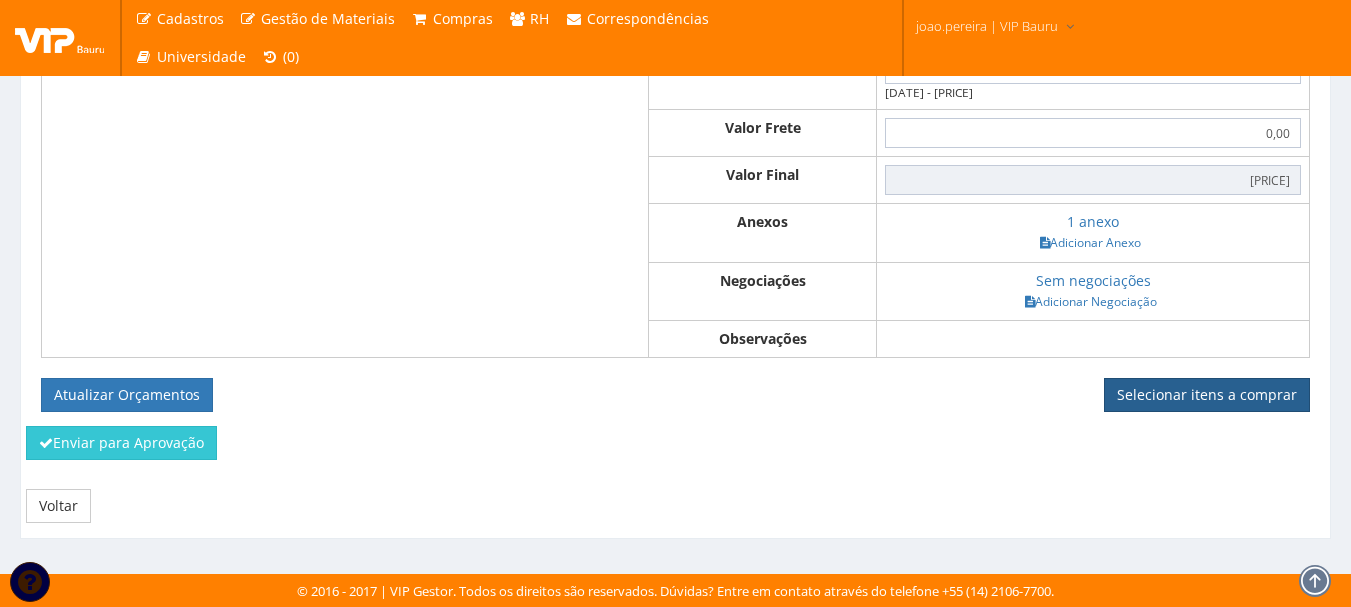 click on "Selecionar itens a
comprar" at bounding box center (1207, 395) 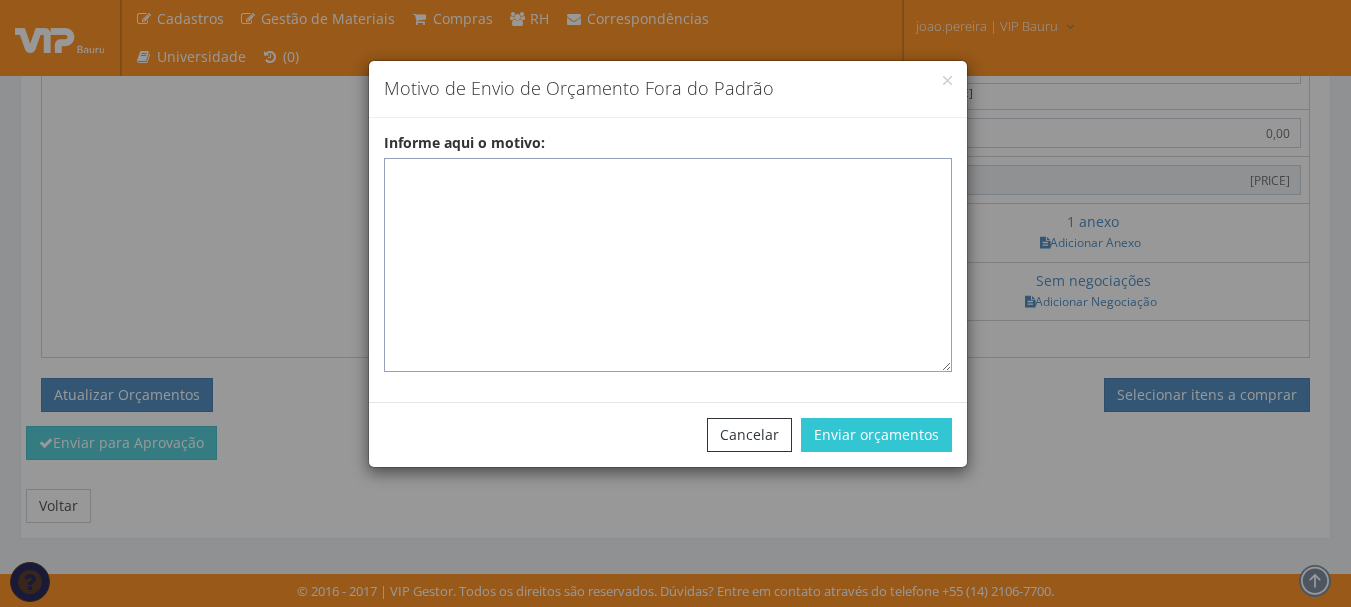 click on "Informe aqui o motivo:" at bounding box center (668, 265) 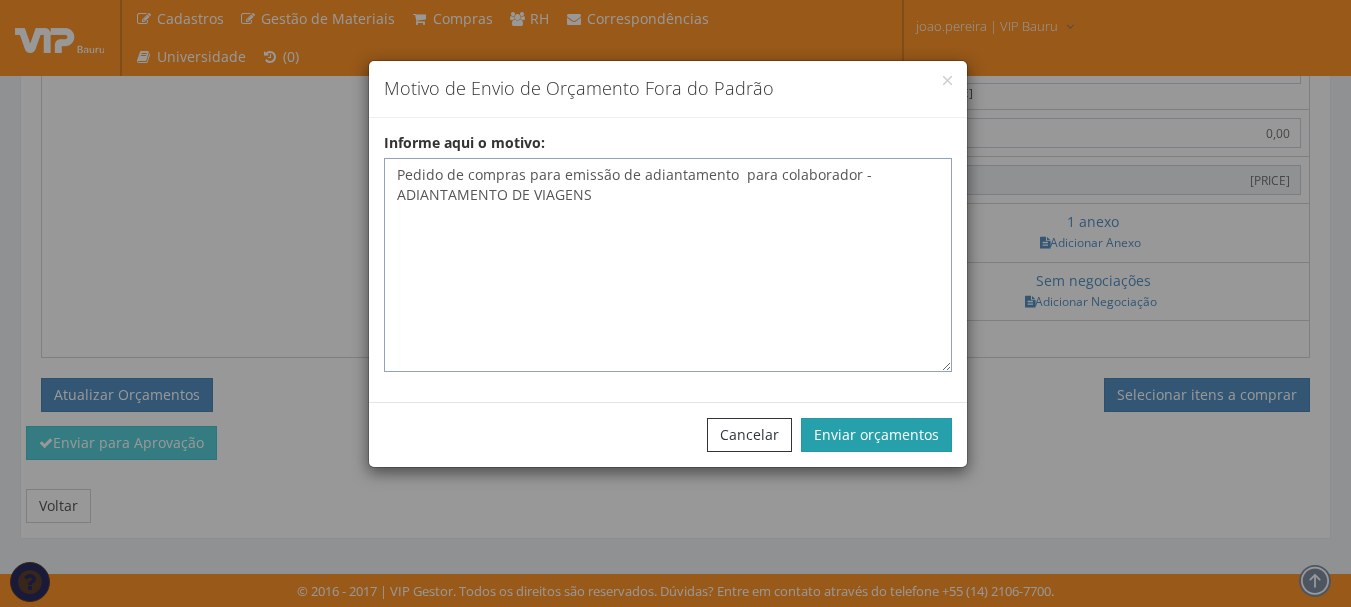 type on "Pedido de compras para emissão de adiantamento  para colaborador - ADIANTAMENTO DE VIAGENS" 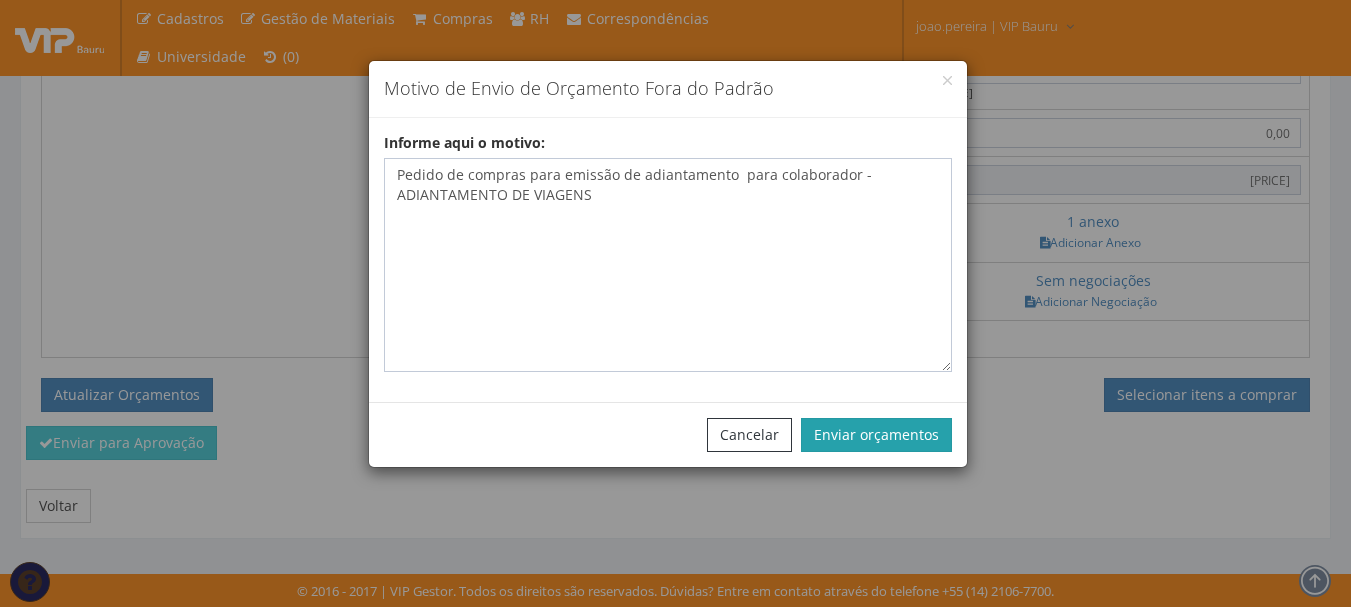 click on "Enviar orçamentos" at bounding box center (876, 435) 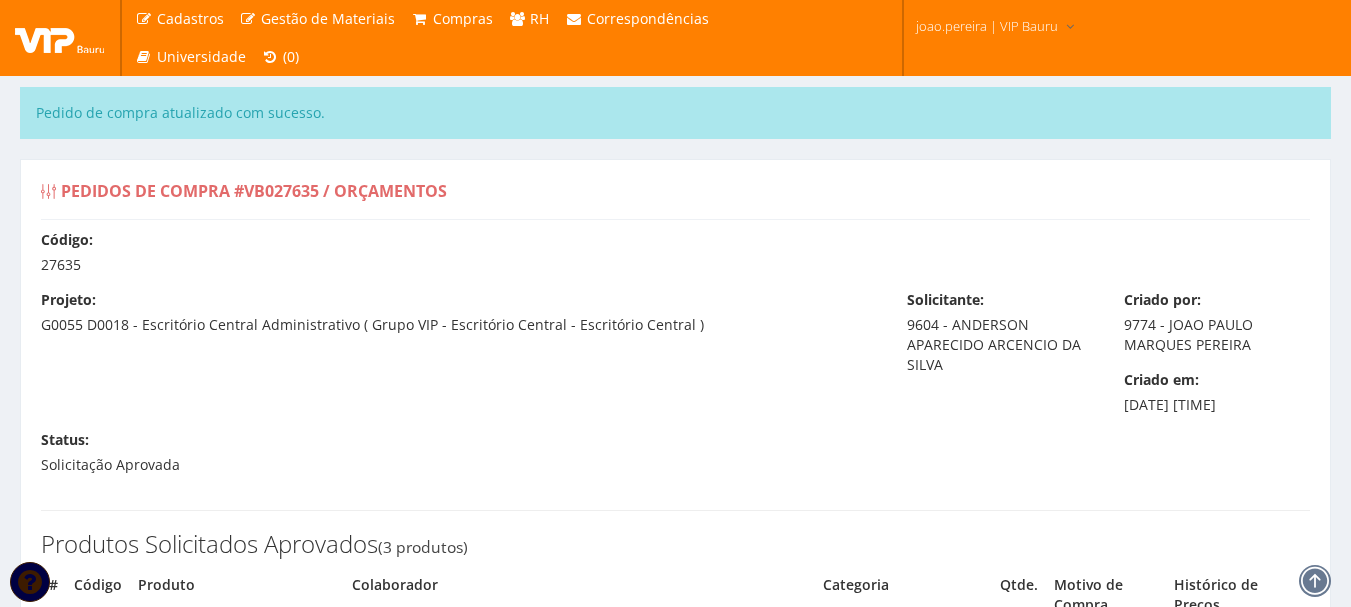 select on "0" 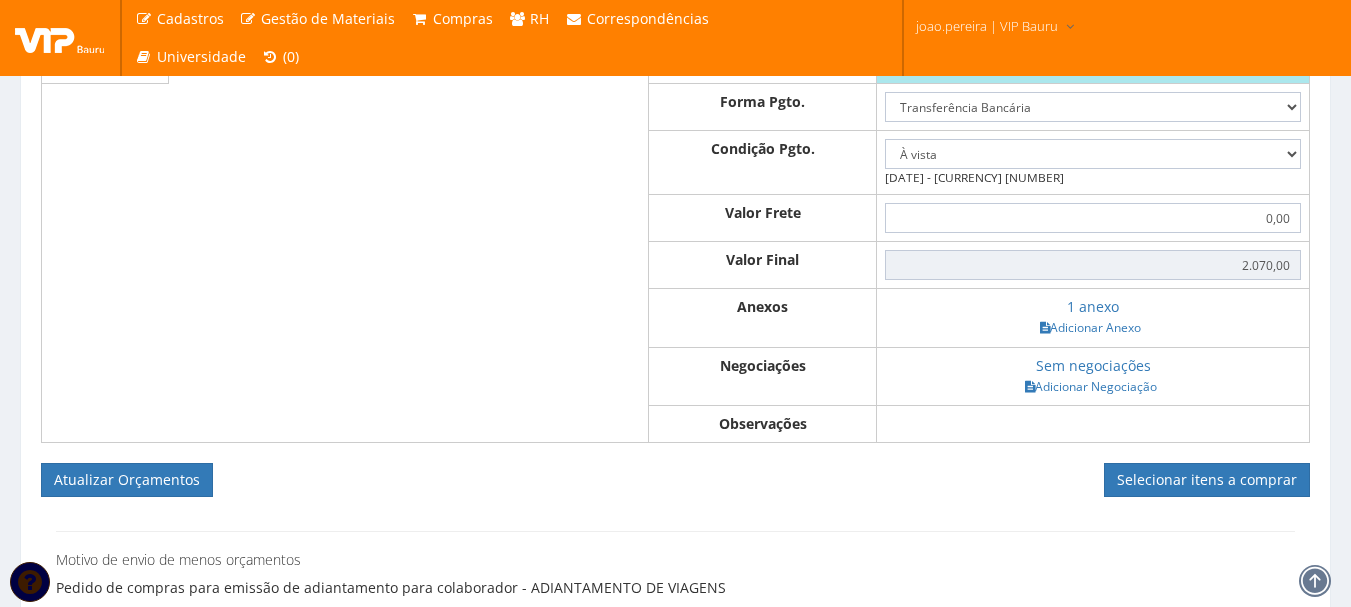 scroll, scrollTop: 1200, scrollLeft: 0, axis: vertical 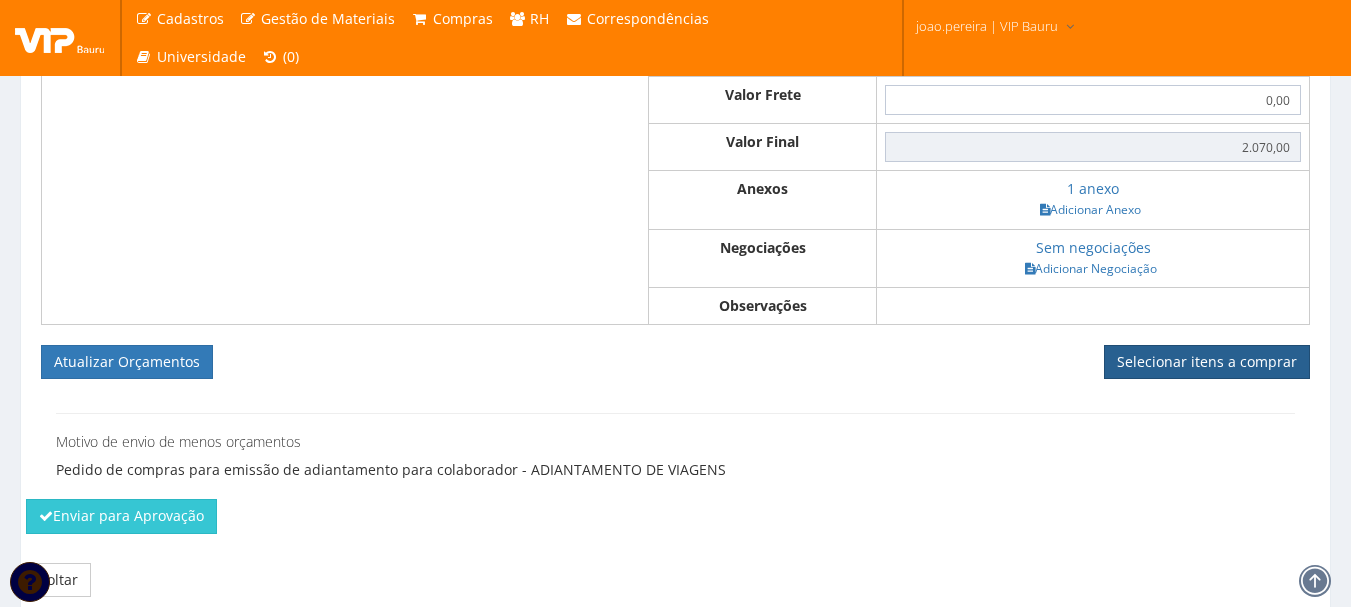 click on "Selecionar itens a
comprar" at bounding box center (1207, 362) 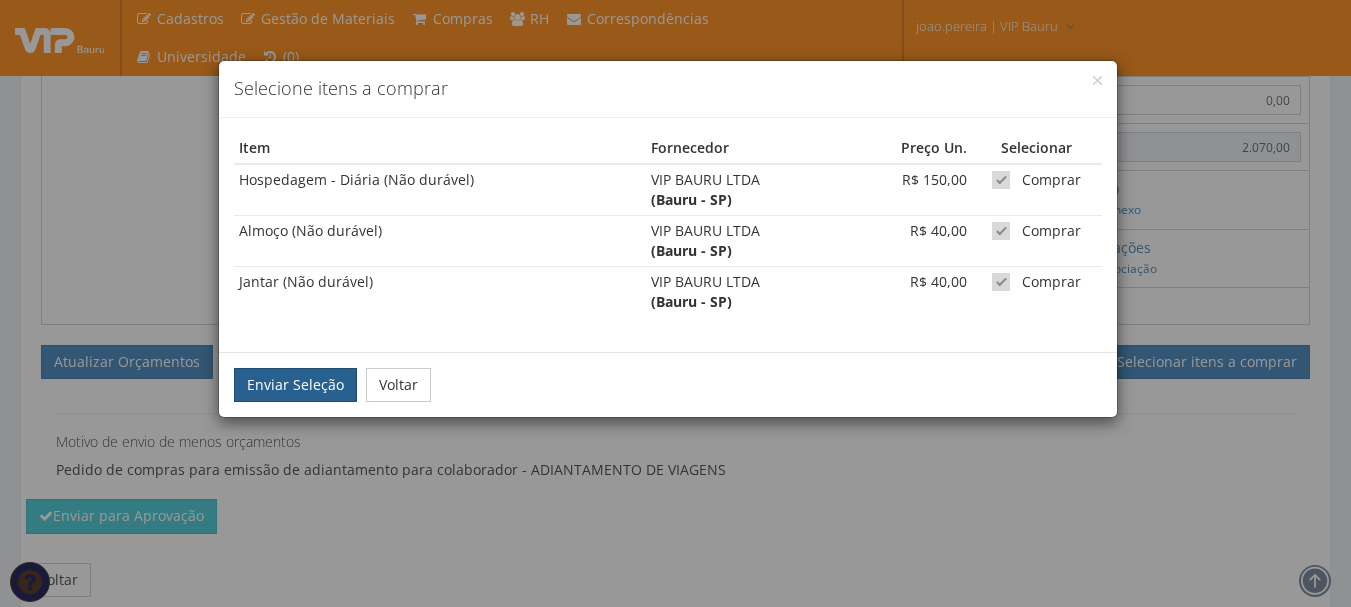 click on "Enviar Seleção" at bounding box center [295, 385] 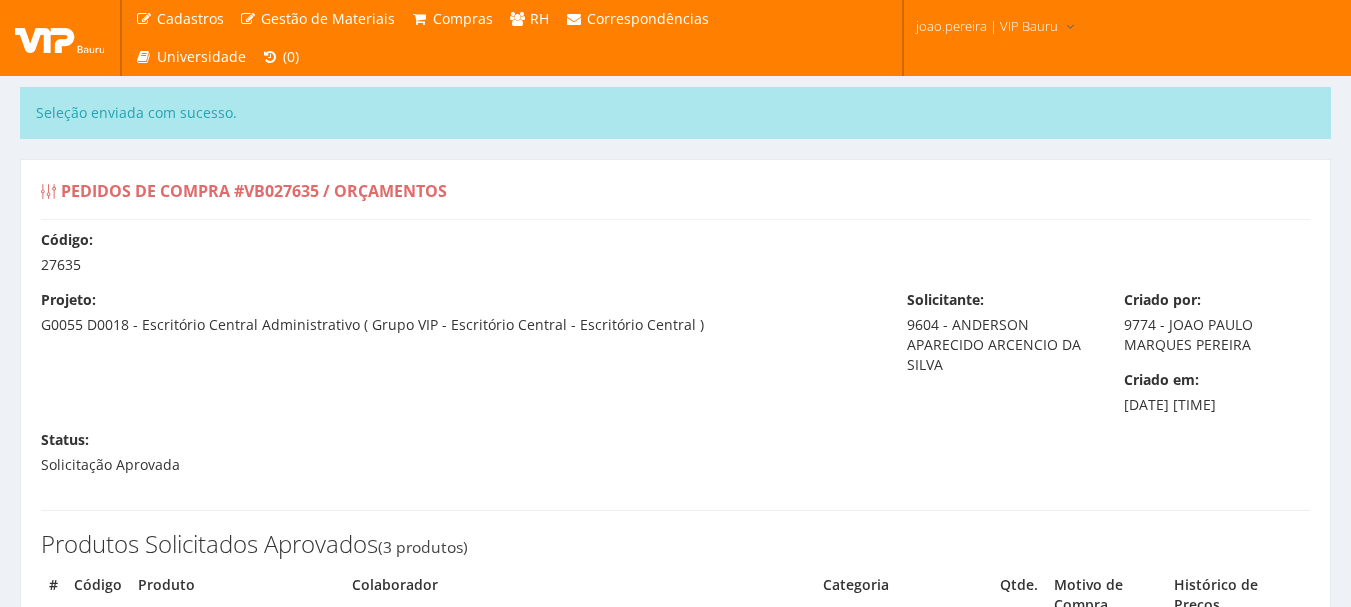 scroll, scrollTop: 0, scrollLeft: 0, axis: both 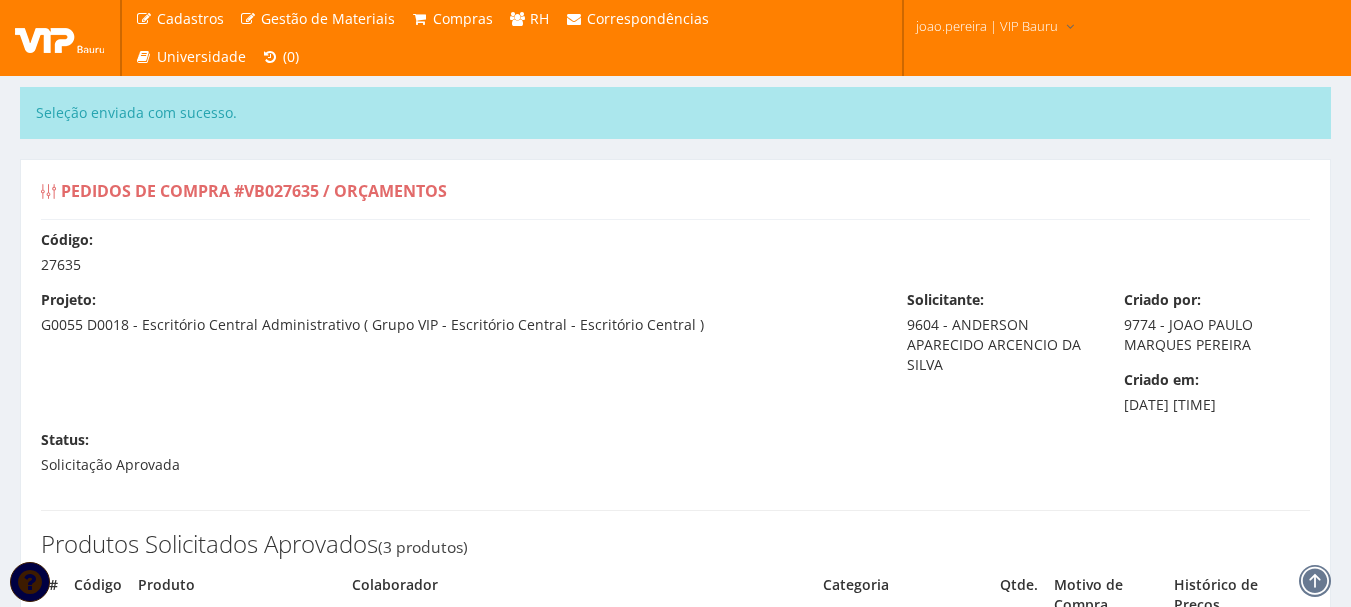 type on "1.350,00" 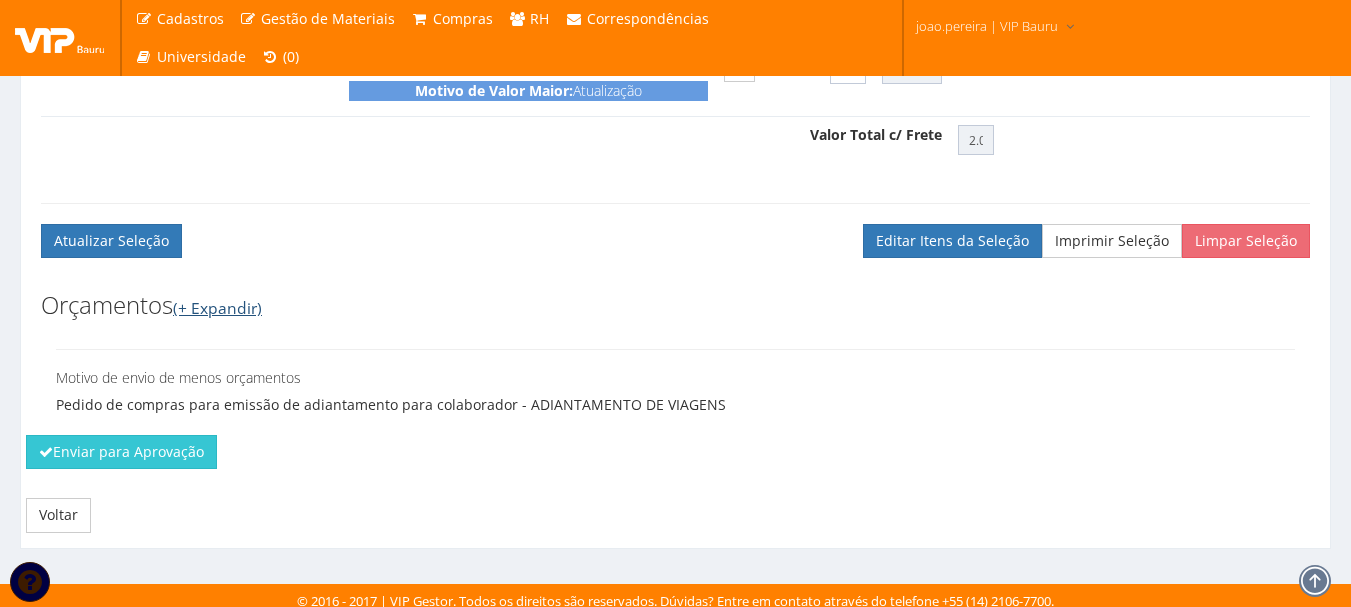 scroll, scrollTop: 1010, scrollLeft: 0, axis: vertical 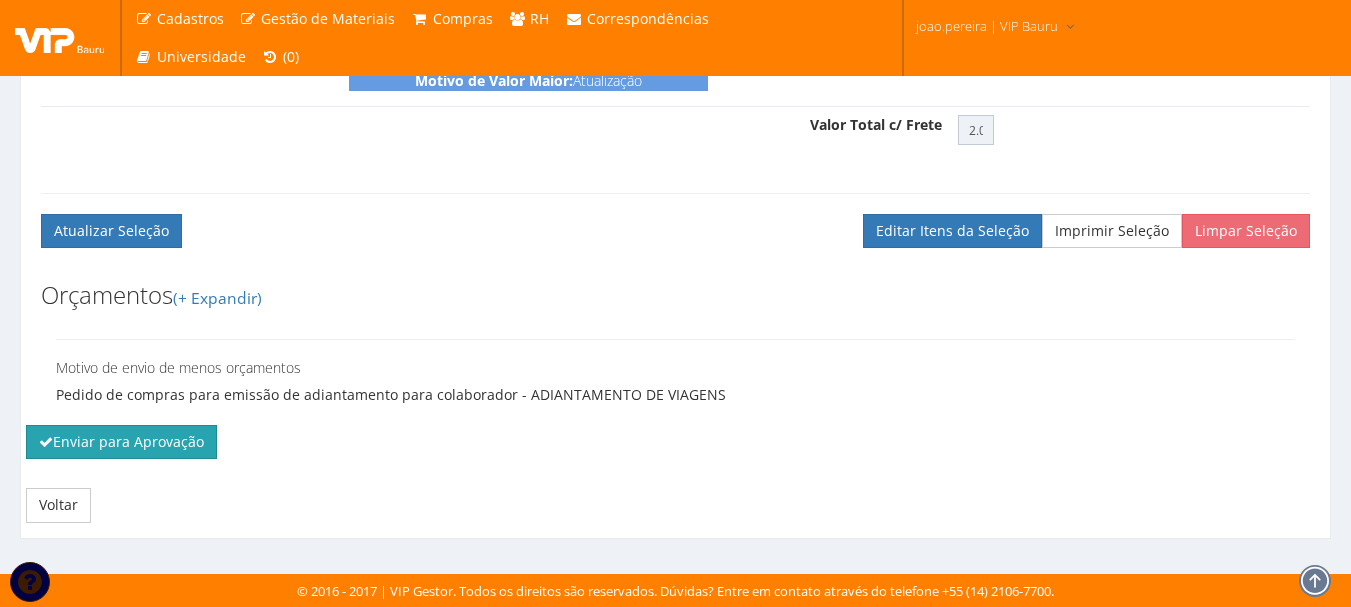 click on "Enviar para Aprovação" at bounding box center [121, 442] 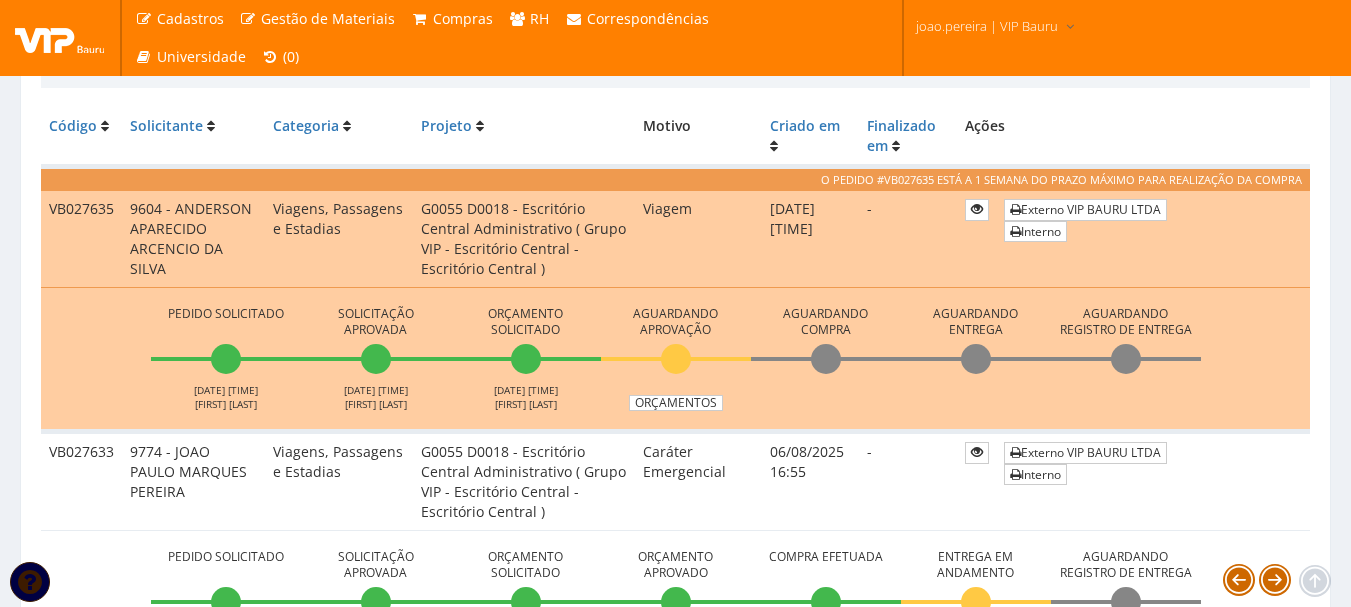scroll, scrollTop: 600, scrollLeft: 0, axis: vertical 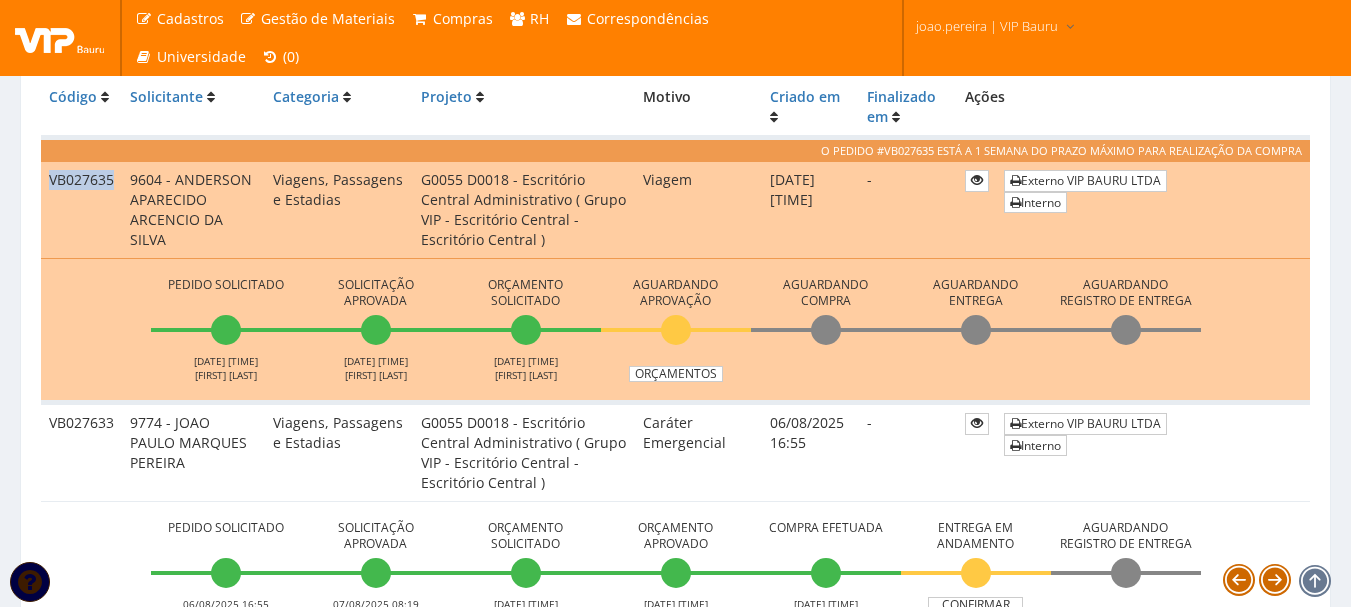 drag, startPoint x: 112, startPoint y: 178, endPoint x: 49, endPoint y: 180, distance: 63.03174 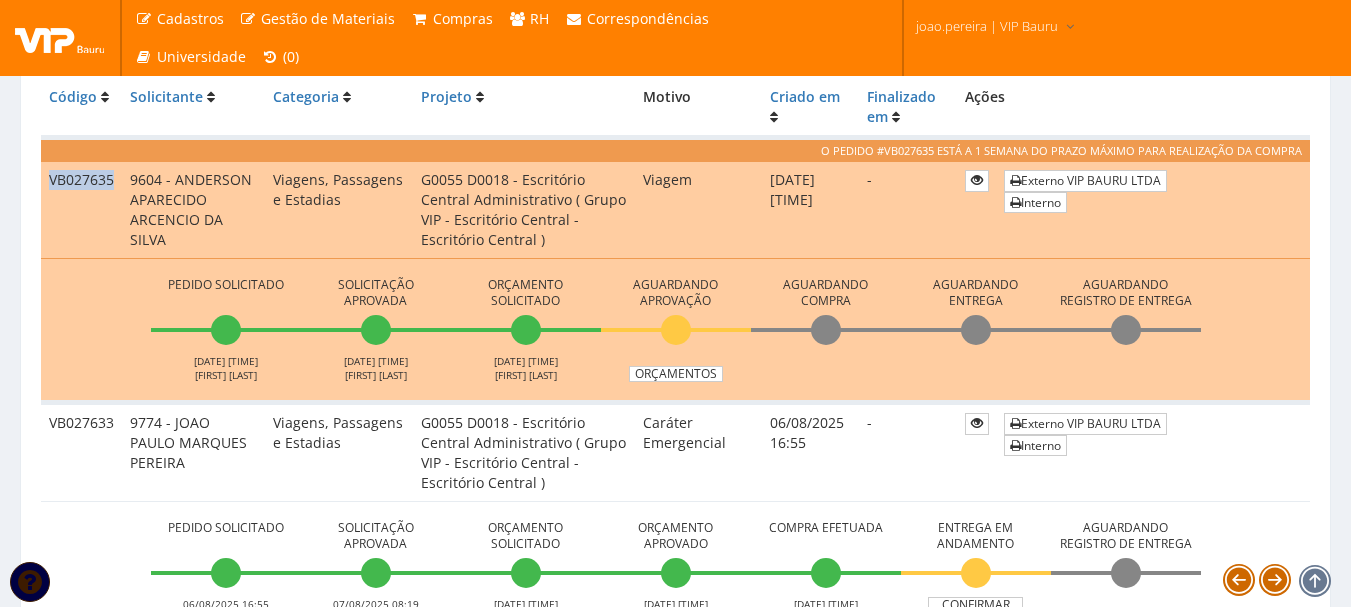 copy on "VB027635" 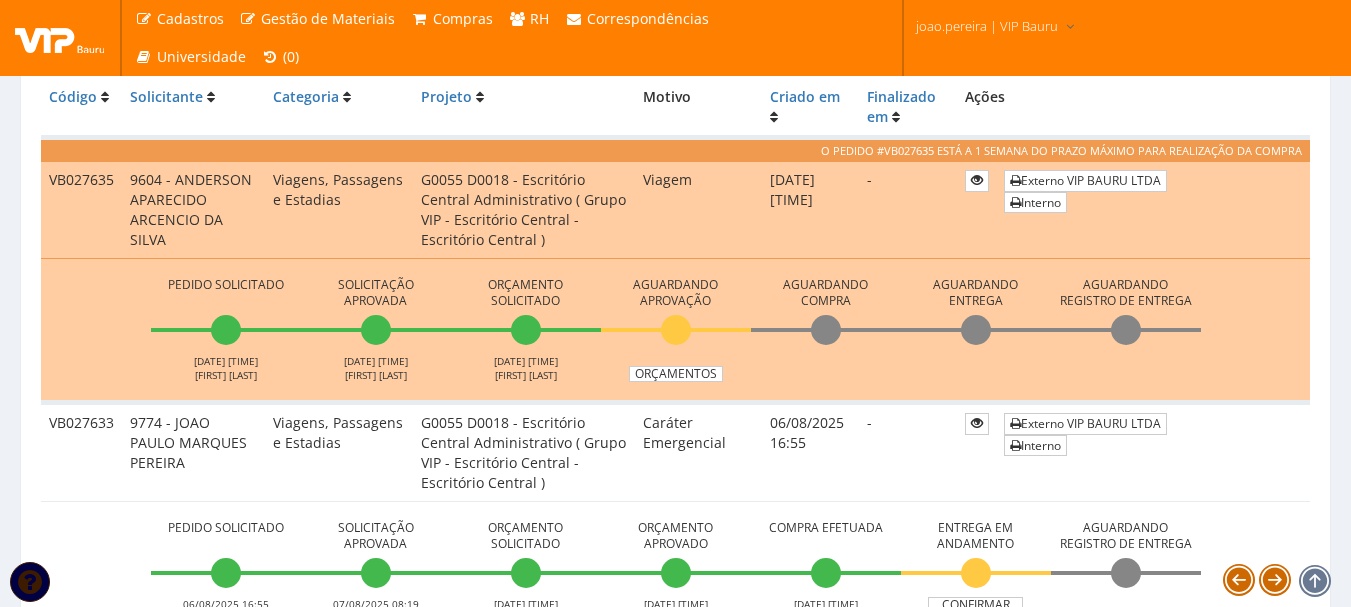 click on "G0055 D0018 - Escritório Central Administrativo ( Grupo VIP - Escritório Central - Escritório Central )" at bounding box center [524, 209] 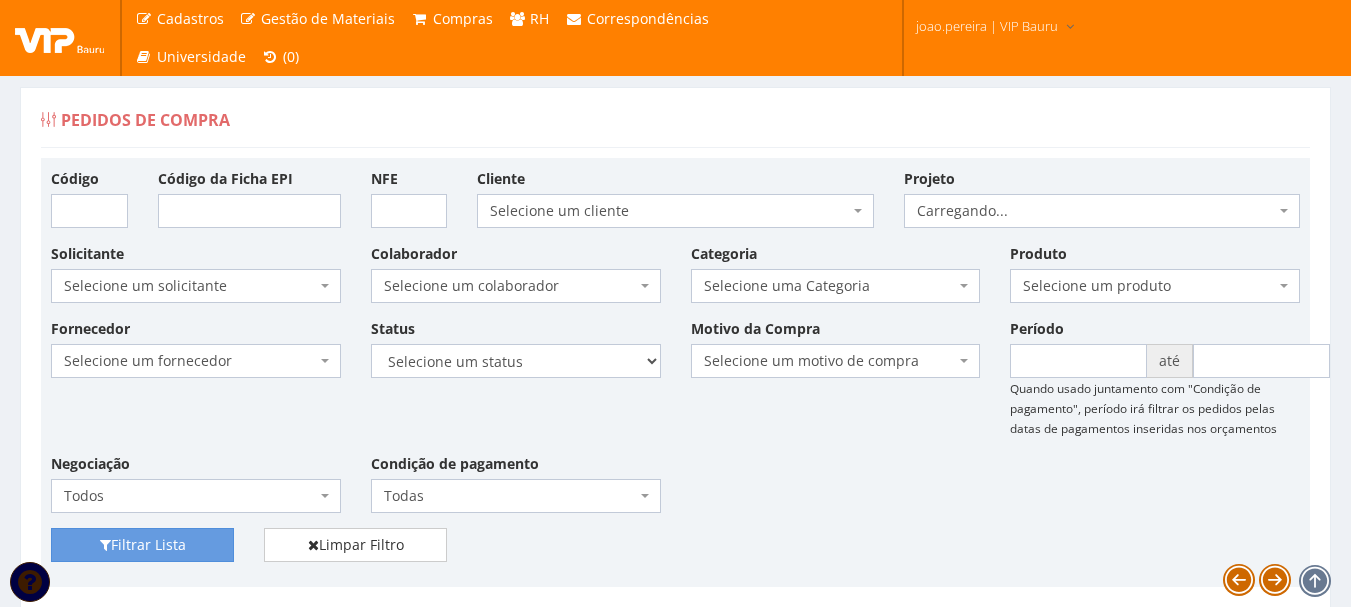scroll, scrollTop: 528, scrollLeft: 0, axis: vertical 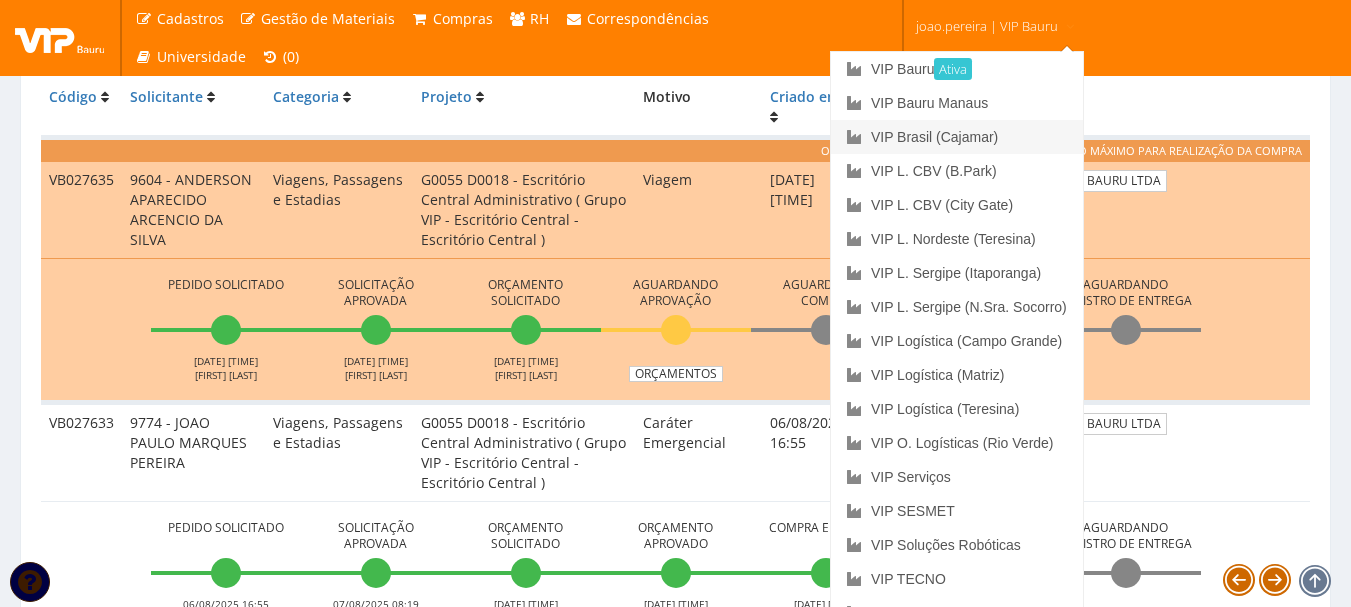 click on "VIP Brasil (Cajamar)" at bounding box center [957, 137] 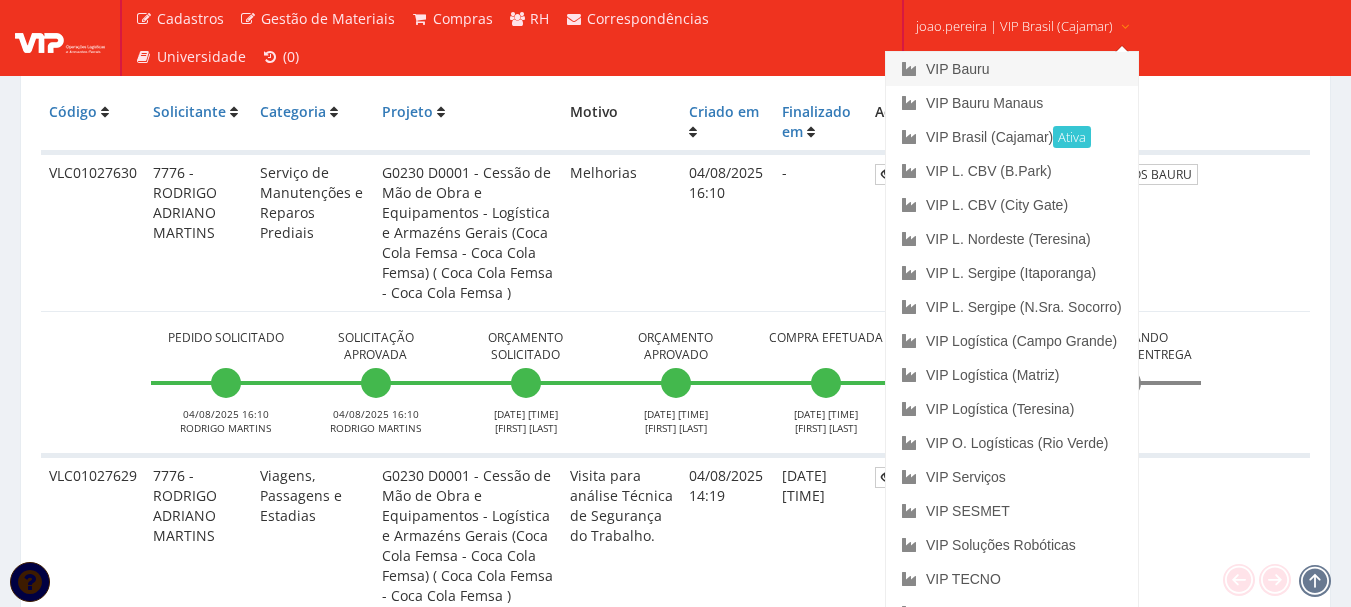 scroll, scrollTop: 500, scrollLeft: 0, axis: vertical 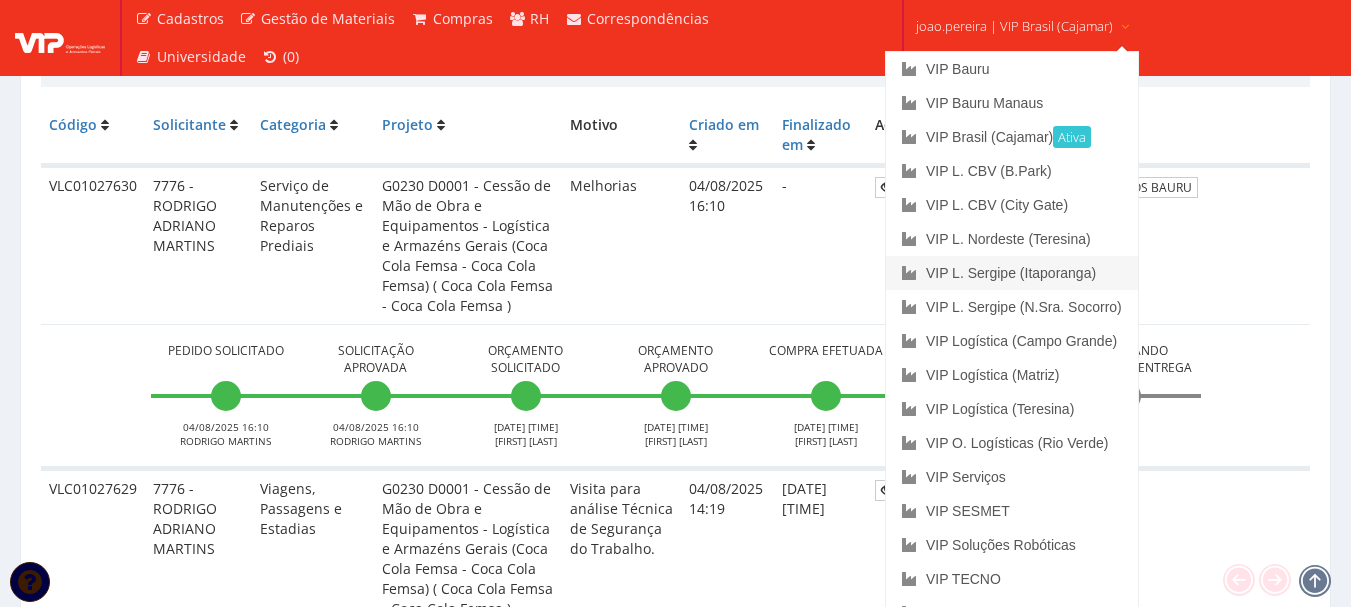click on "VIP L. Sergipe (Itaporanga)" at bounding box center [1012, 273] 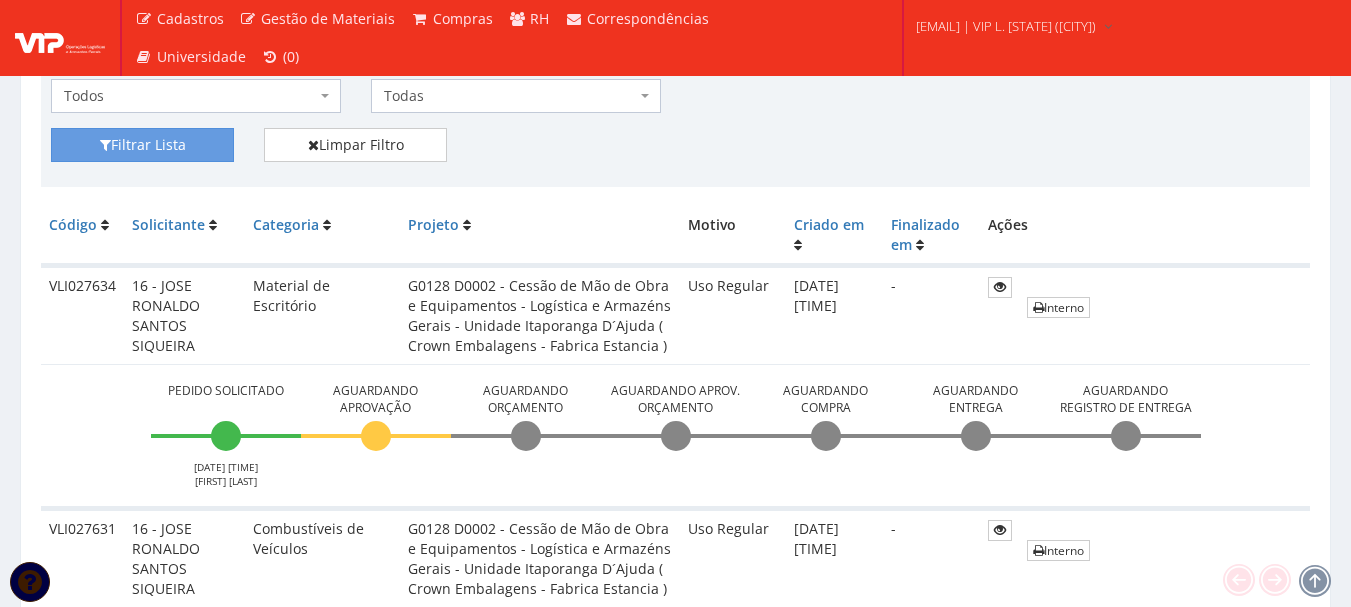 scroll, scrollTop: 700, scrollLeft: 0, axis: vertical 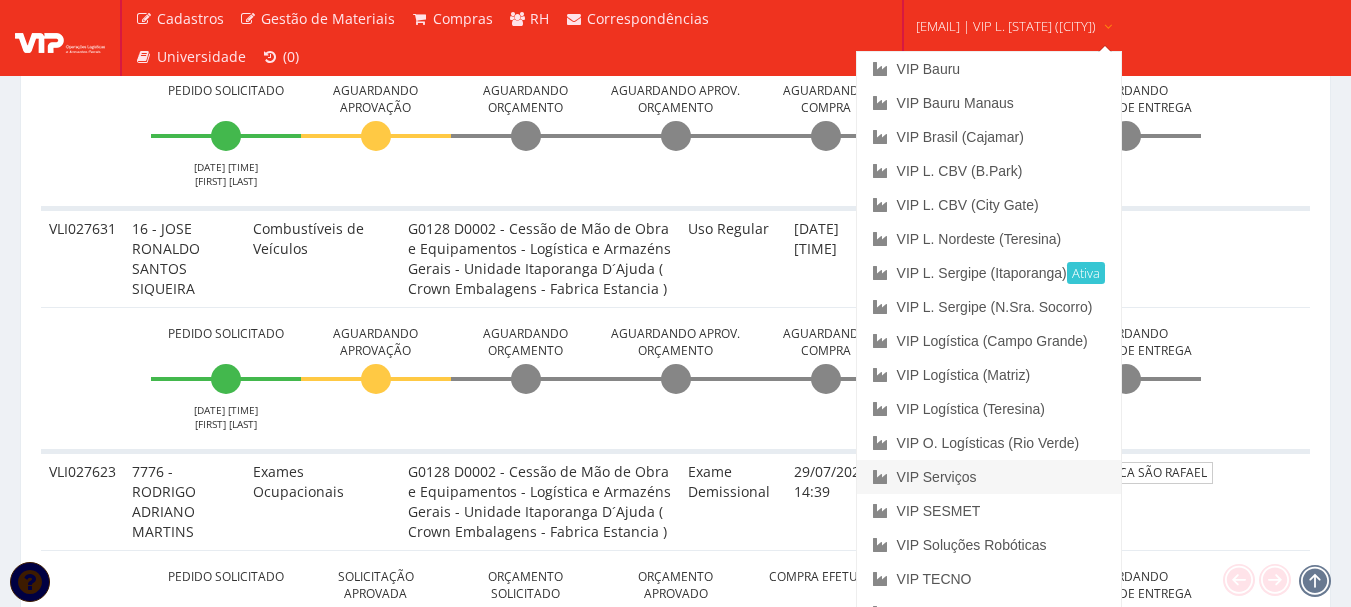 click on "VIP Serviços" at bounding box center (989, 477) 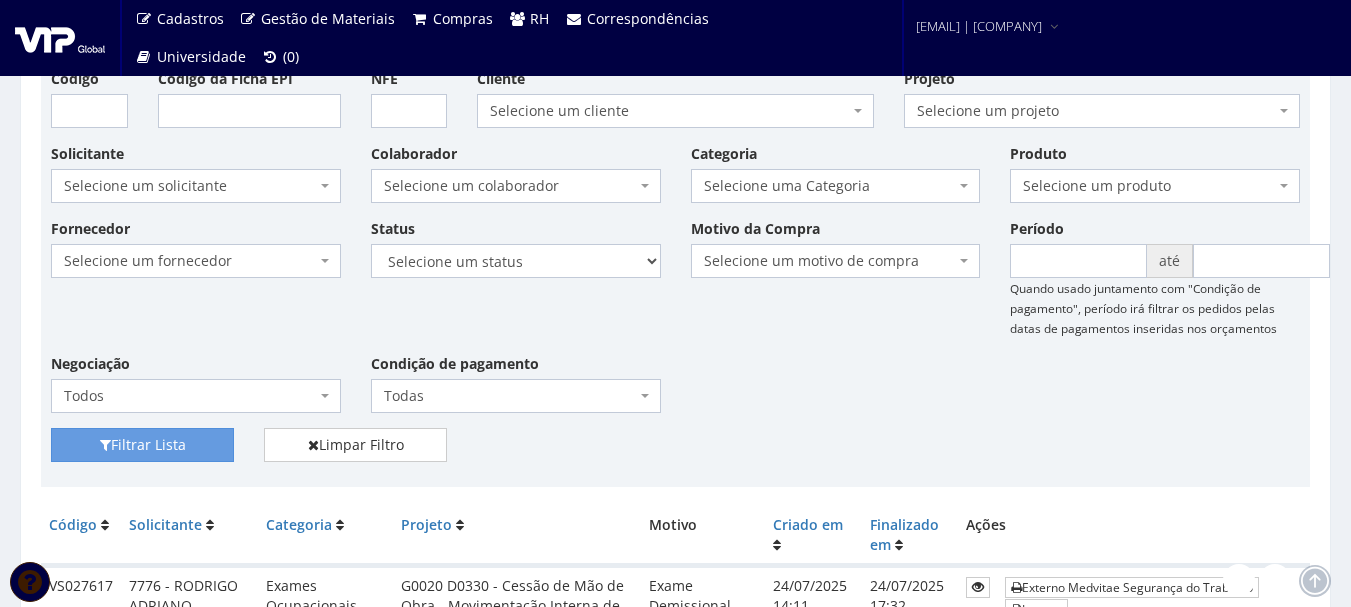 scroll, scrollTop: 0, scrollLeft: 0, axis: both 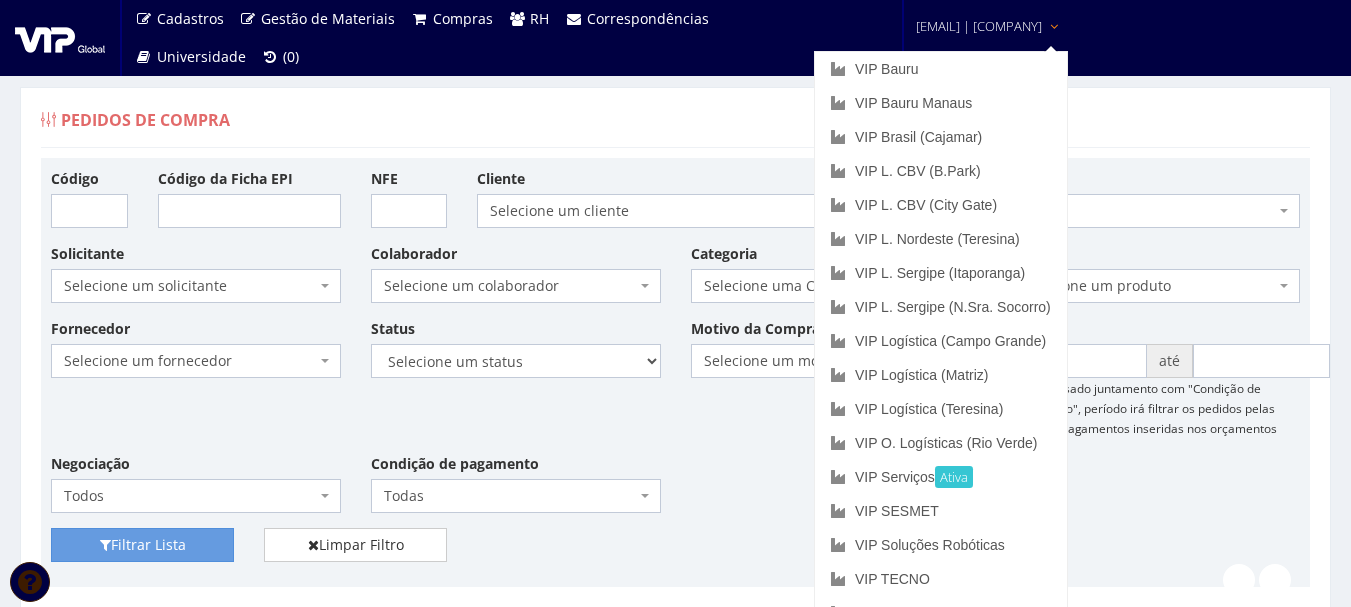 click on "joao.pereira | VIP Serviços" at bounding box center (979, 26) 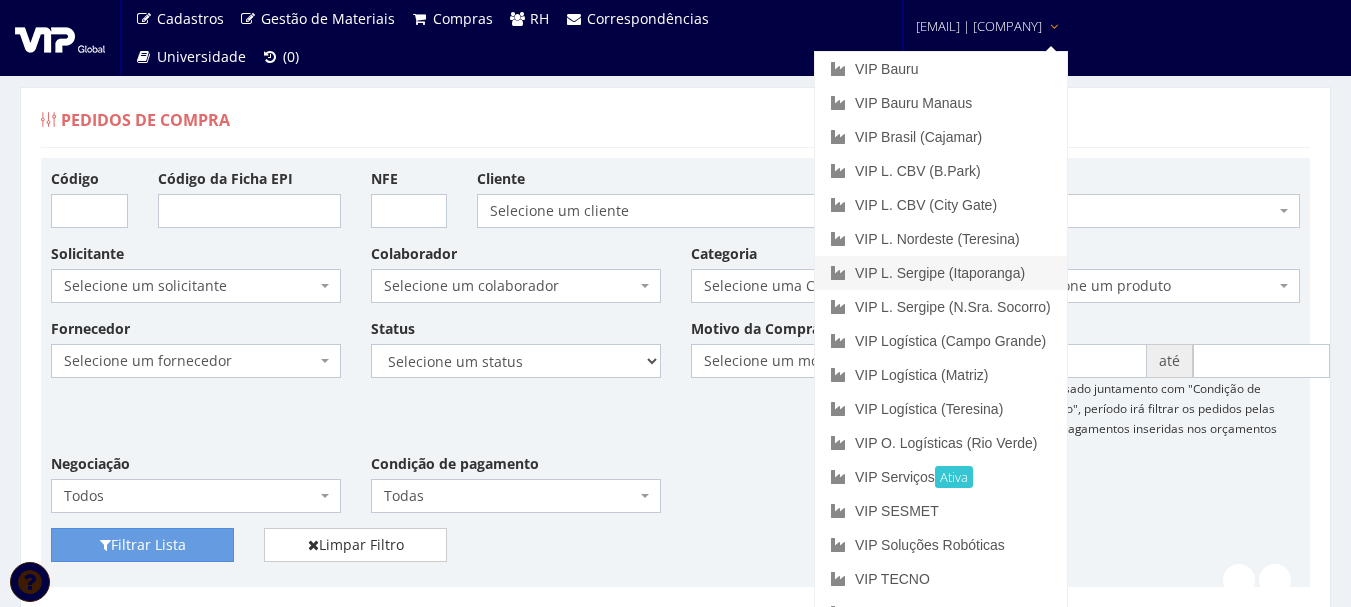 click on "VIP L. Sergipe (Itaporanga)" at bounding box center (941, 273) 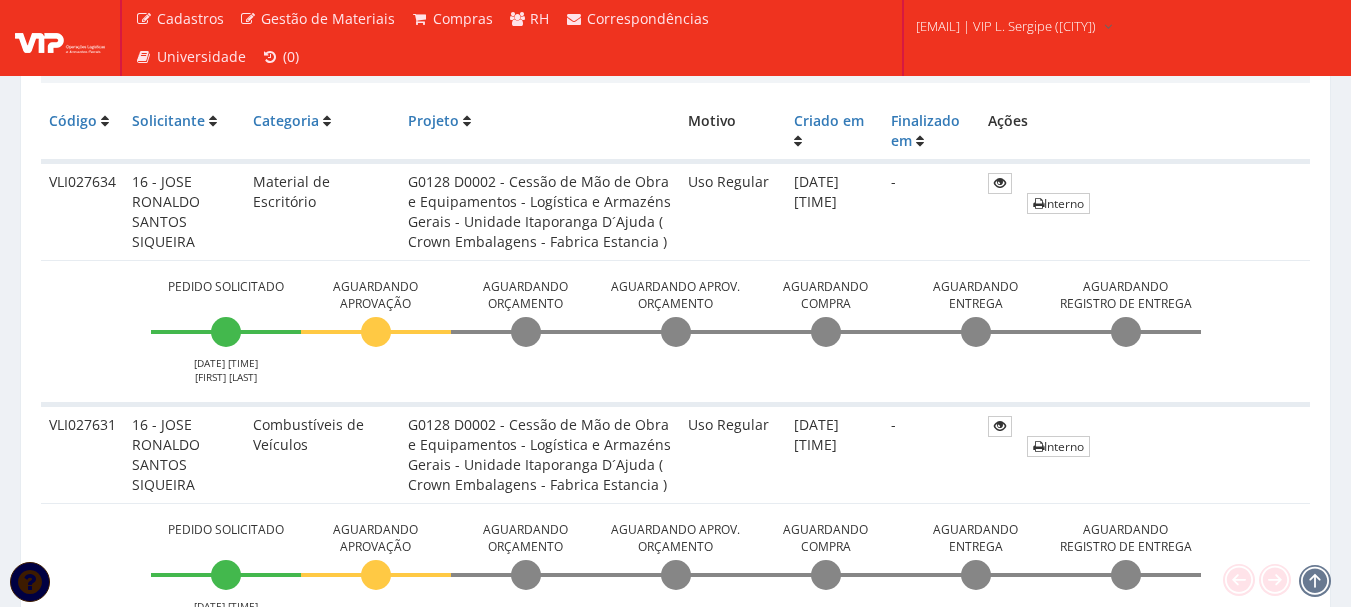 scroll, scrollTop: 500, scrollLeft: 0, axis: vertical 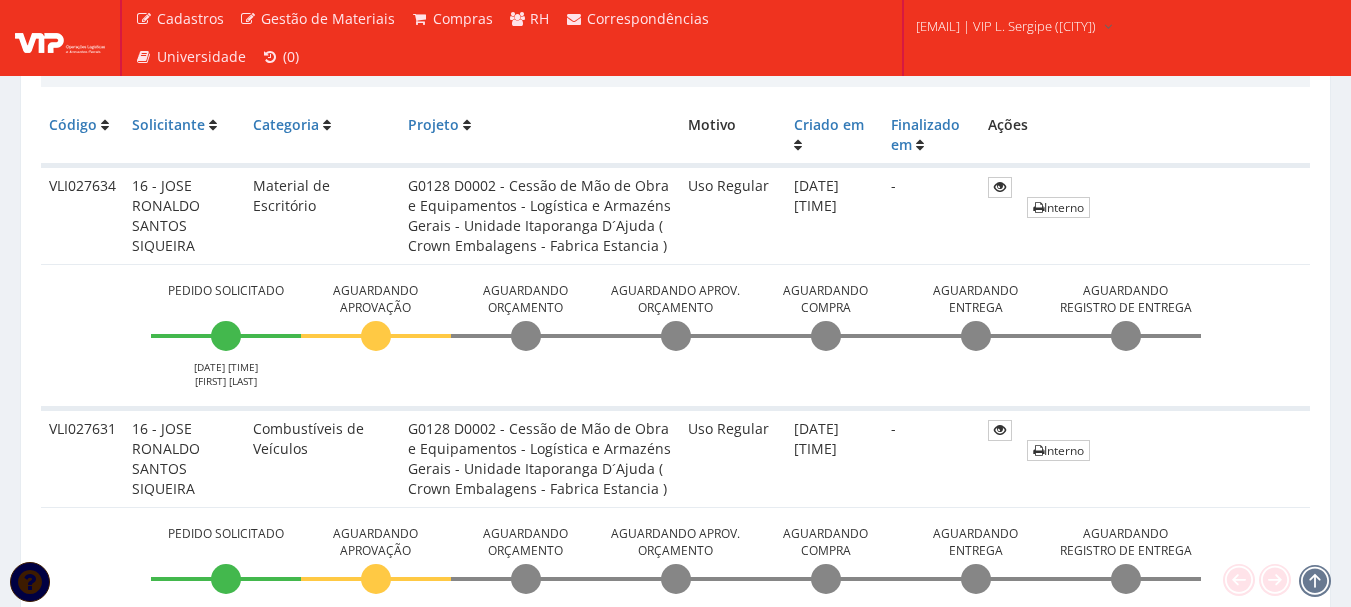 click on "-" at bounding box center (931, 457) 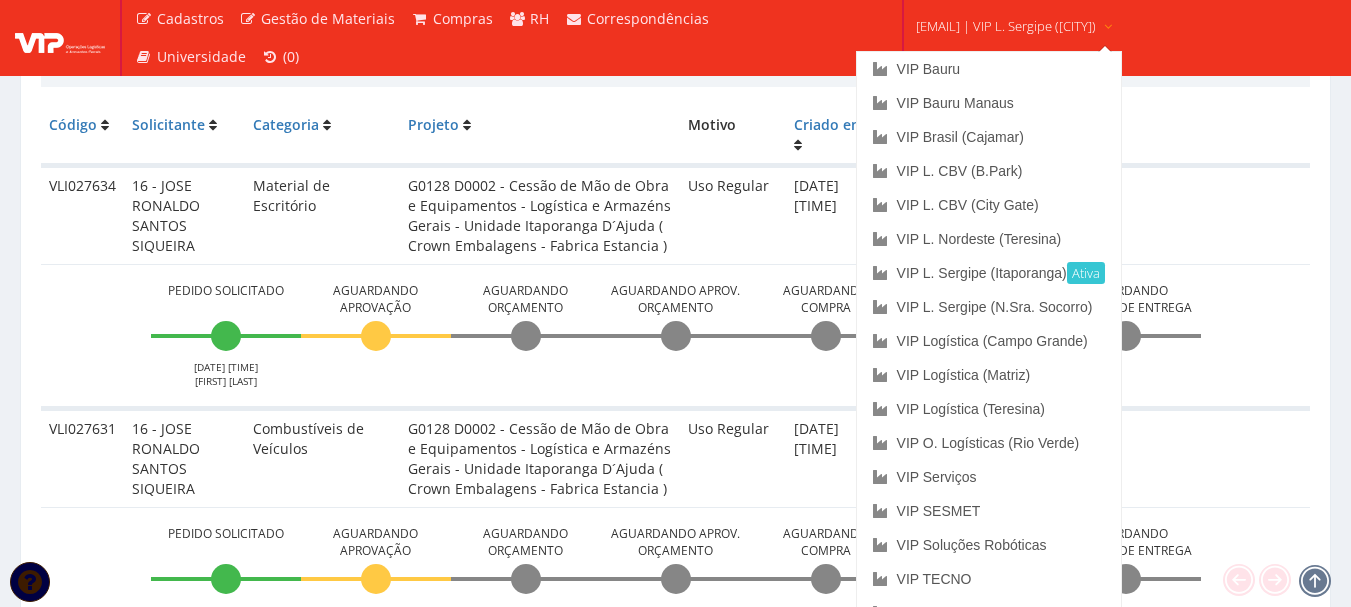 click on "[EMAIL] | VIP L. Sergipe ([CITY])" at bounding box center (1015, 24) 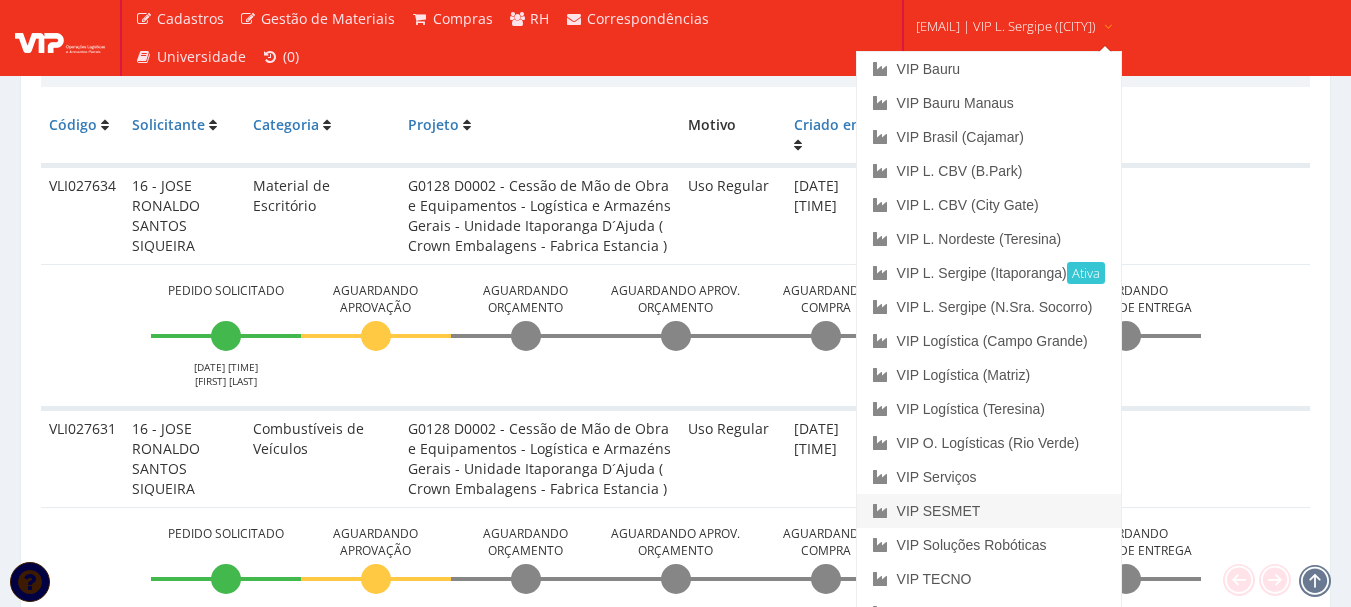 click on "VIP SESMET" at bounding box center (989, 511) 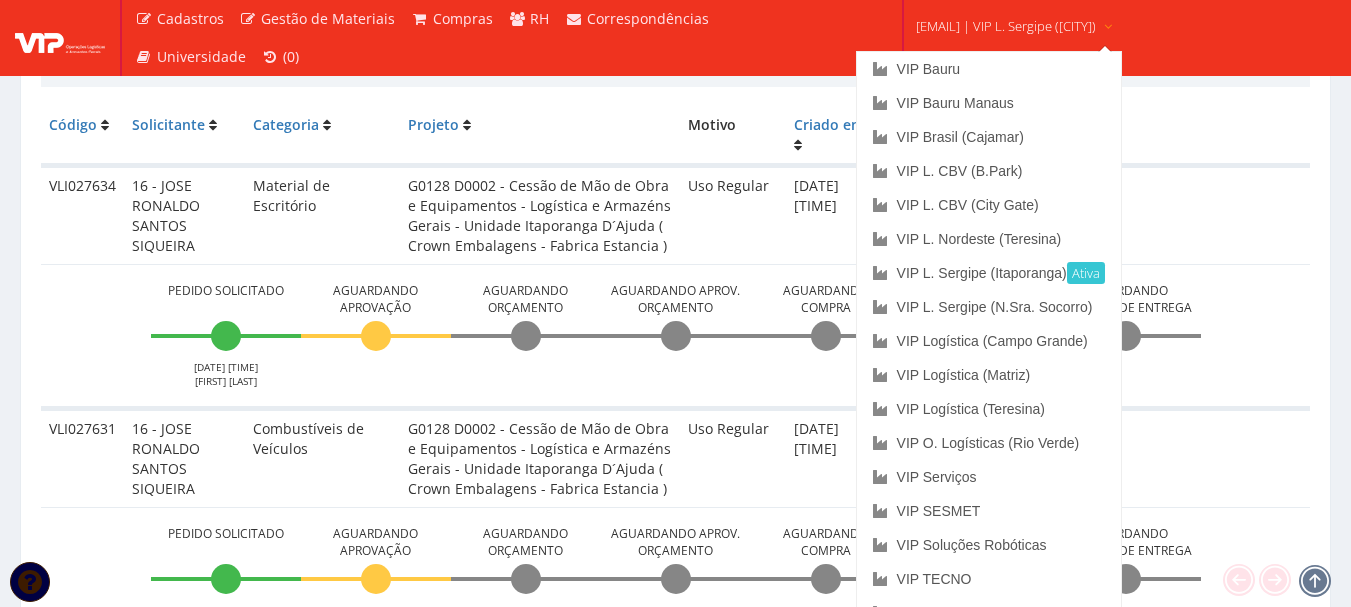 click on "joao.pereira | VIP L. Sergipe (Itaporanga)" at bounding box center (1006, 26) 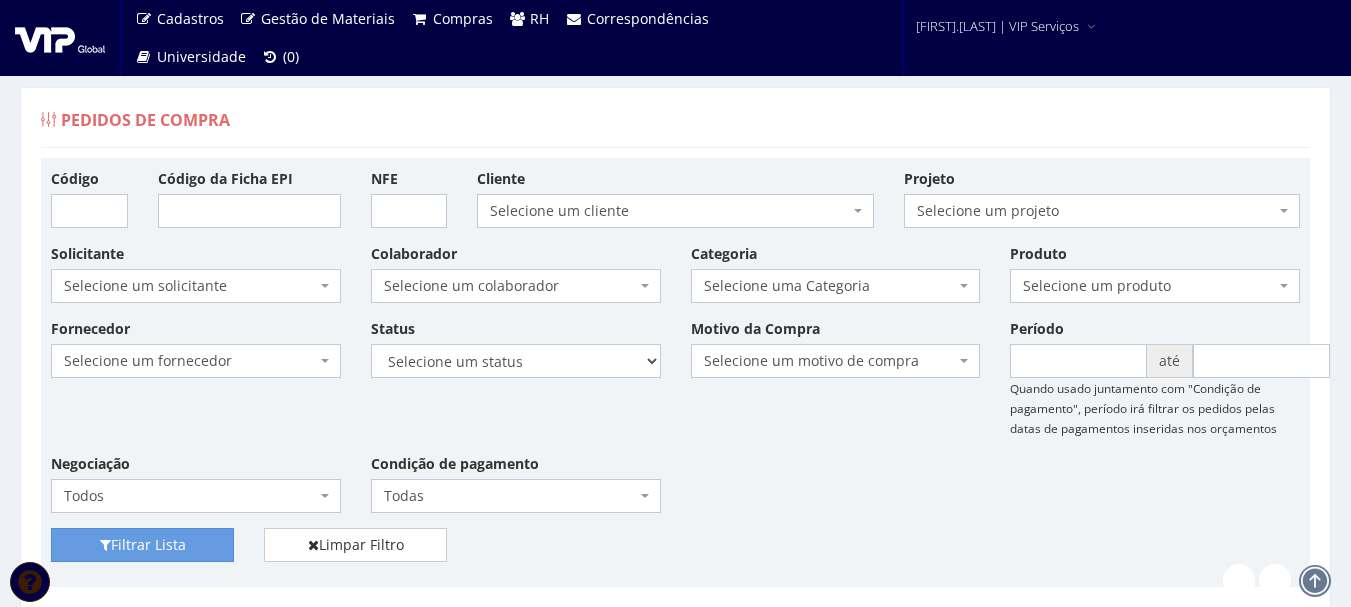 scroll, scrollTop: 0, scrollLeft: 0, axis: both 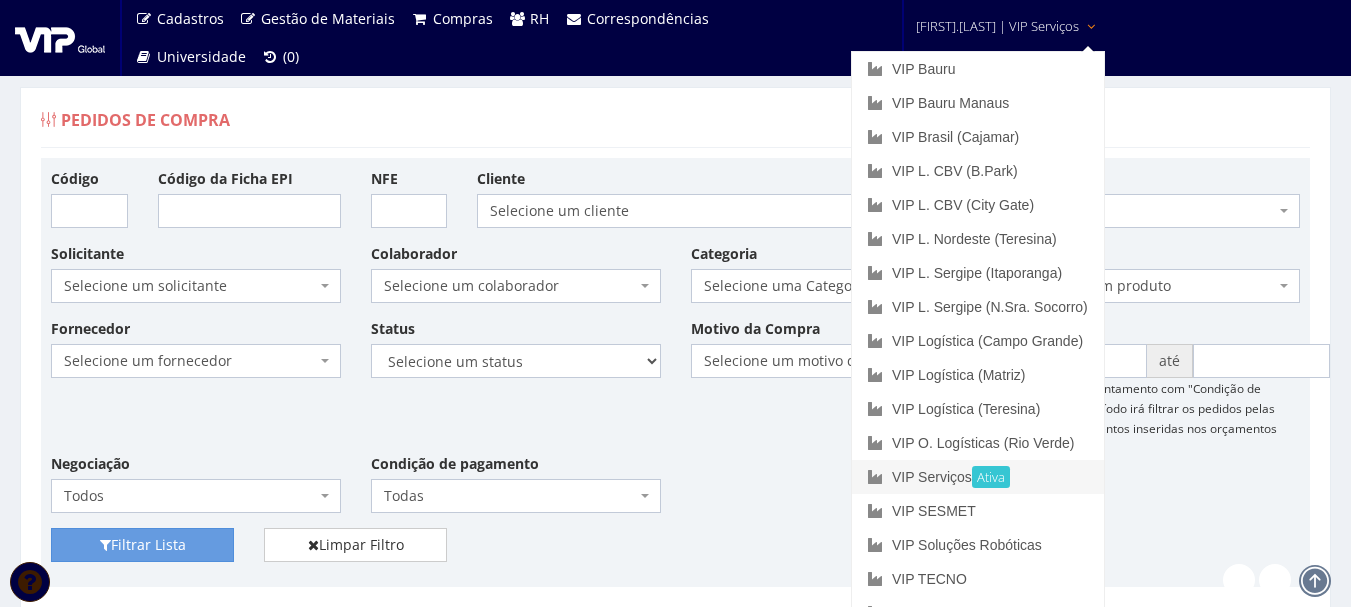 click on "VIP Serviços
Ativa" at bounding box center [978, 477] 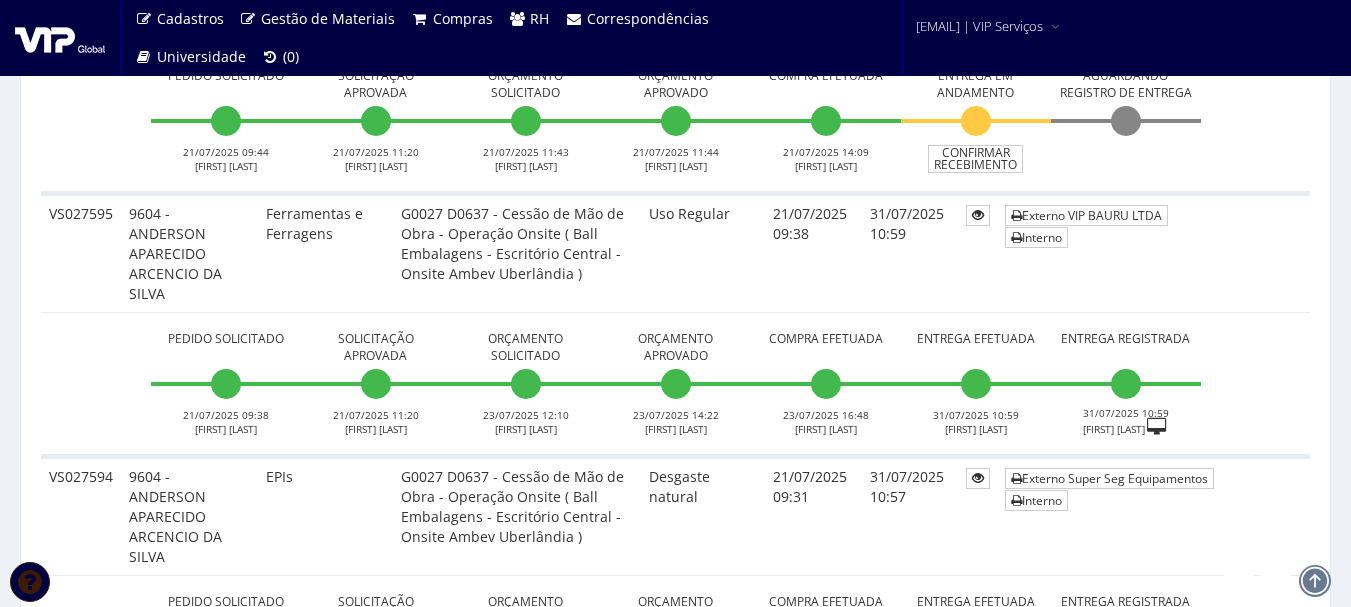 scroll, scrollTop: 1800, scrollLeft: 0, axis: vertical 